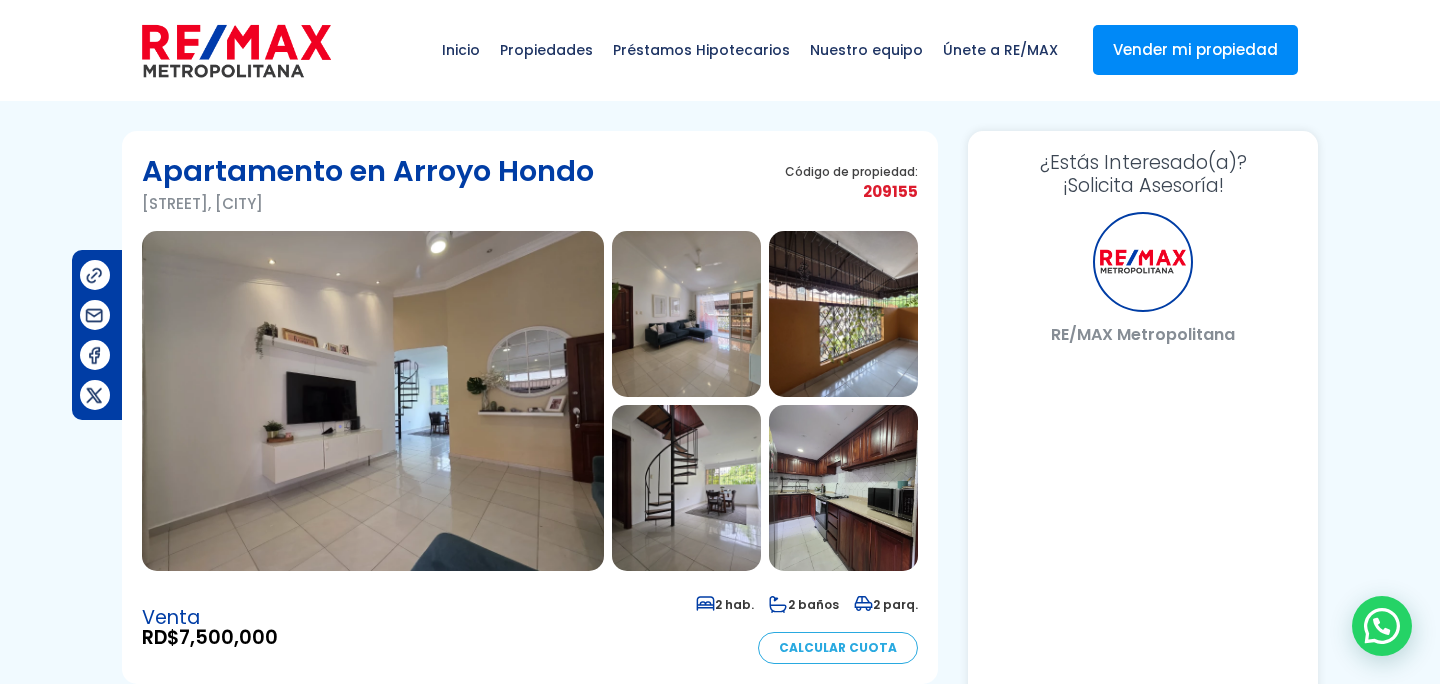 scroll, scrollTop: 0, scrollLeft: 0, axis: both 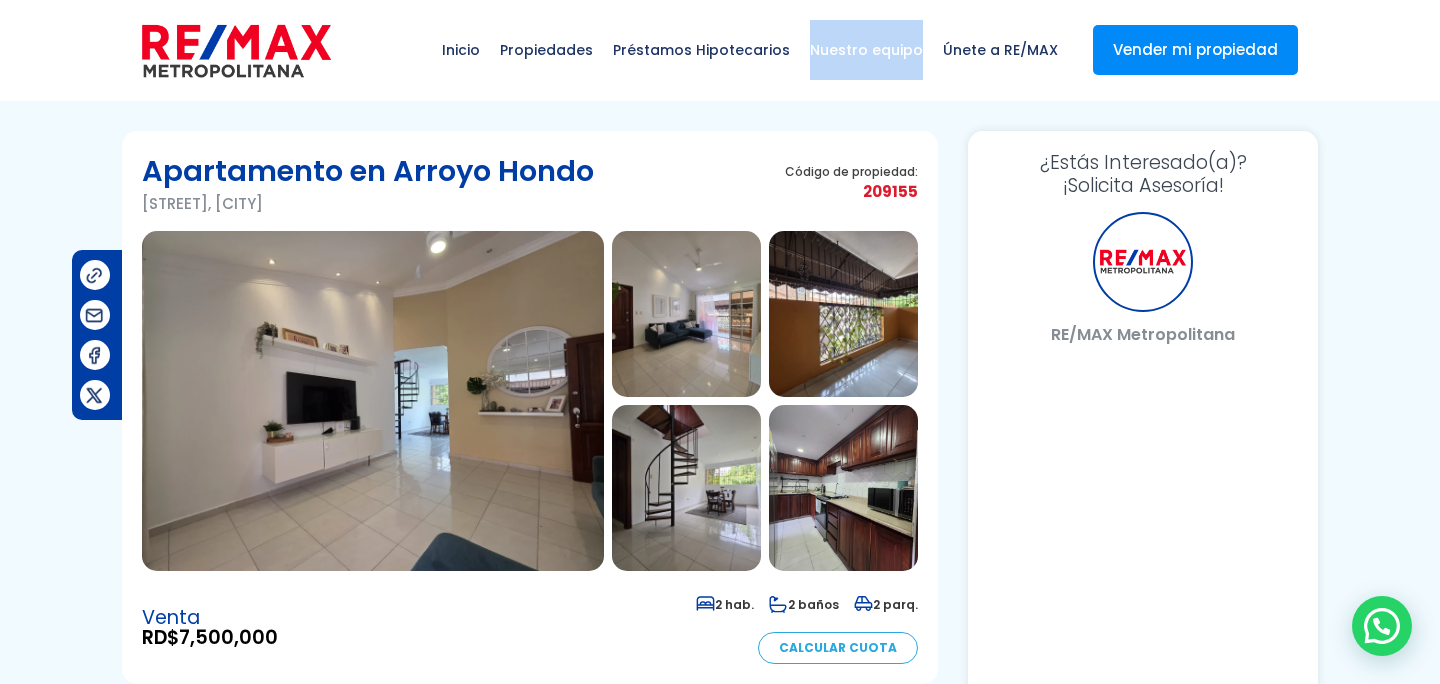 select on "DO" 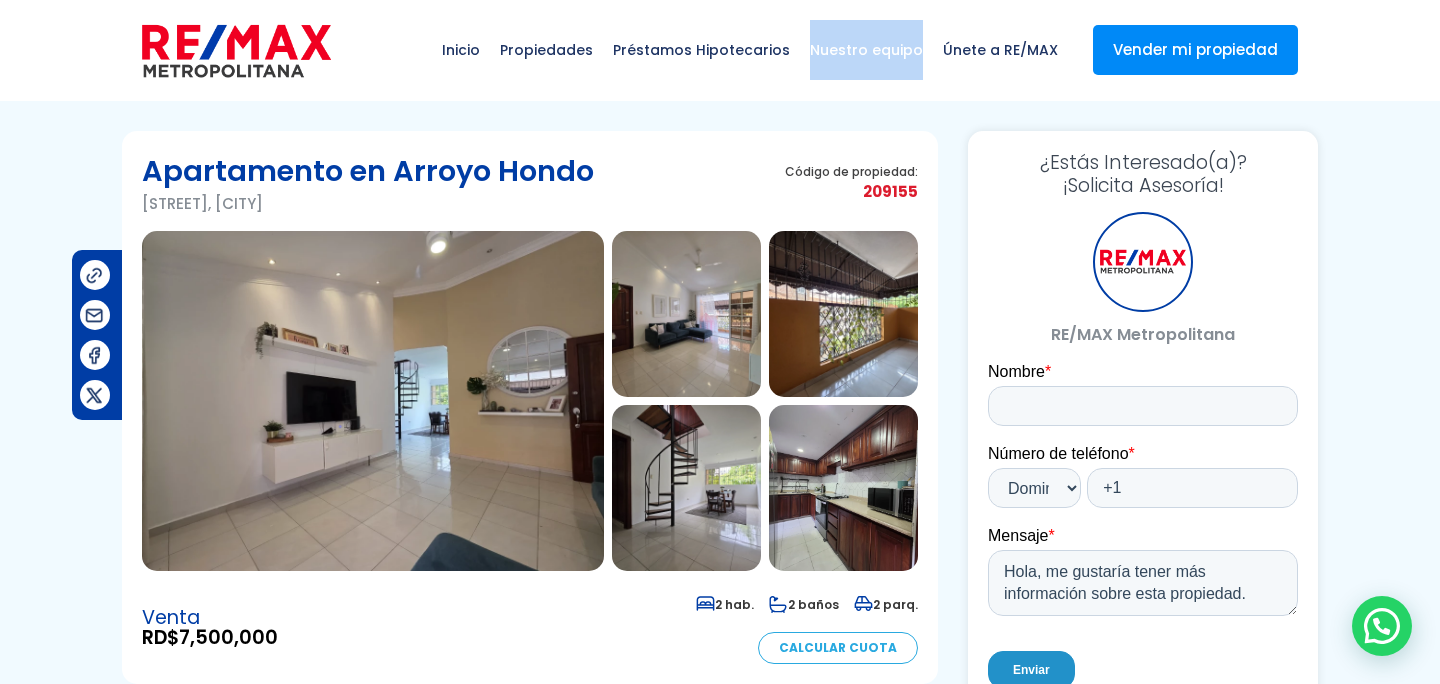 scroll, scrollTop: 0, scrollLeft: 0, axis: both 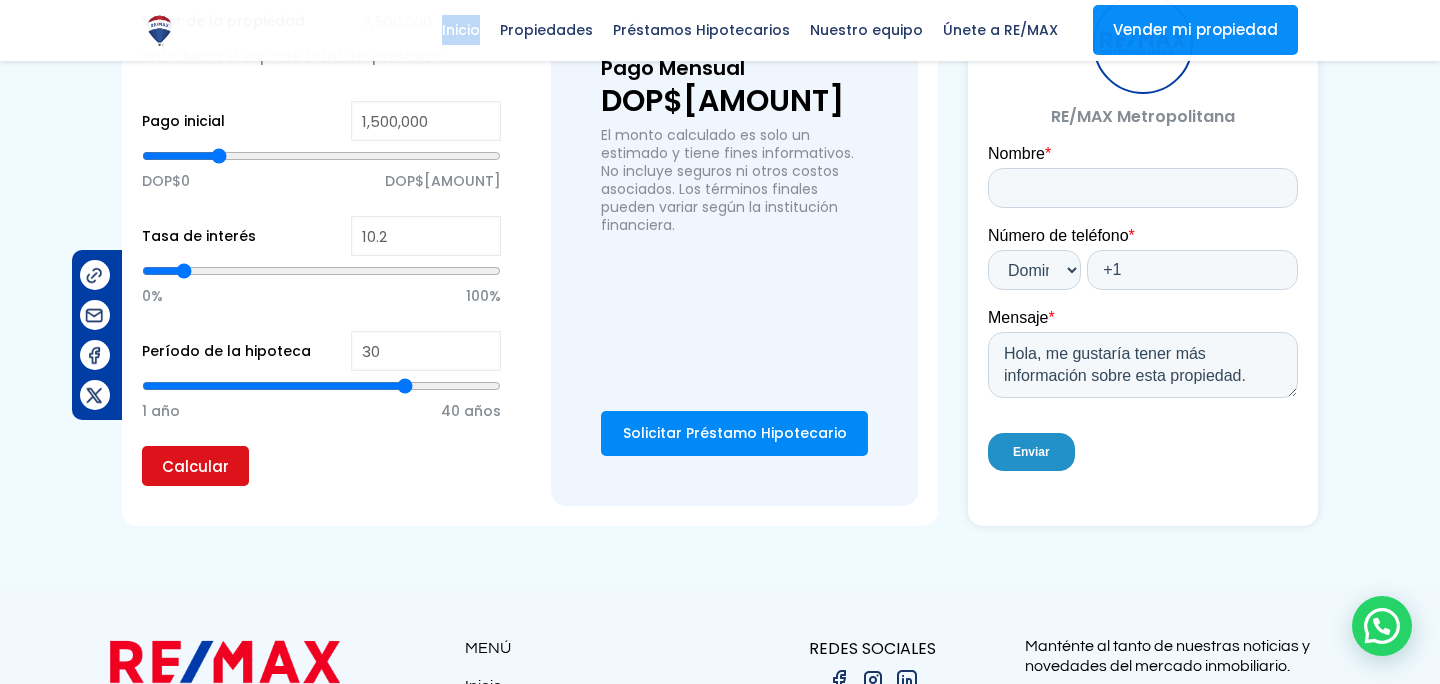 click on "Calcular" at bounding box center (195, 466) 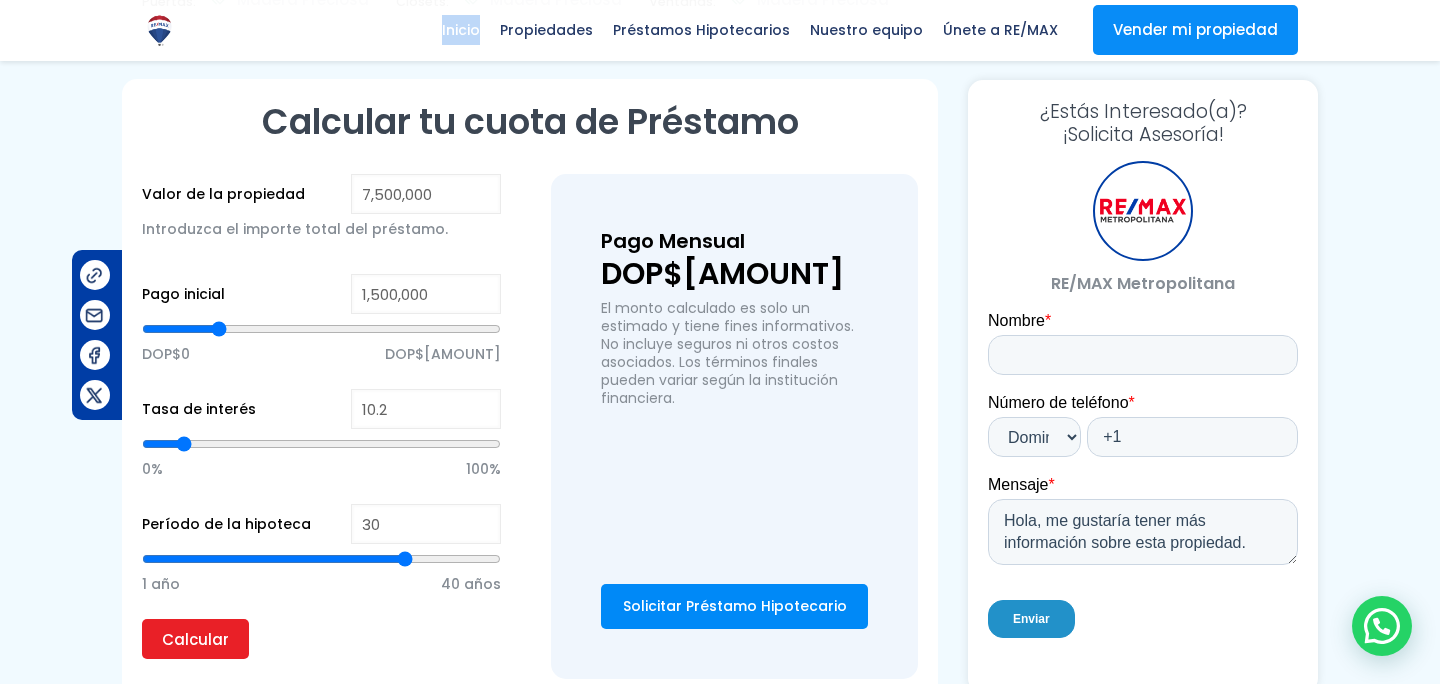 scroll, scrollTop: 1858, scrollLeft: 0, axis: vertical 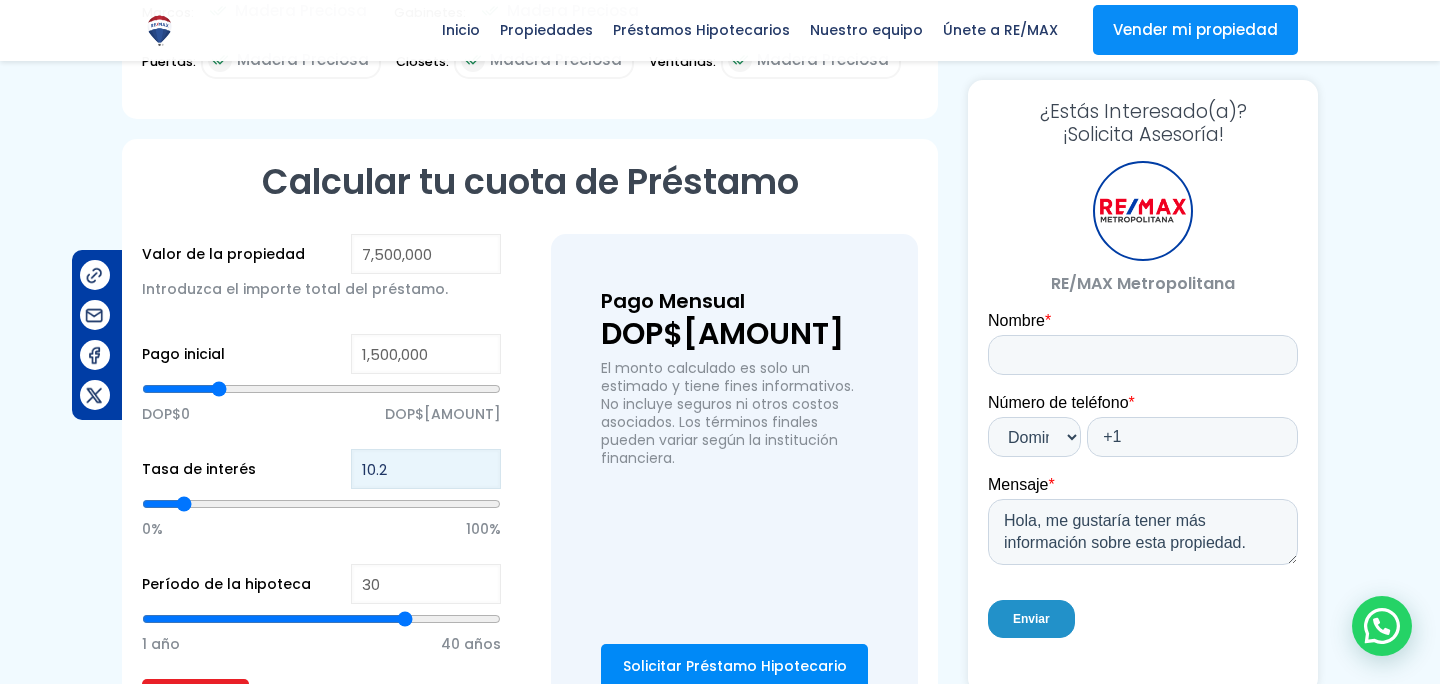 click on "10.2" at bounding box center (426, 469) 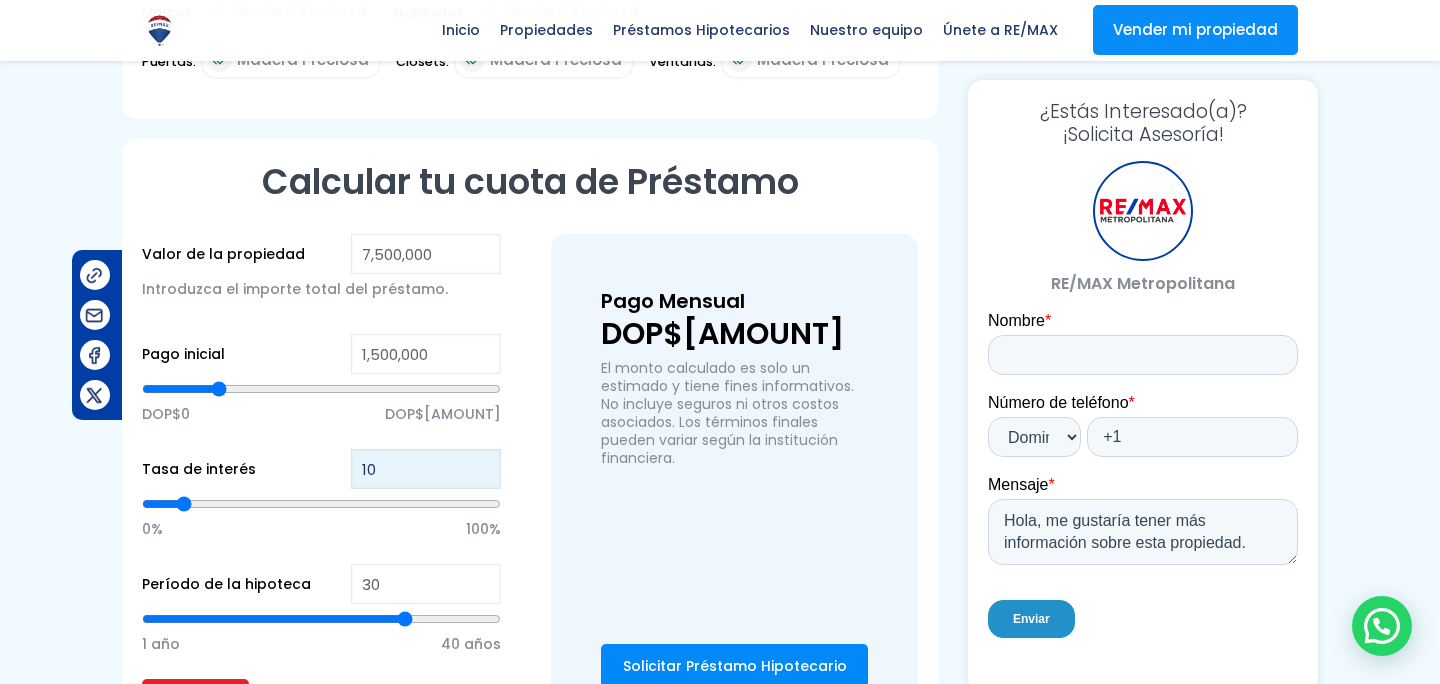 type on "1" 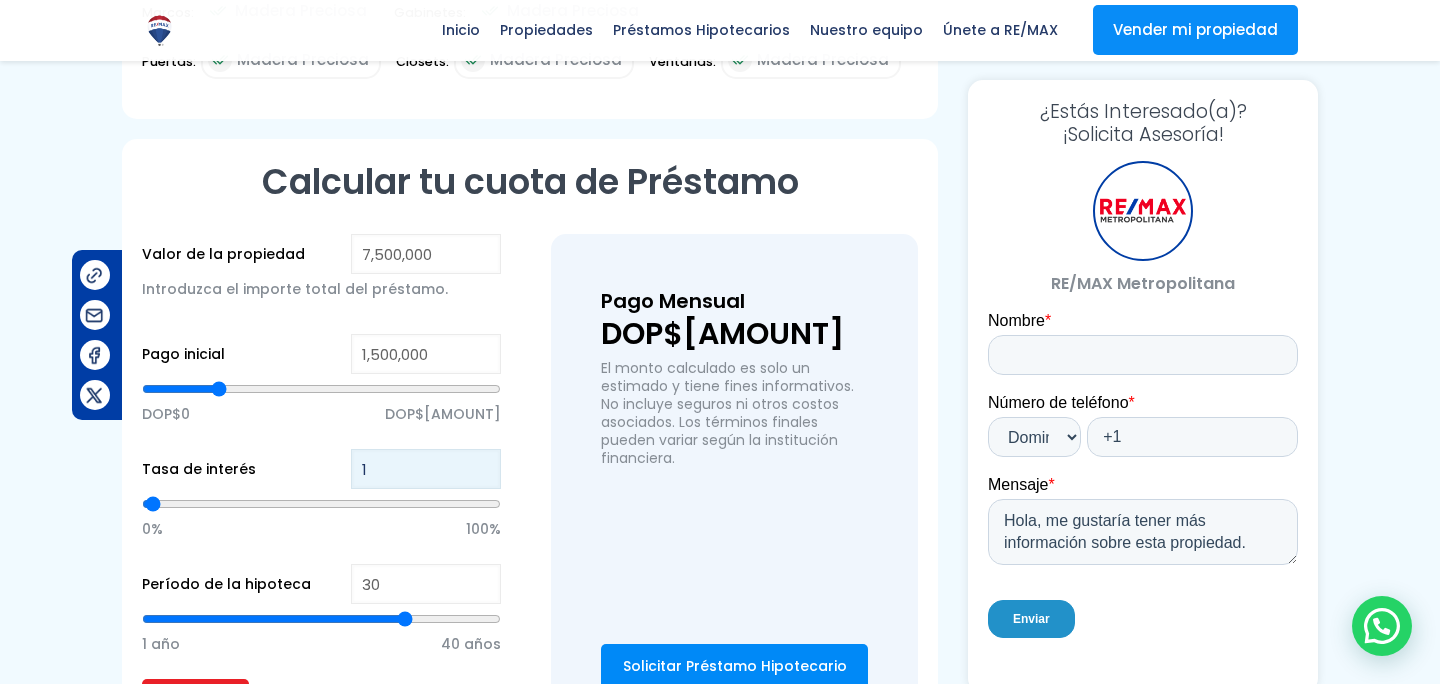type 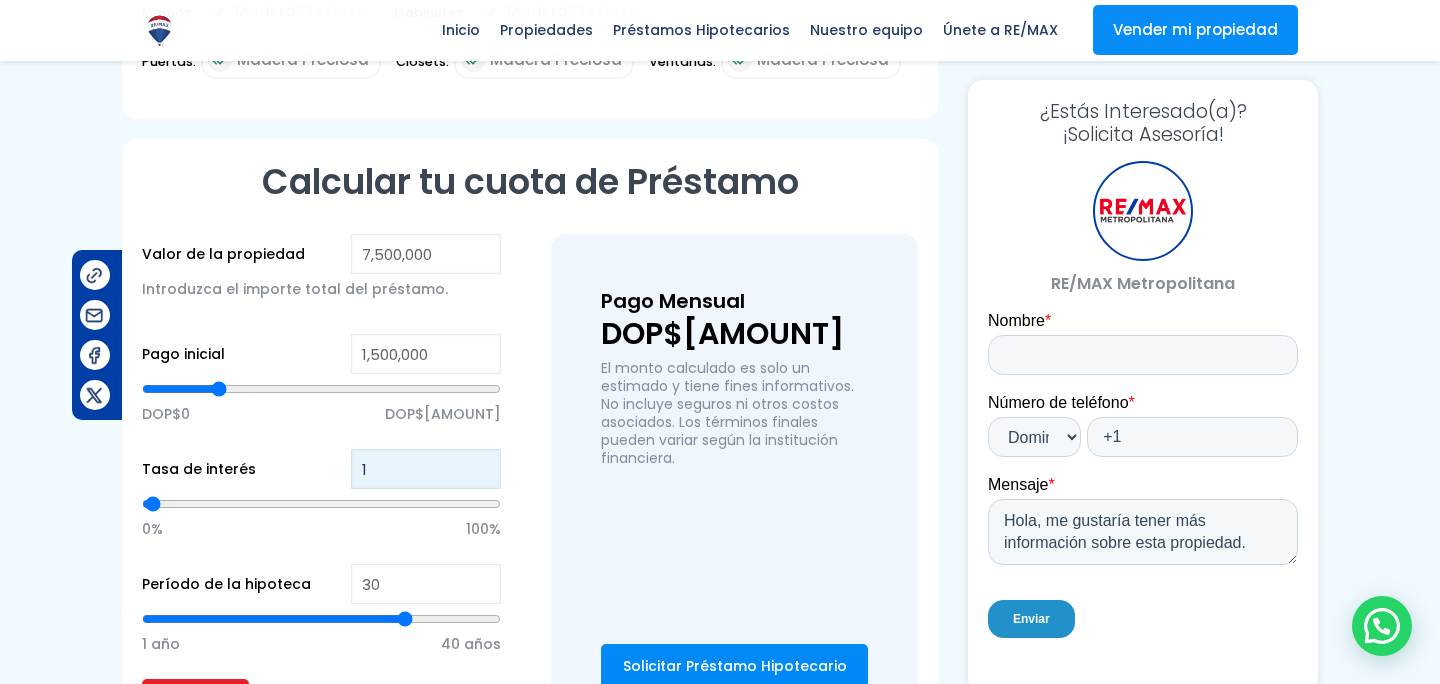 type on "50" 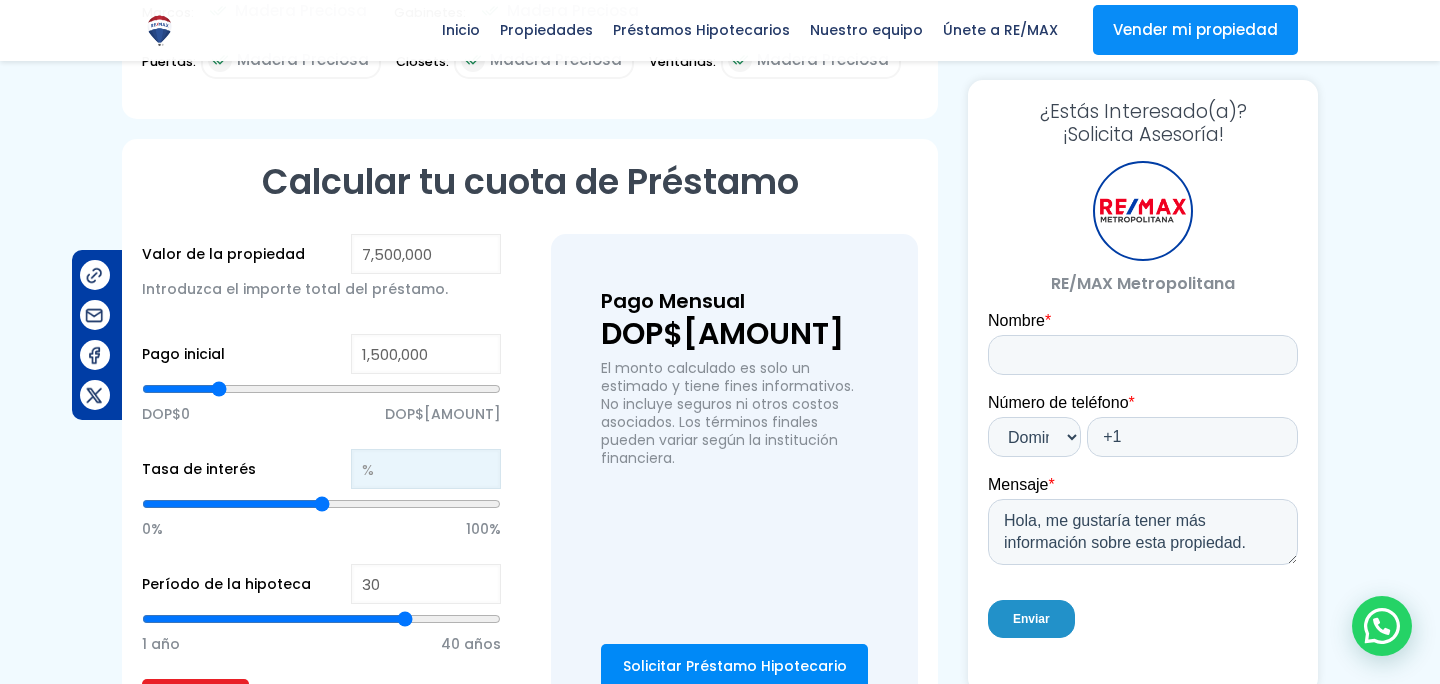 type on "9" 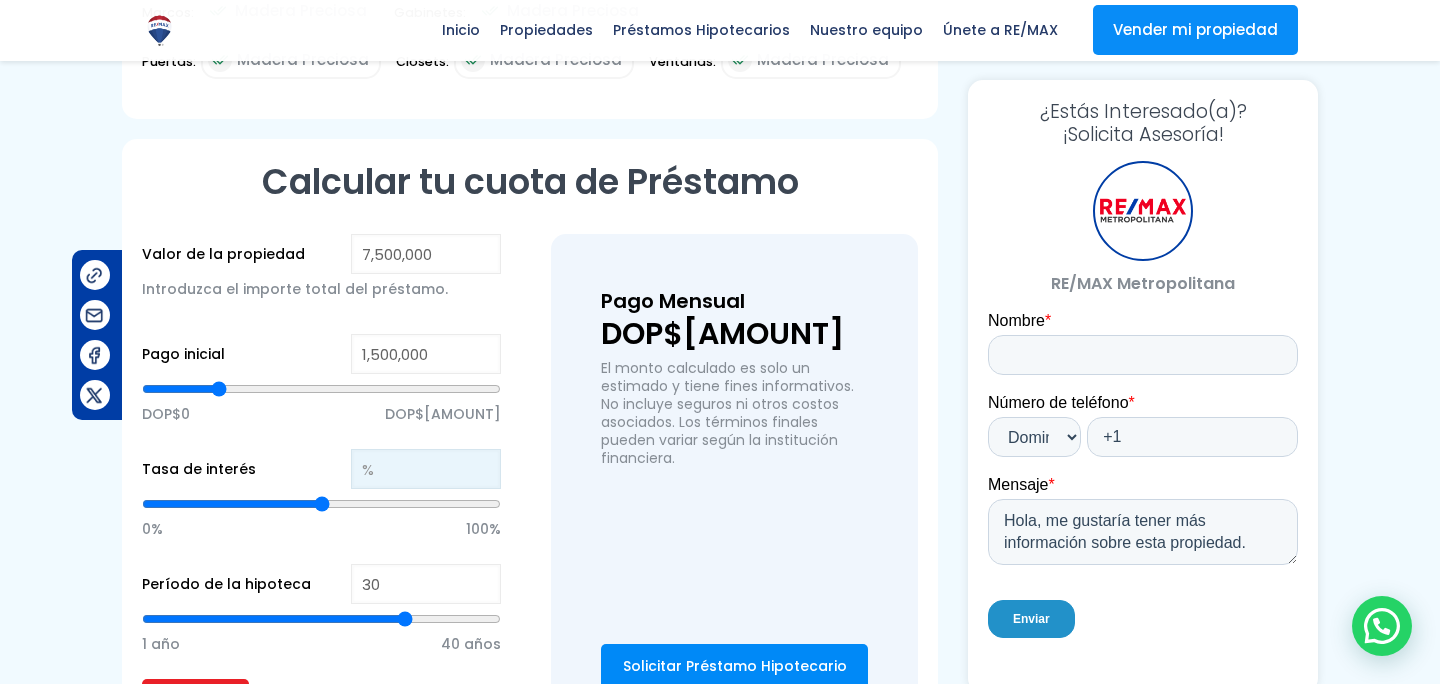 type on "9" 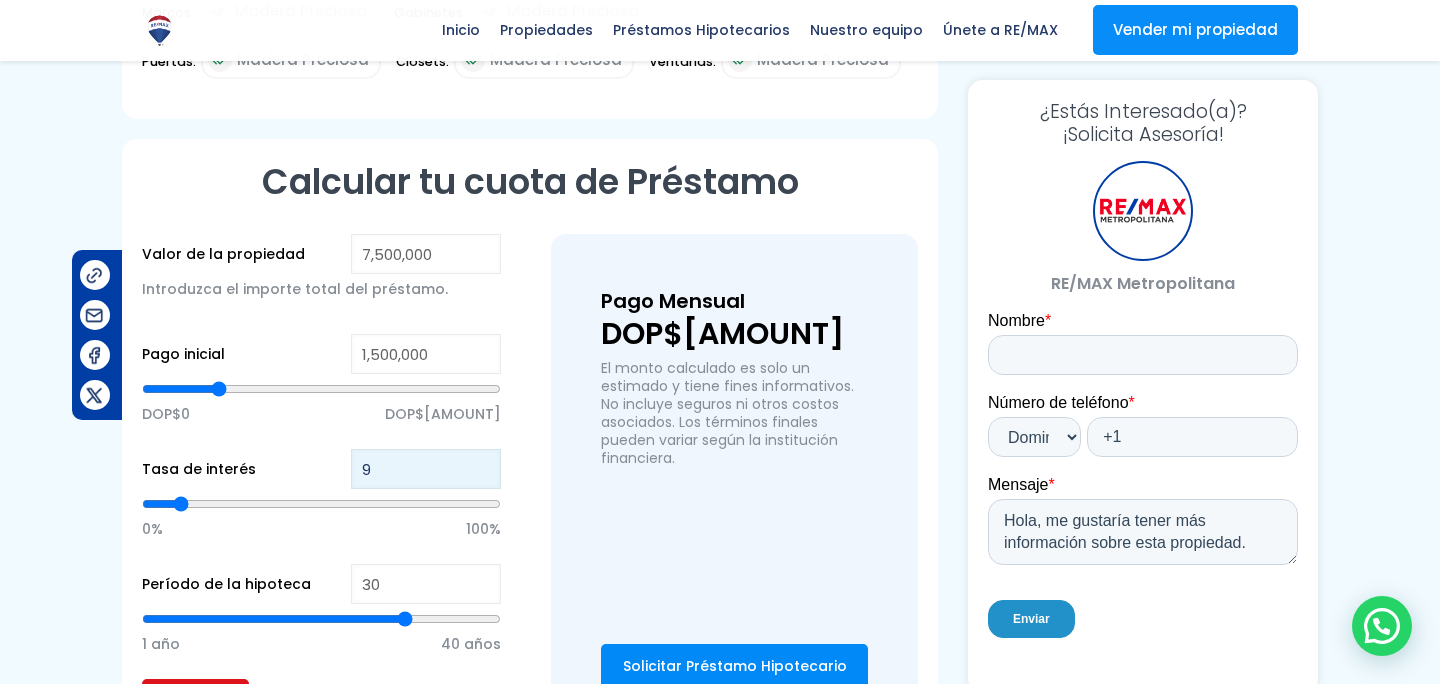 type on "9" 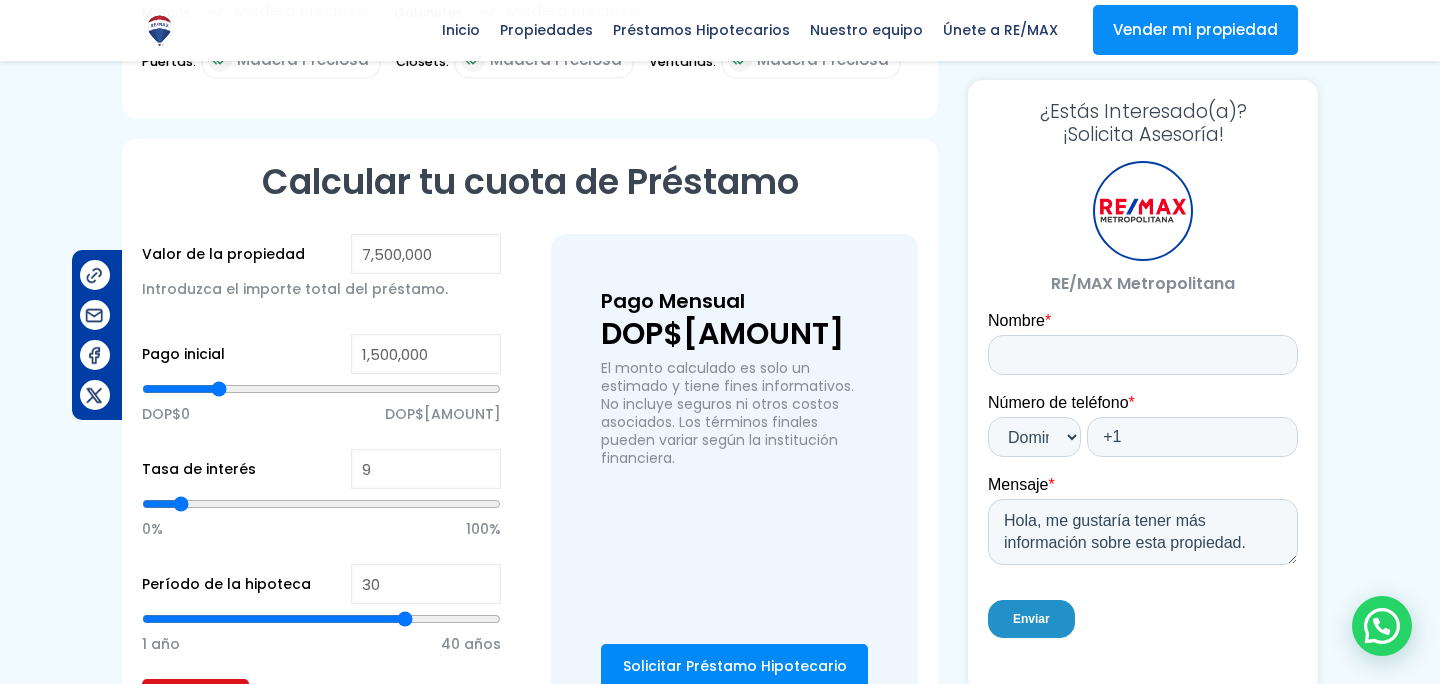 click on "Calcular" at bounding box center (195, 699) 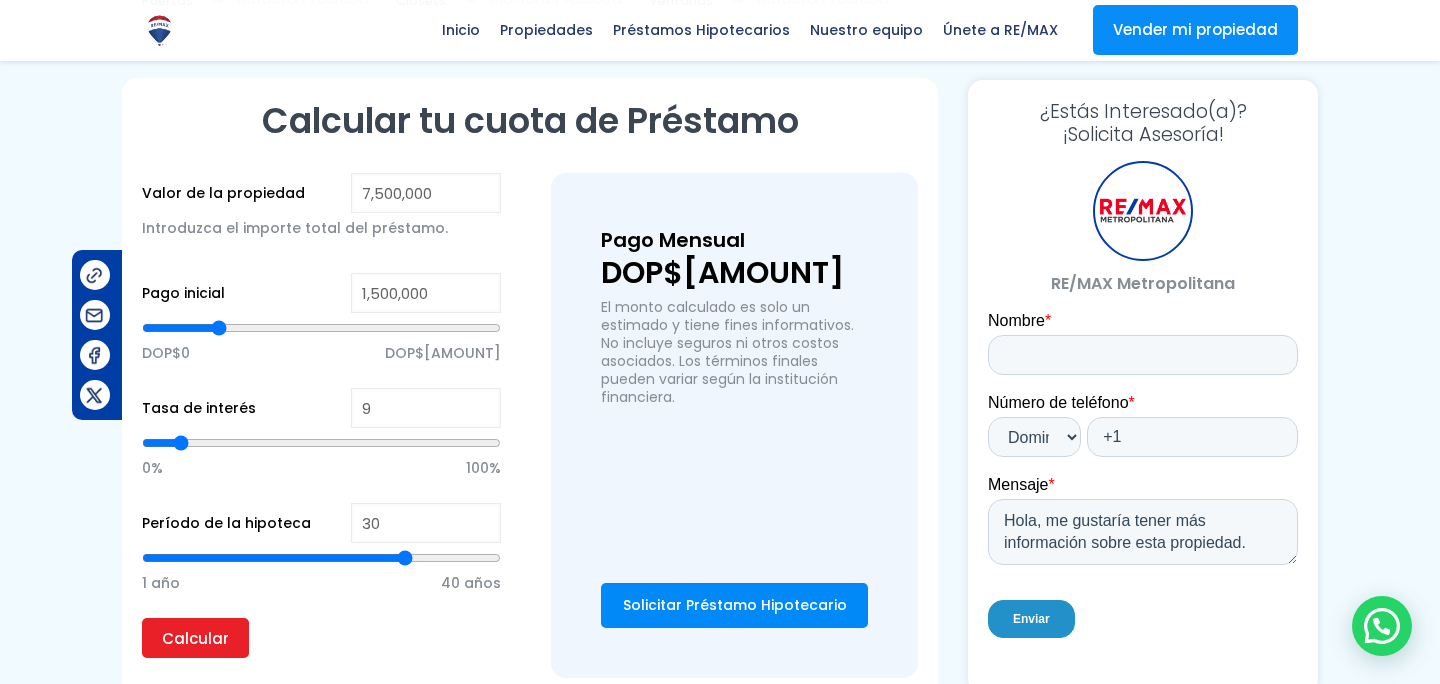 scroll, scrollTop: 1921, scrollLeft: 0, axis: vertical 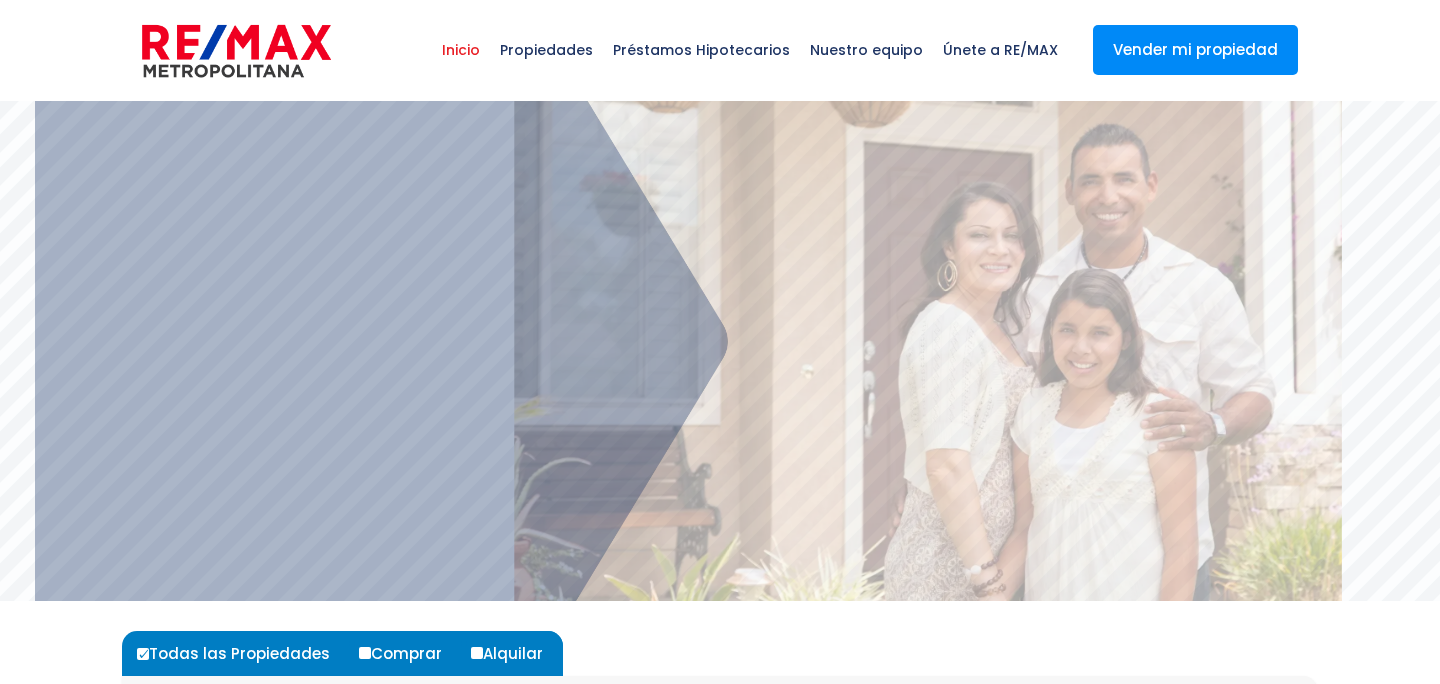select 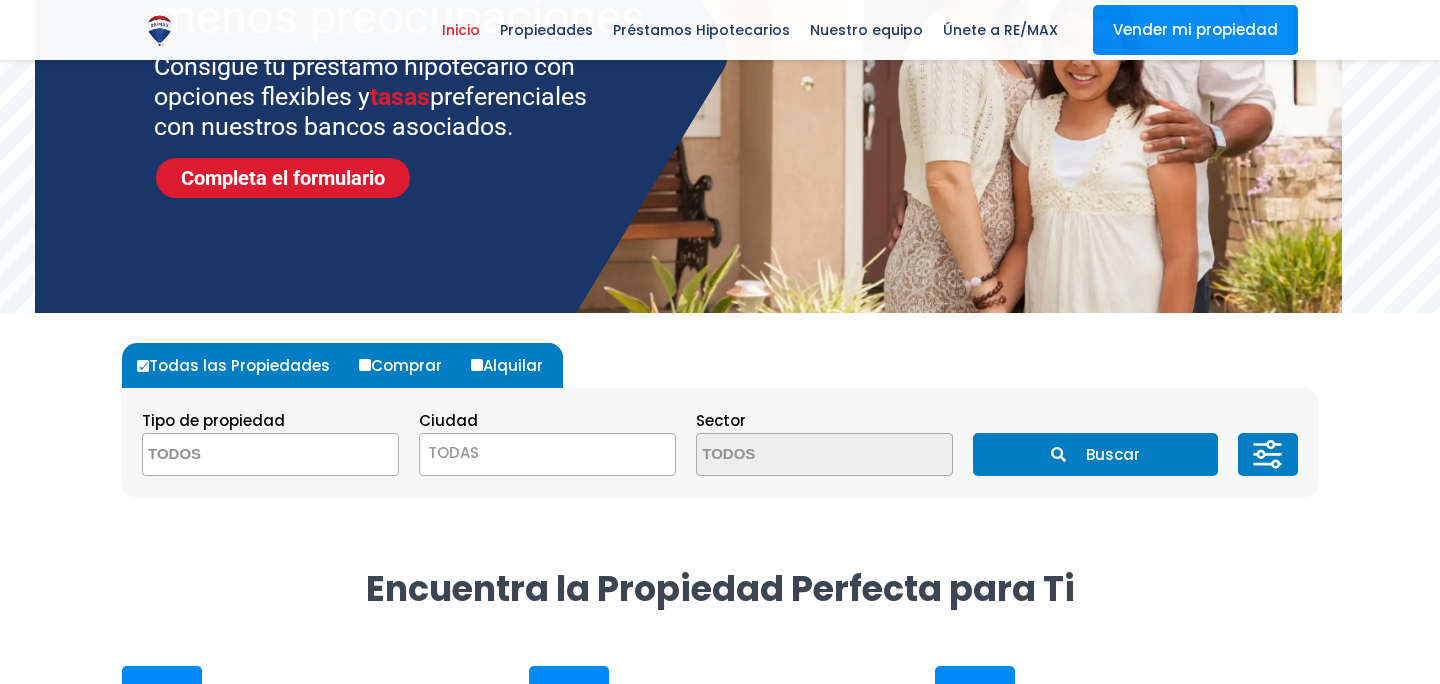 scroll, scrollTop: 341, scrollLeft: 0, axis: vertical 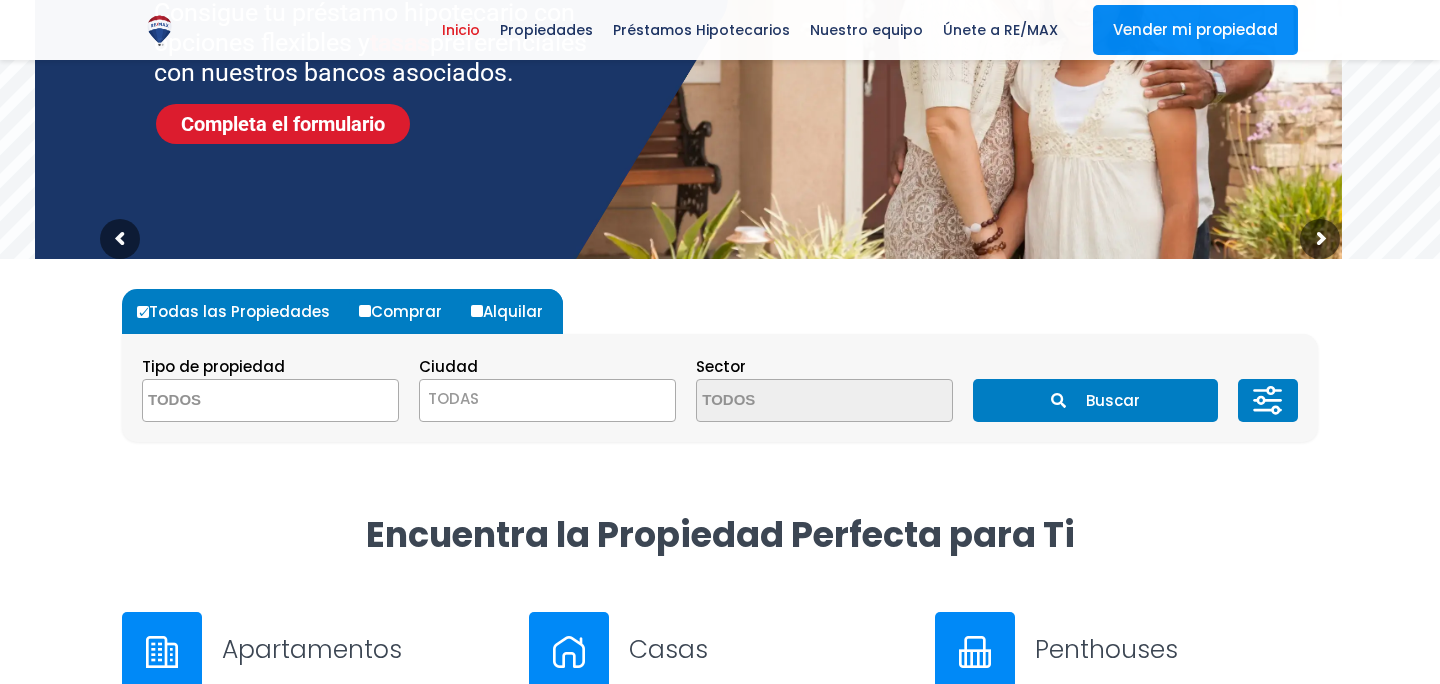 click on "TODAS" at bounding box center (453, 398) 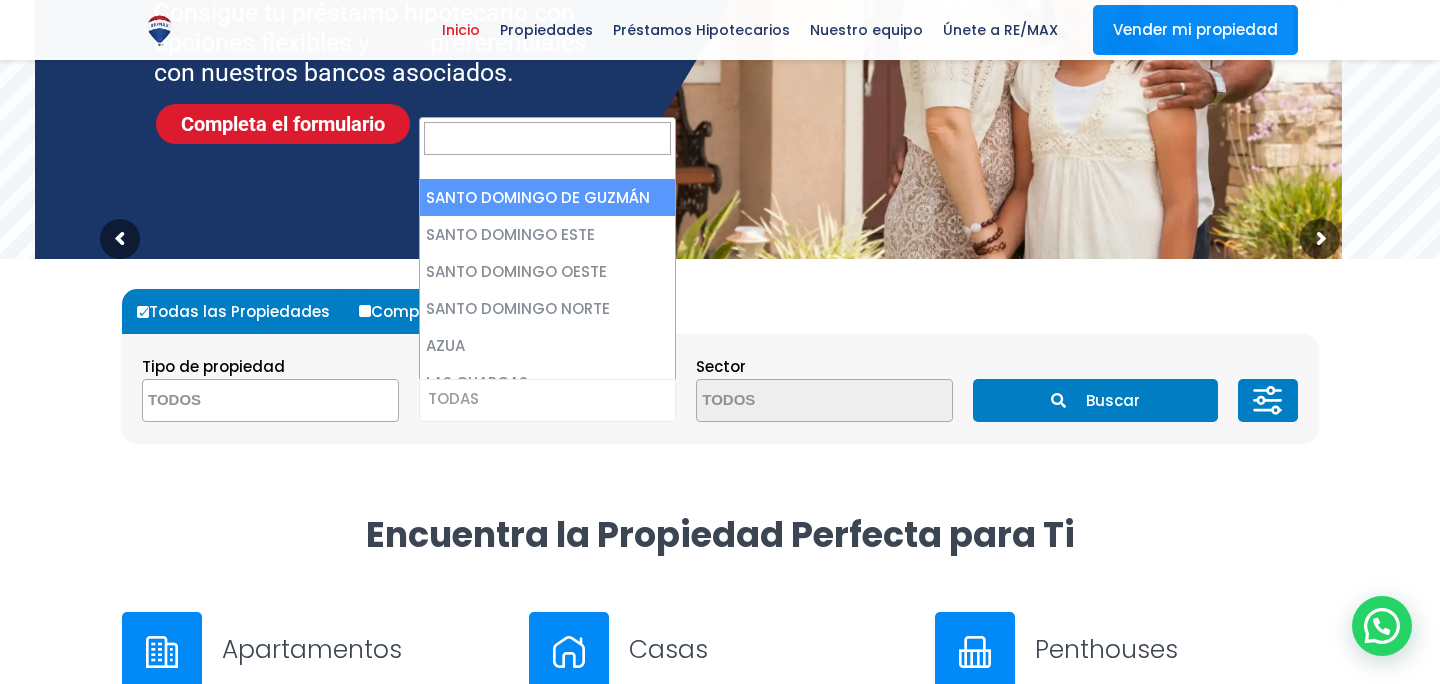select on "1" 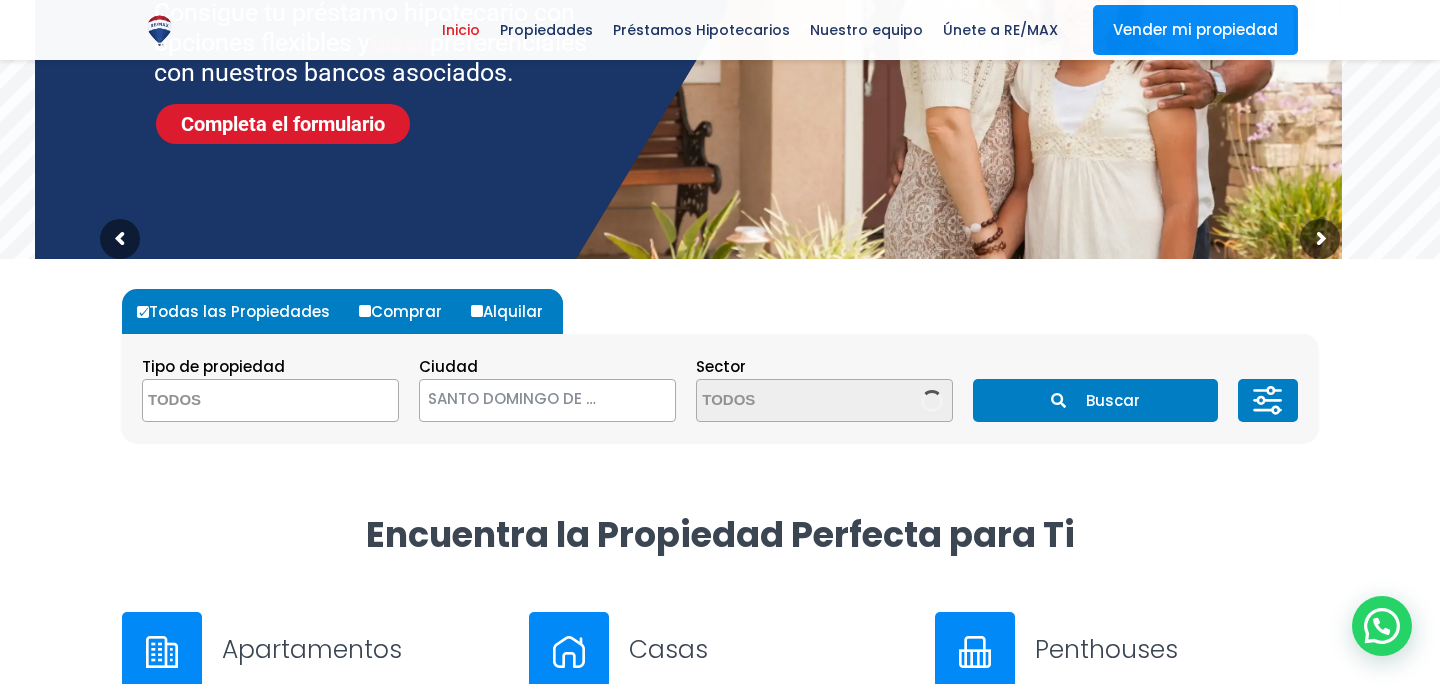 click at bounding box center [240, 401] 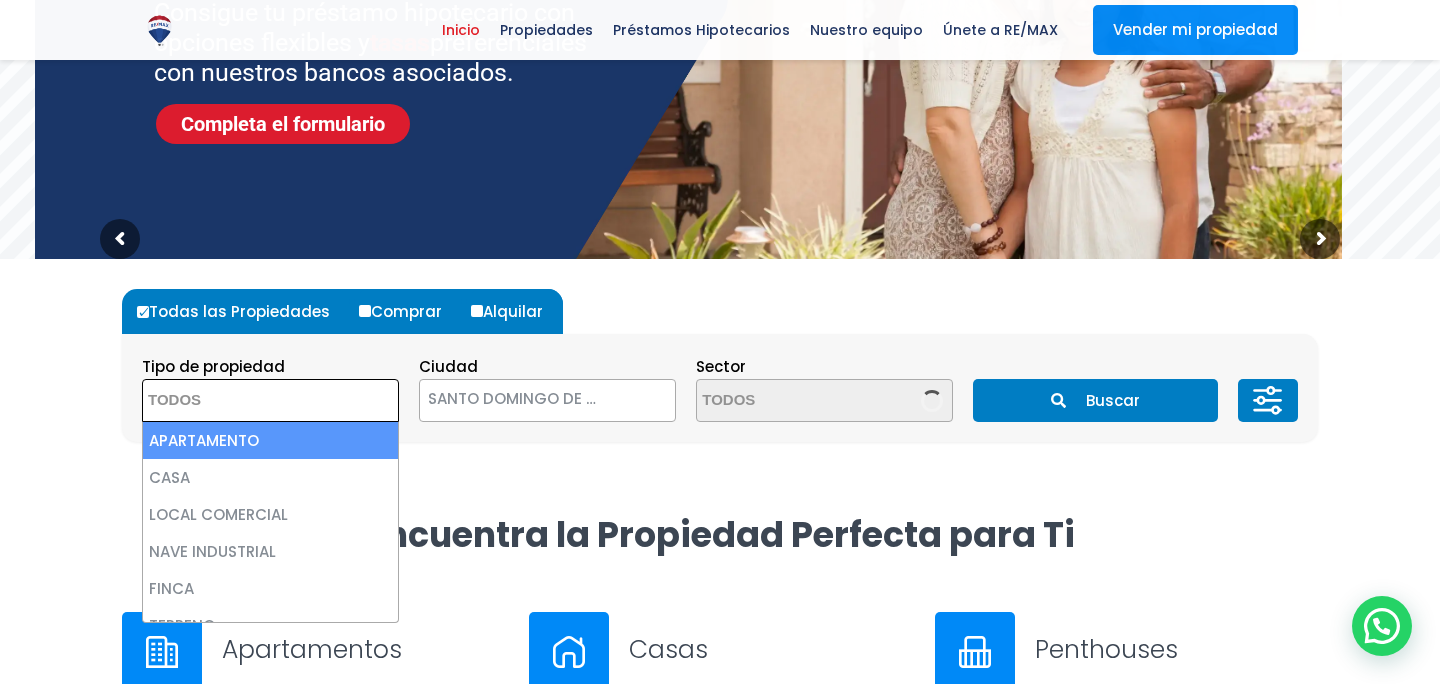 select on "apartment" 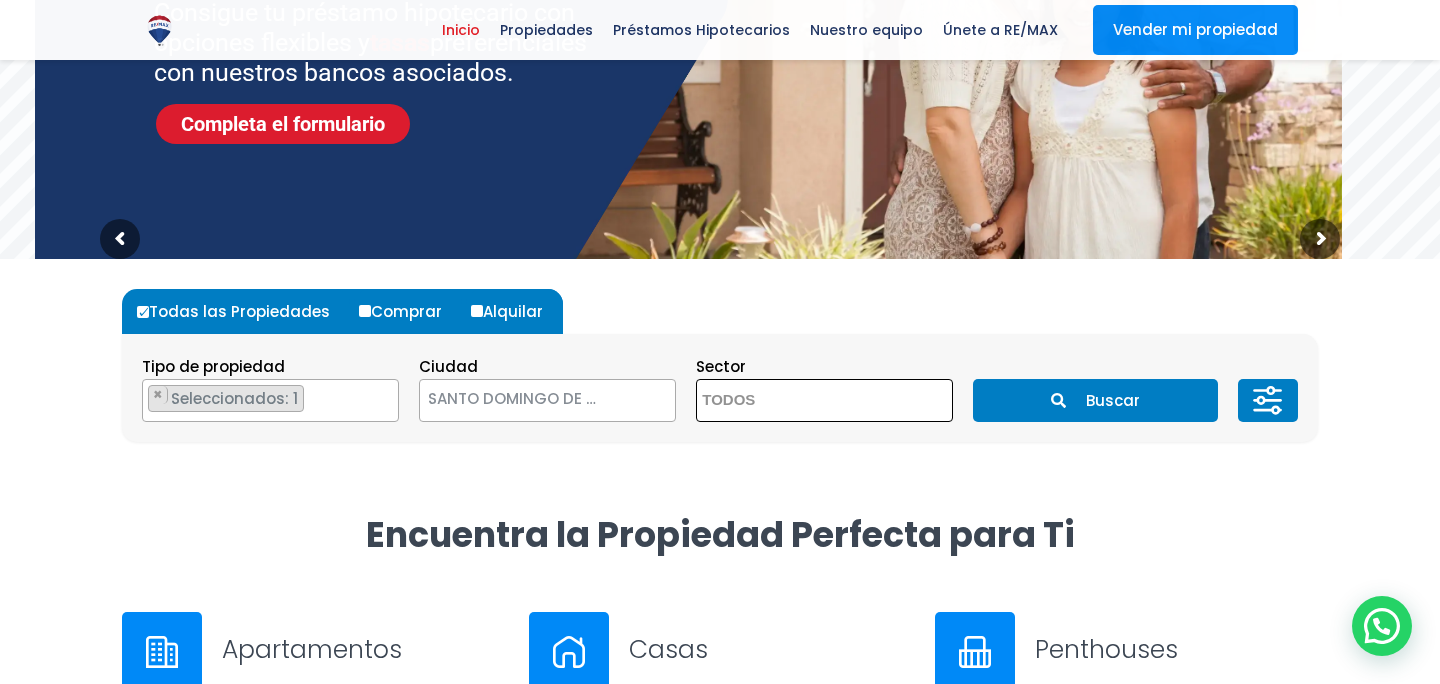 click at bounding box center [794, 401] 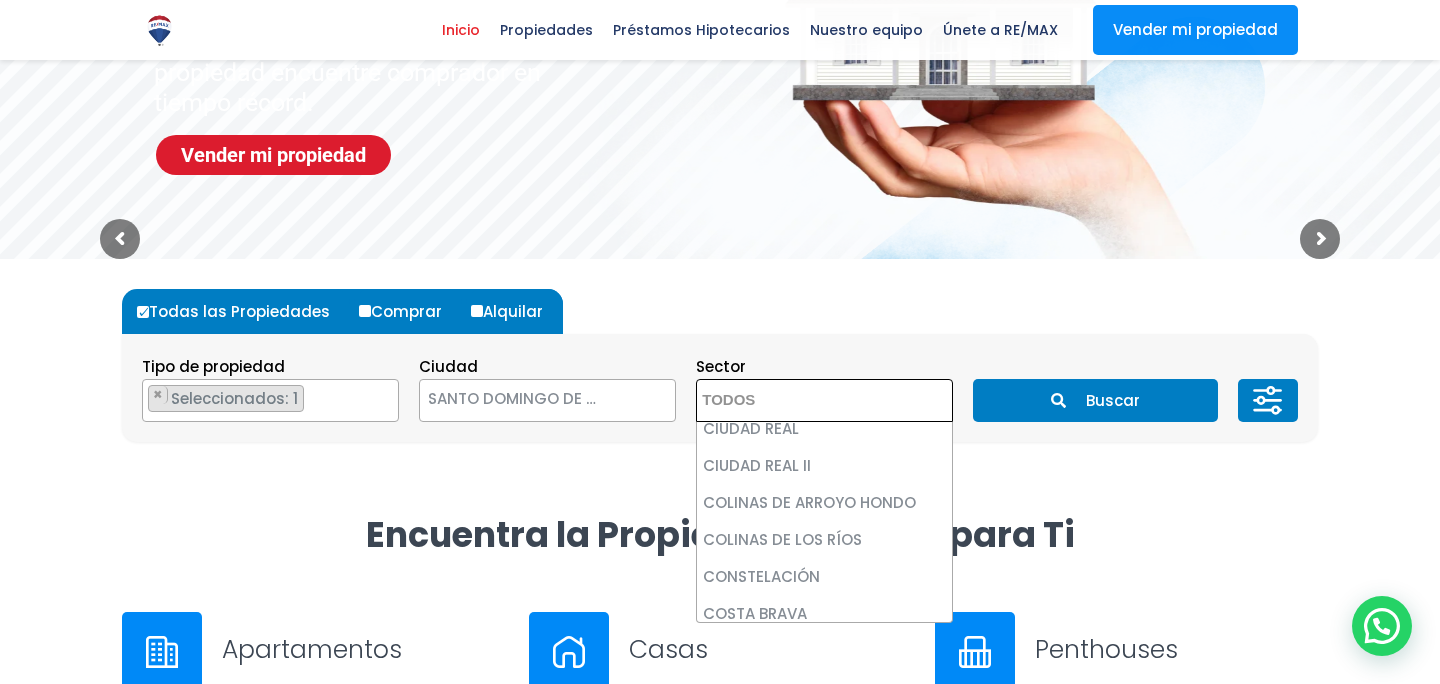 scroll, scrollTop: 1395, scrollLeft: 0, axis: vertical 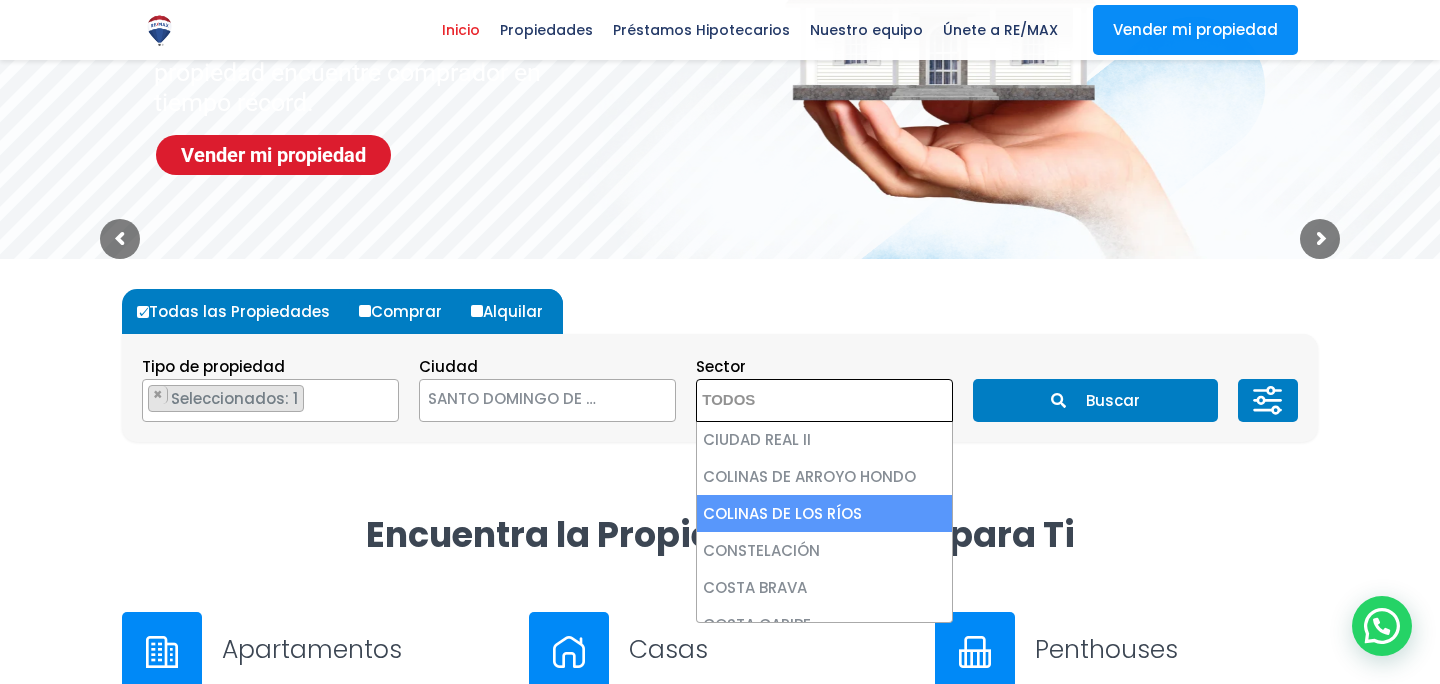 select on "37" 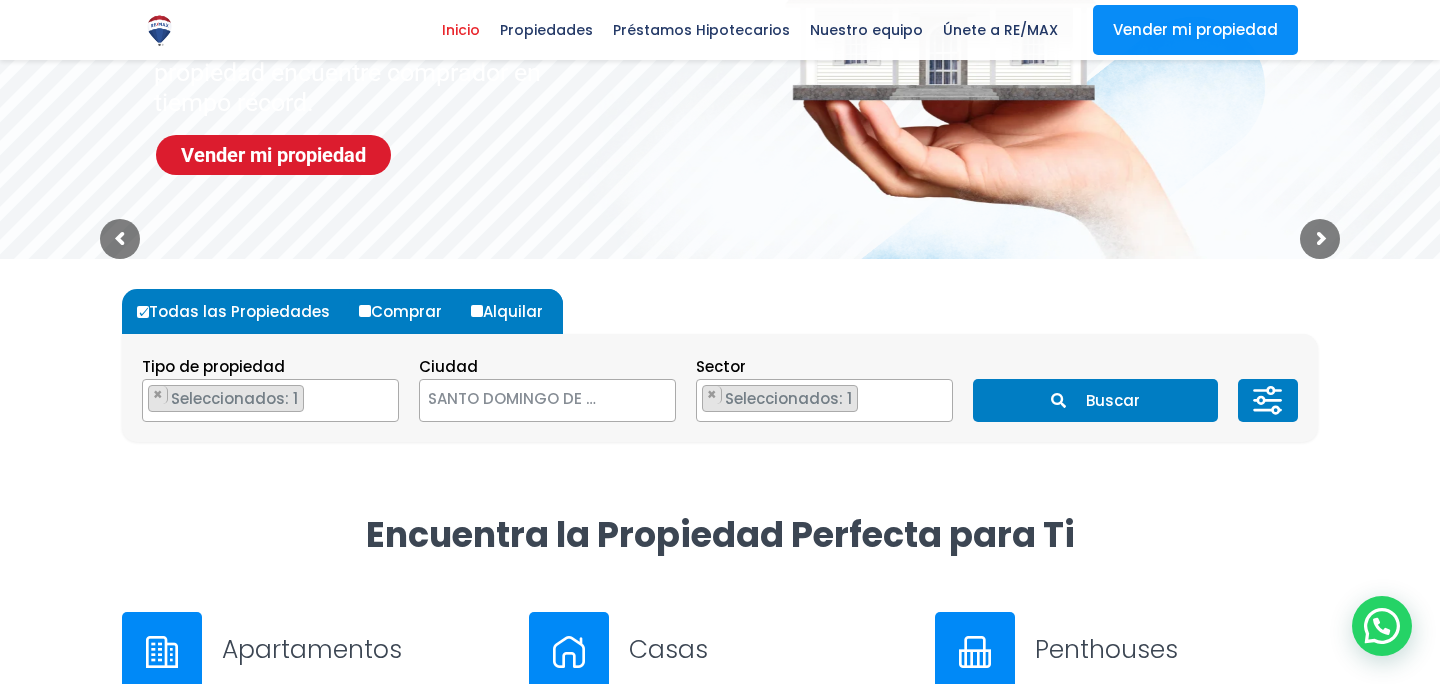 click at bounding box center (1058, 400) 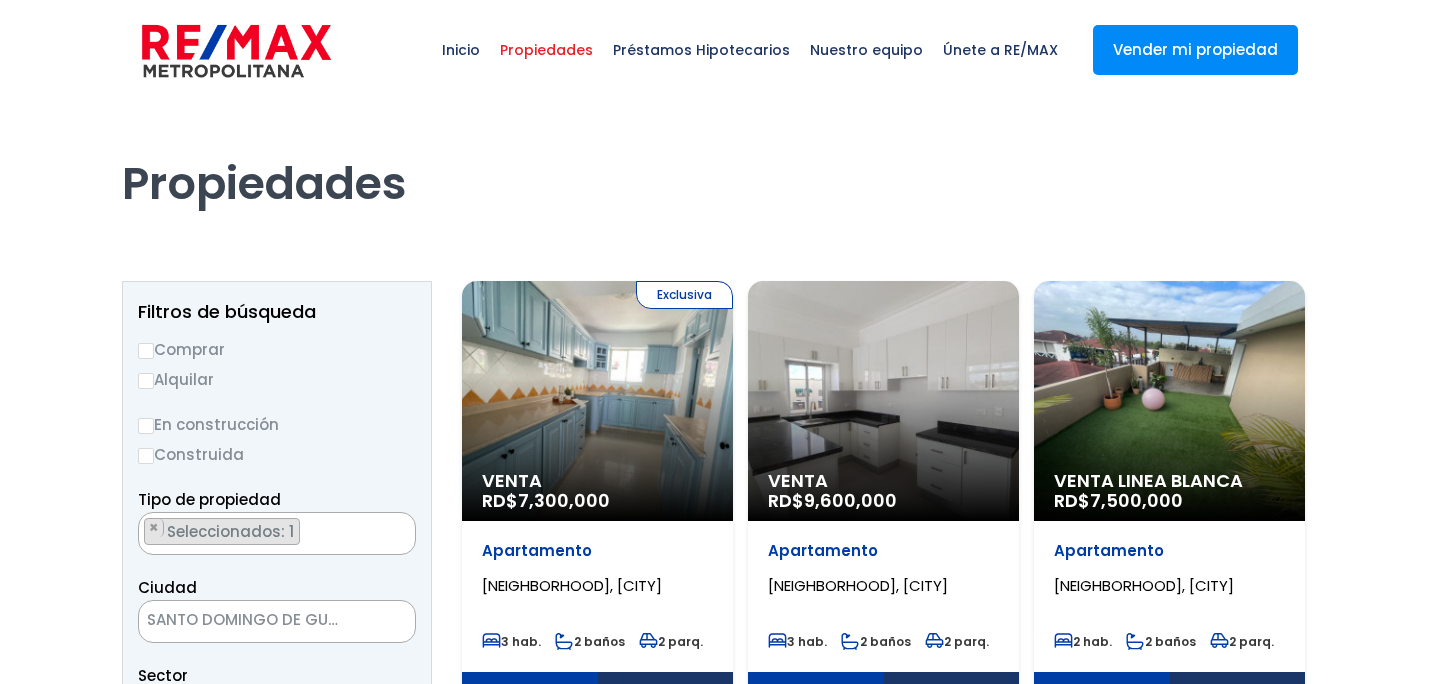 scroll, scrollTop: 0, scrollLeft: 0, axis: both 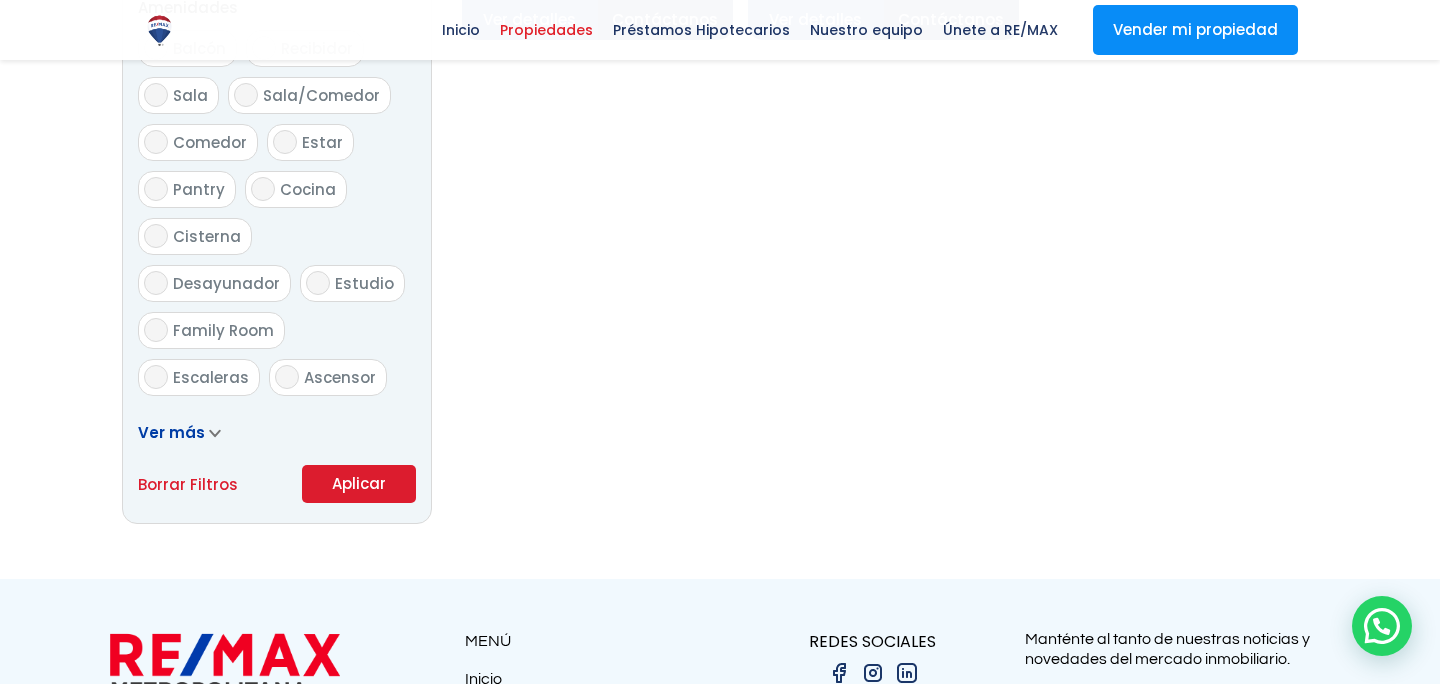 click on "Aplicar" at bounding box center [359, 484] 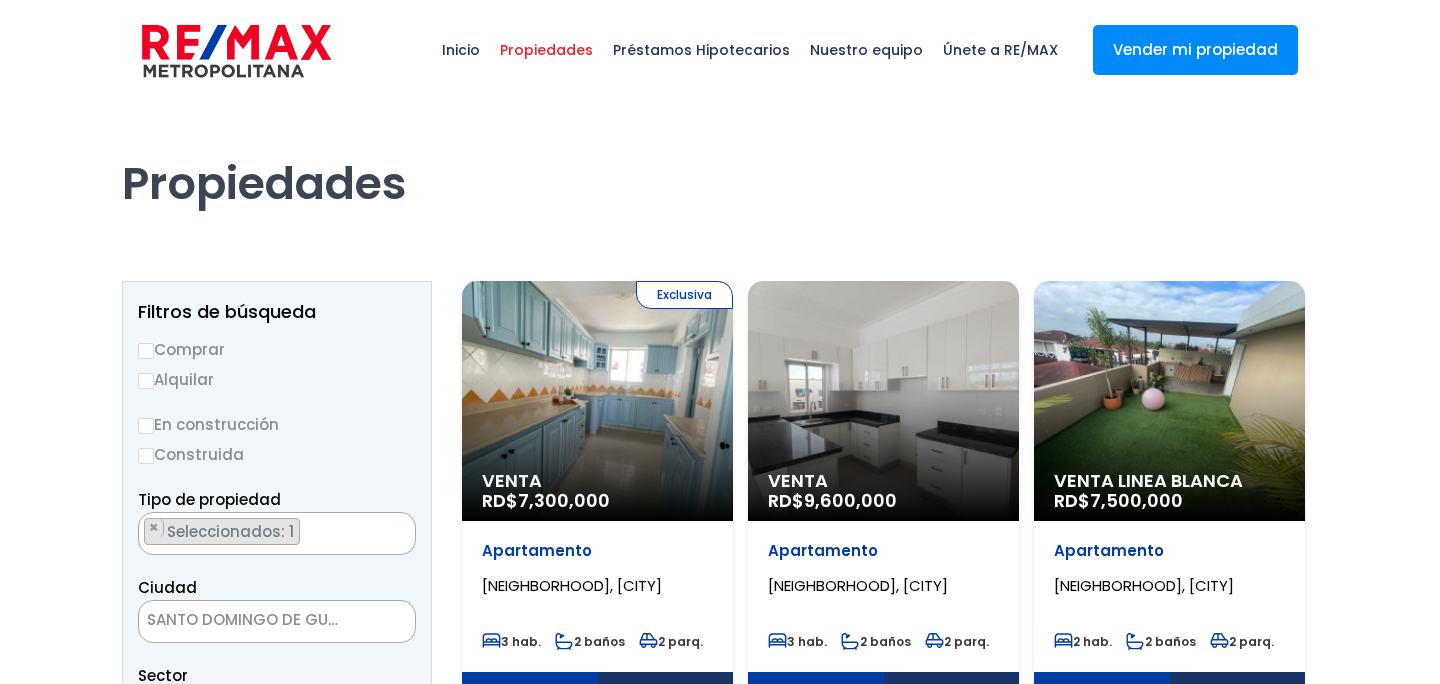 scroll, scrollTop: 0, scrollLeft: 0, axis: both 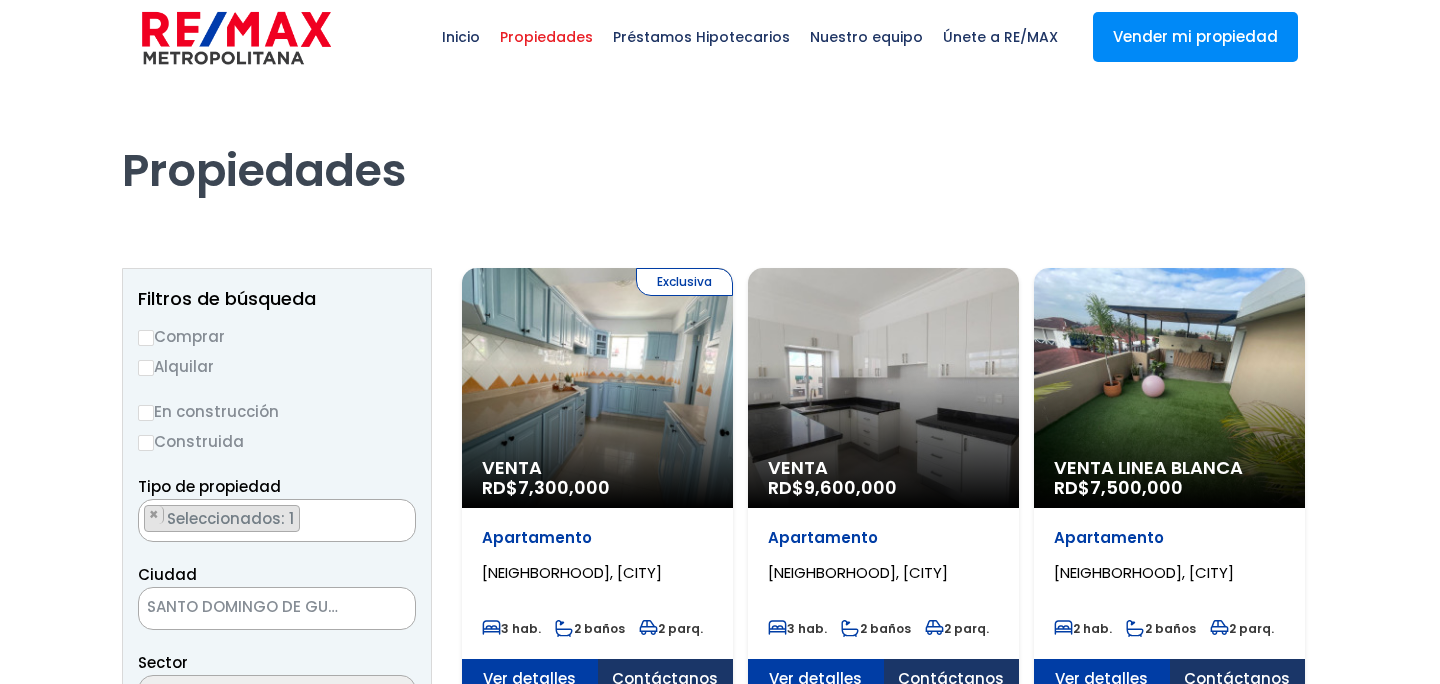 select on "37" 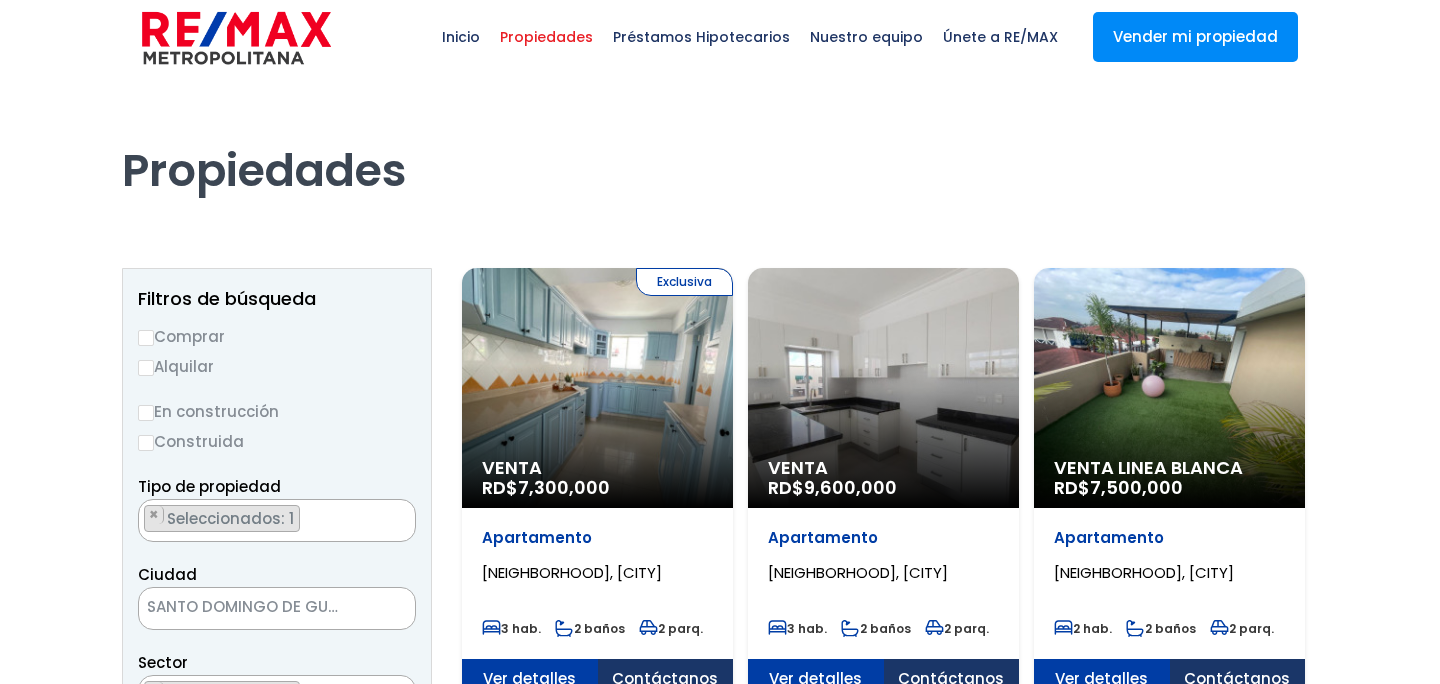 scroll, scrollTop: 897, scrollLeft: 0, axis: vertical 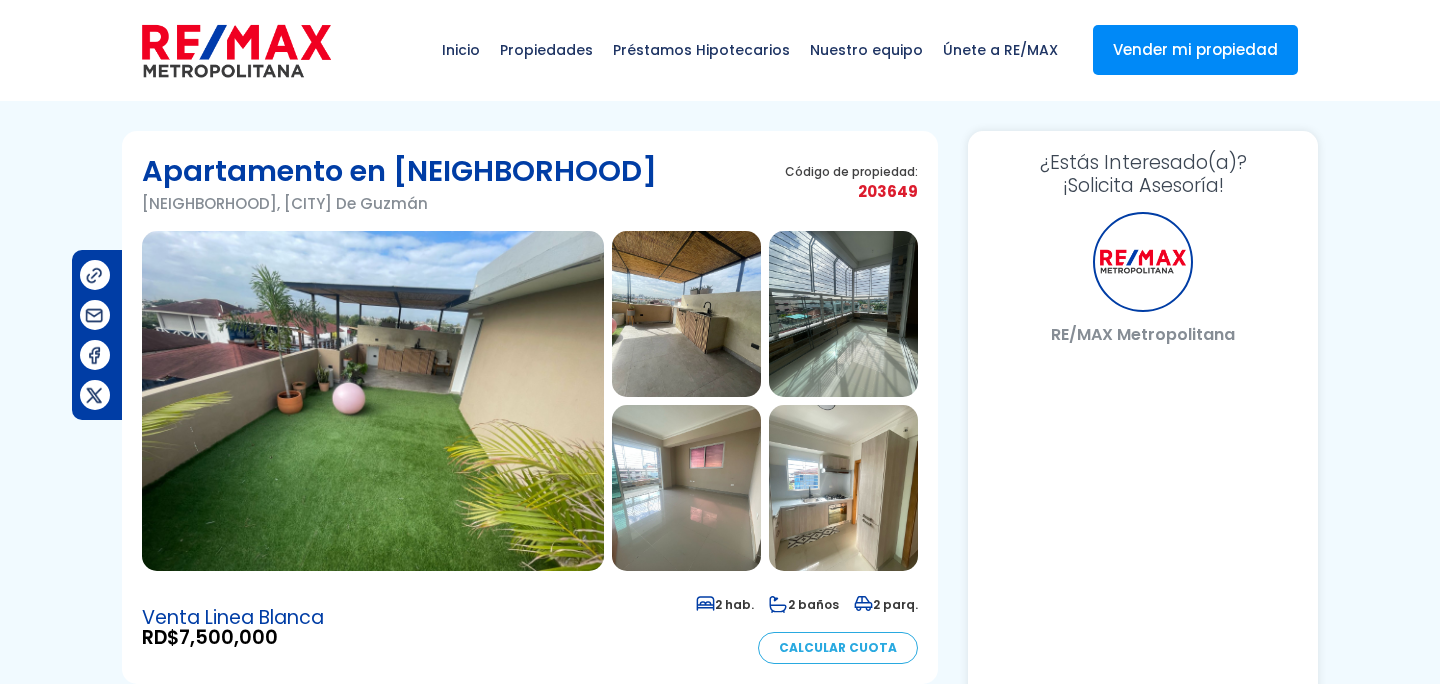 select on "US" 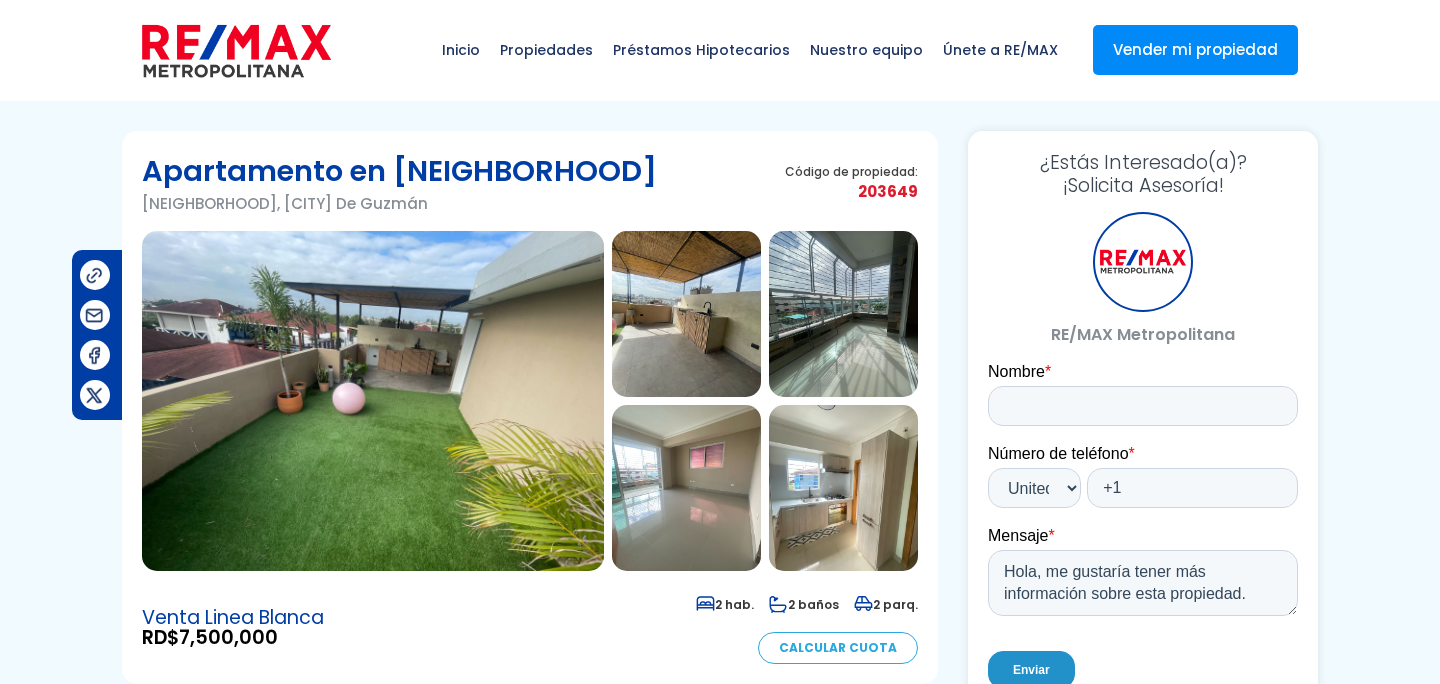 scroll, scrollTop: 0, scrollLeft: 0, axis: both 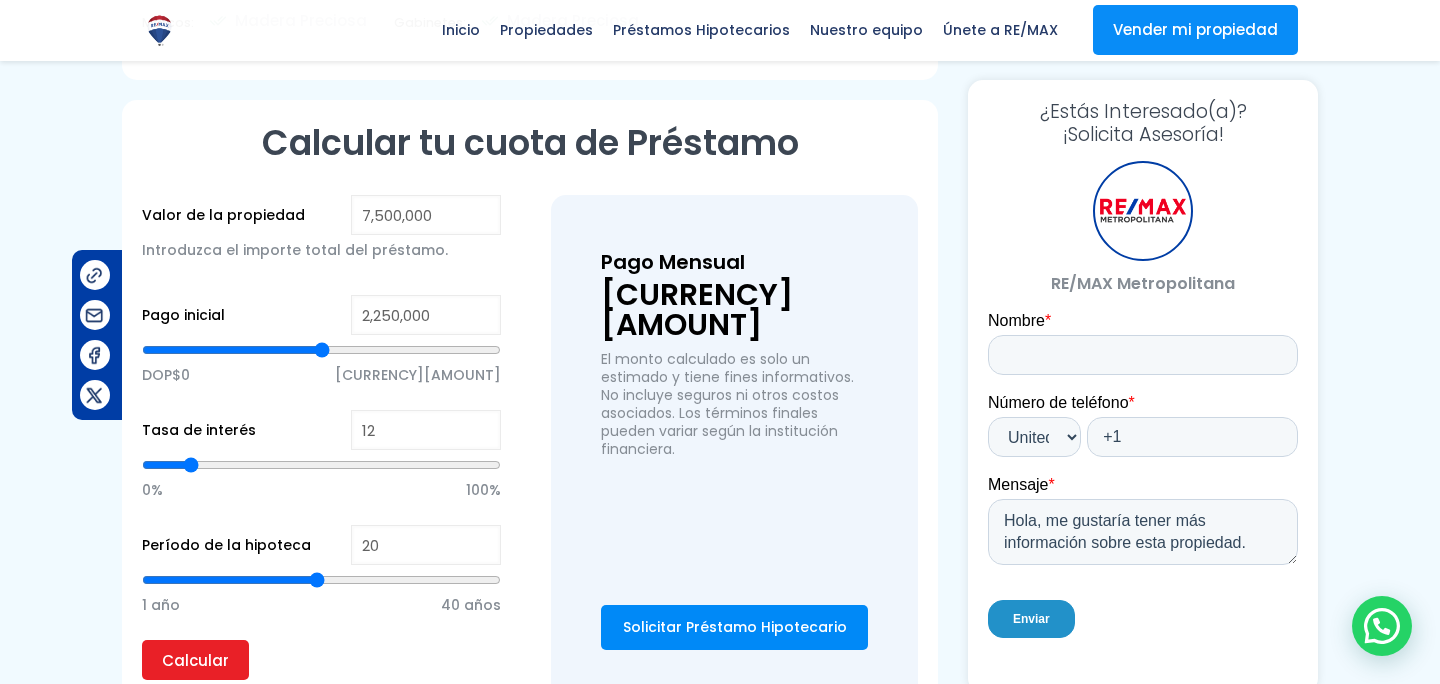 type on "13" 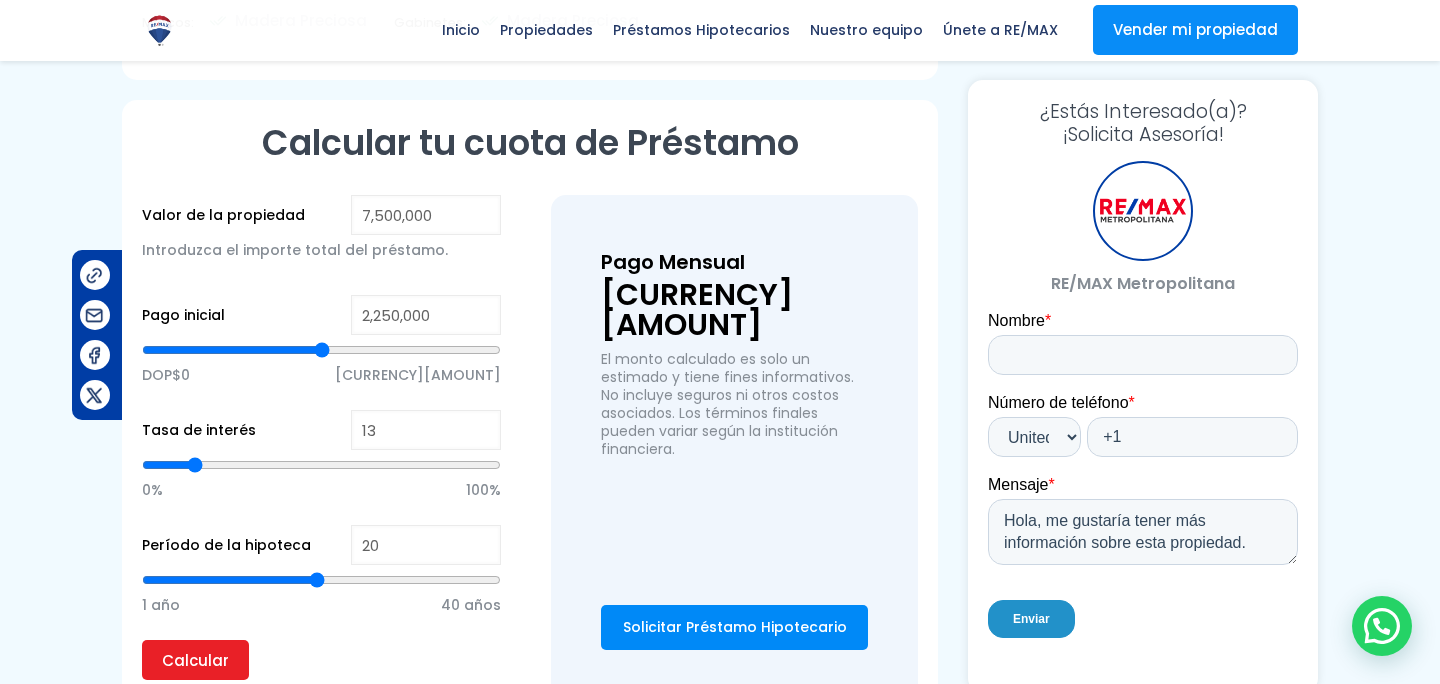 type on "12" 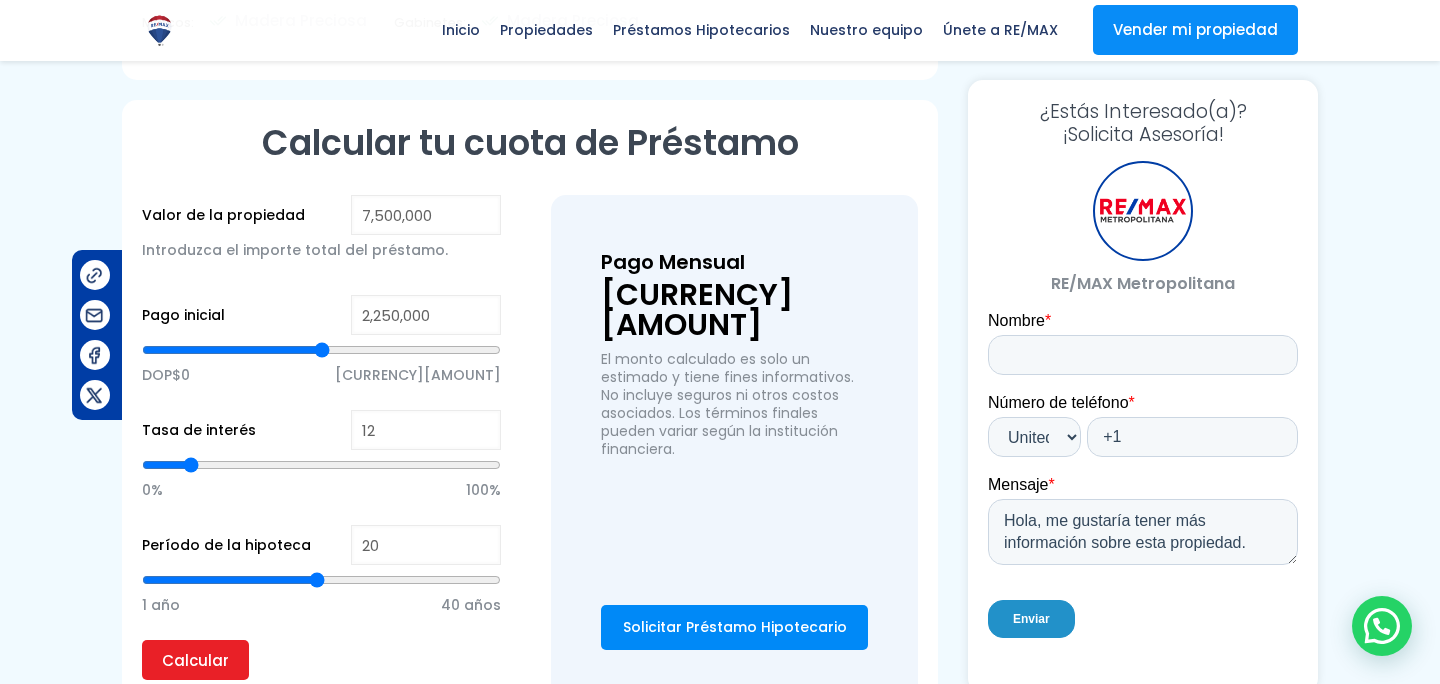 type on "11" 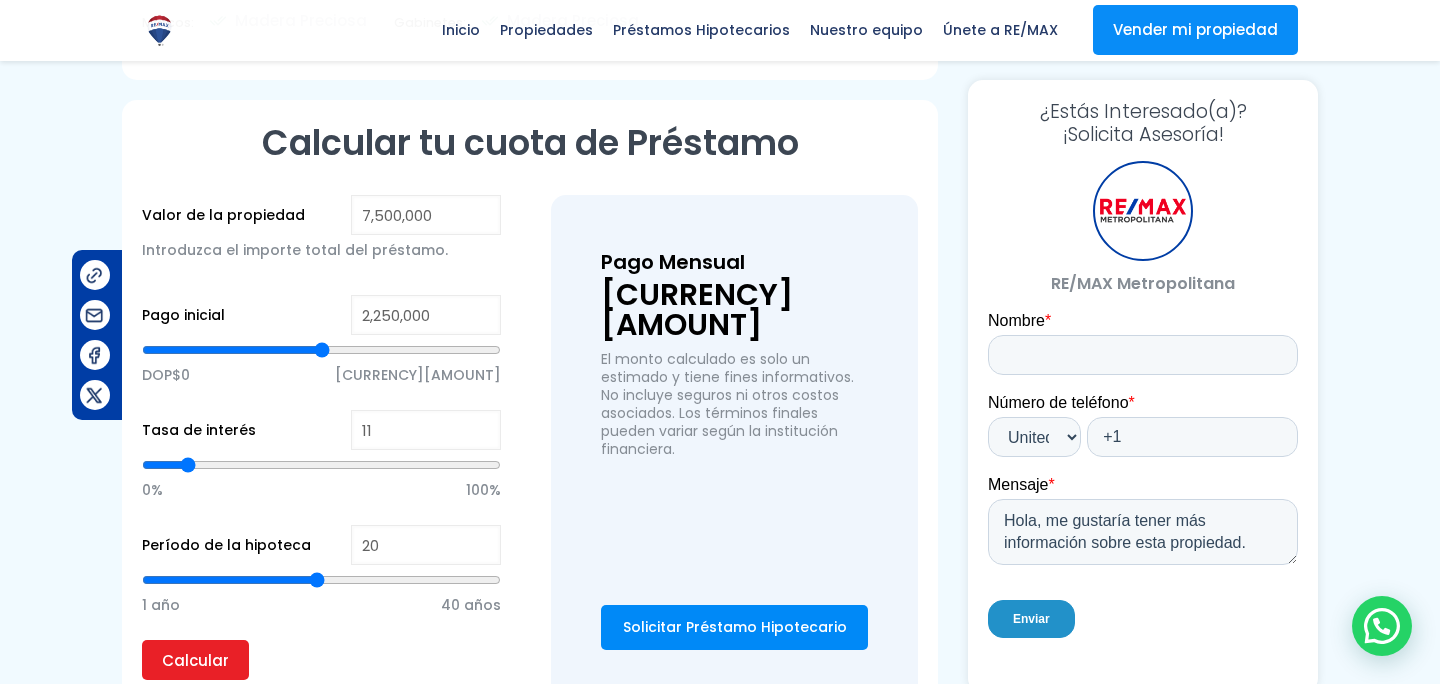 type on "10" 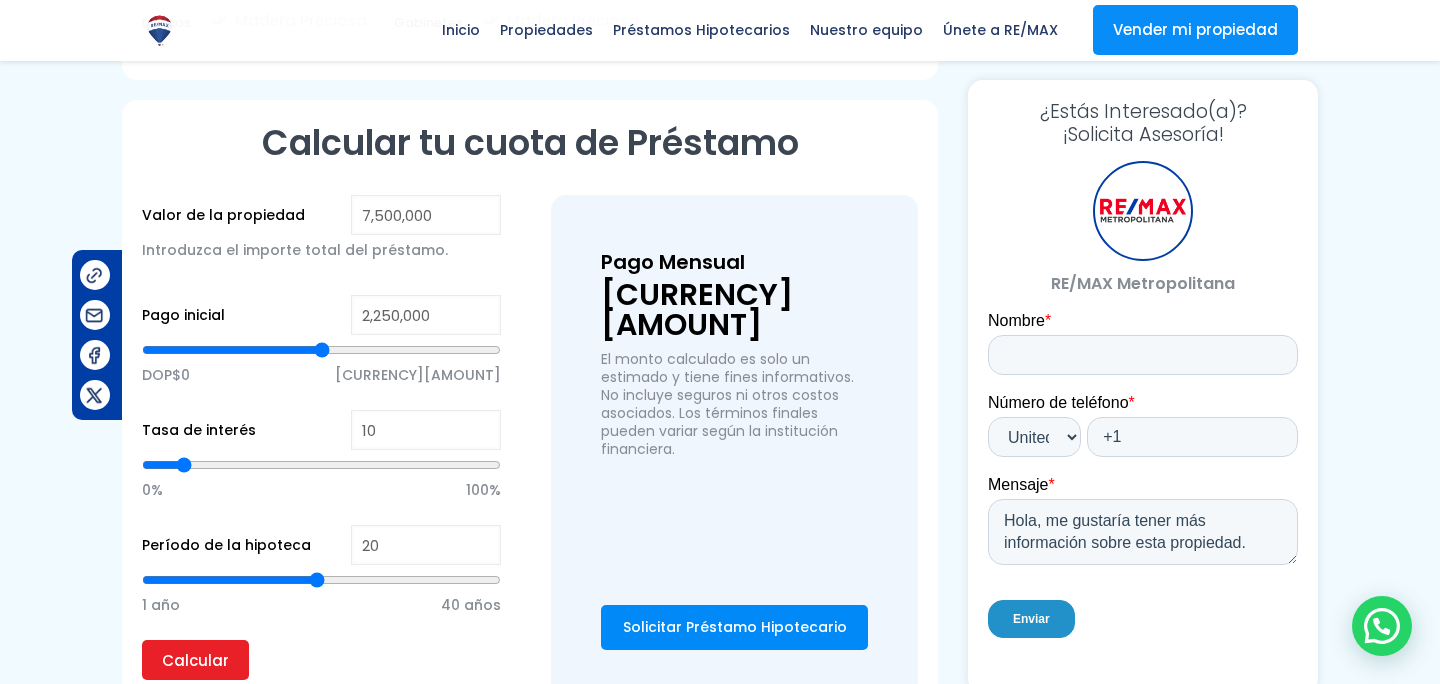 drag, startPoint x: 193, startPoint y: 463, endPoint x: 183, endPoint y: 467, distance: 10.770329 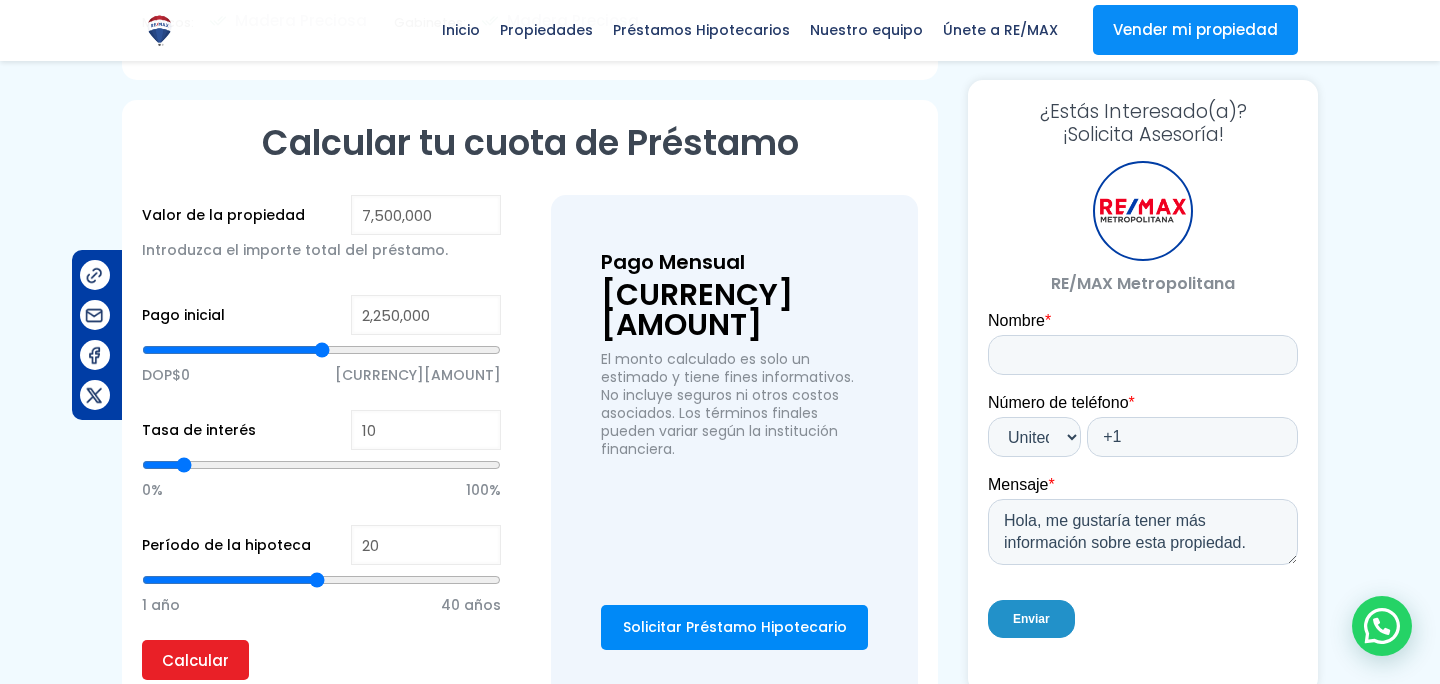 type on "10" 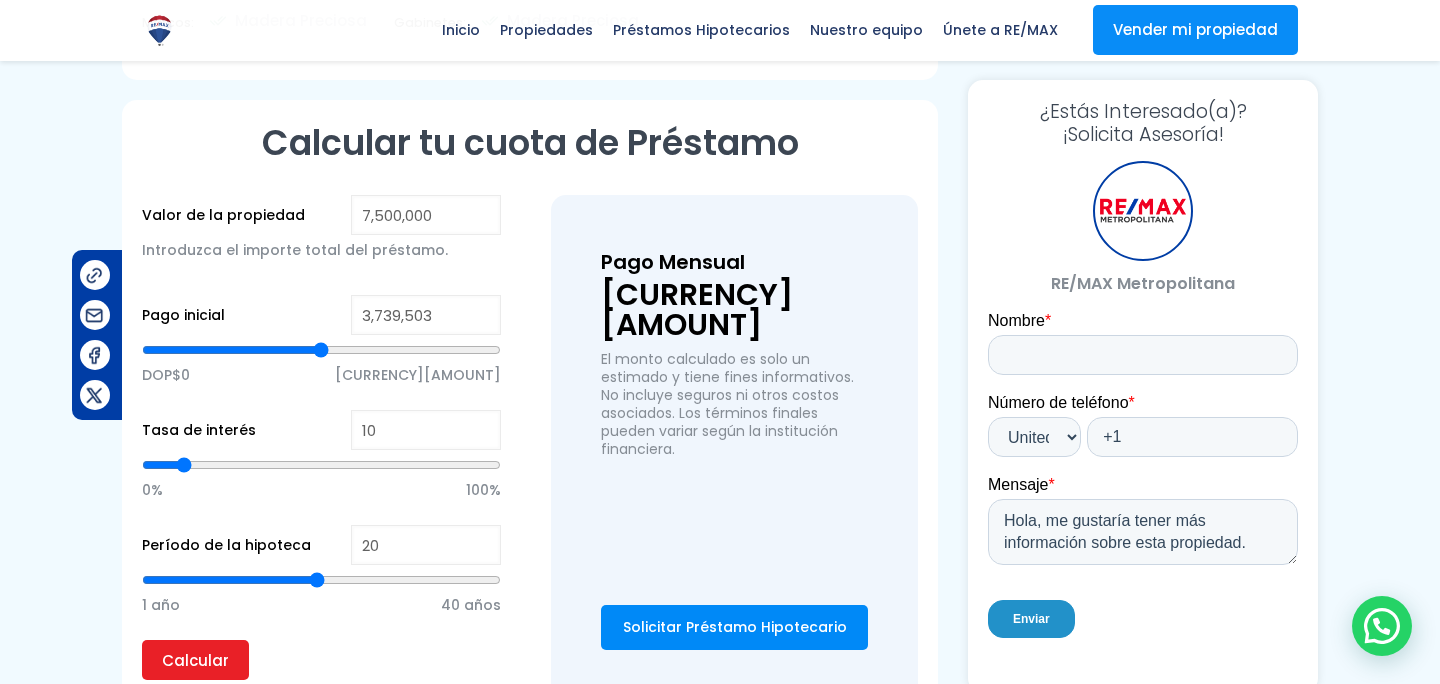type on "3,737,114" 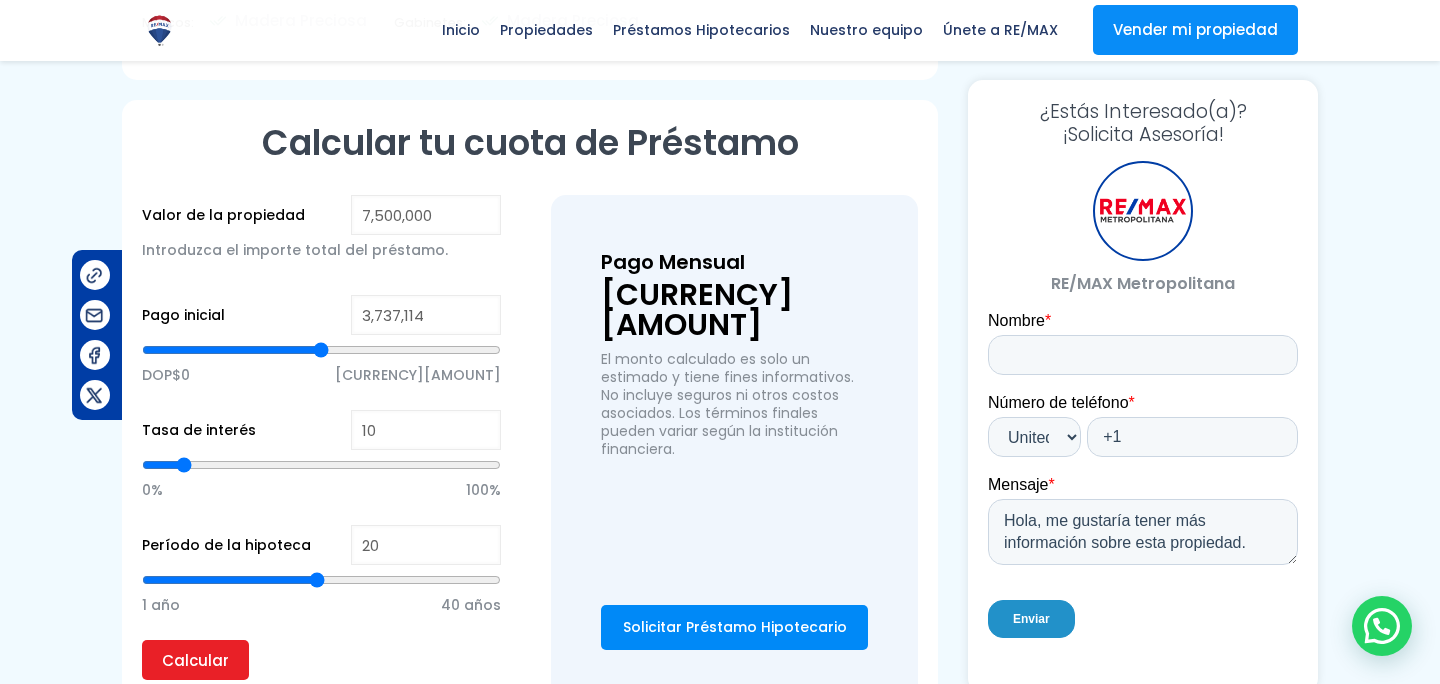 type on "3,726,020" 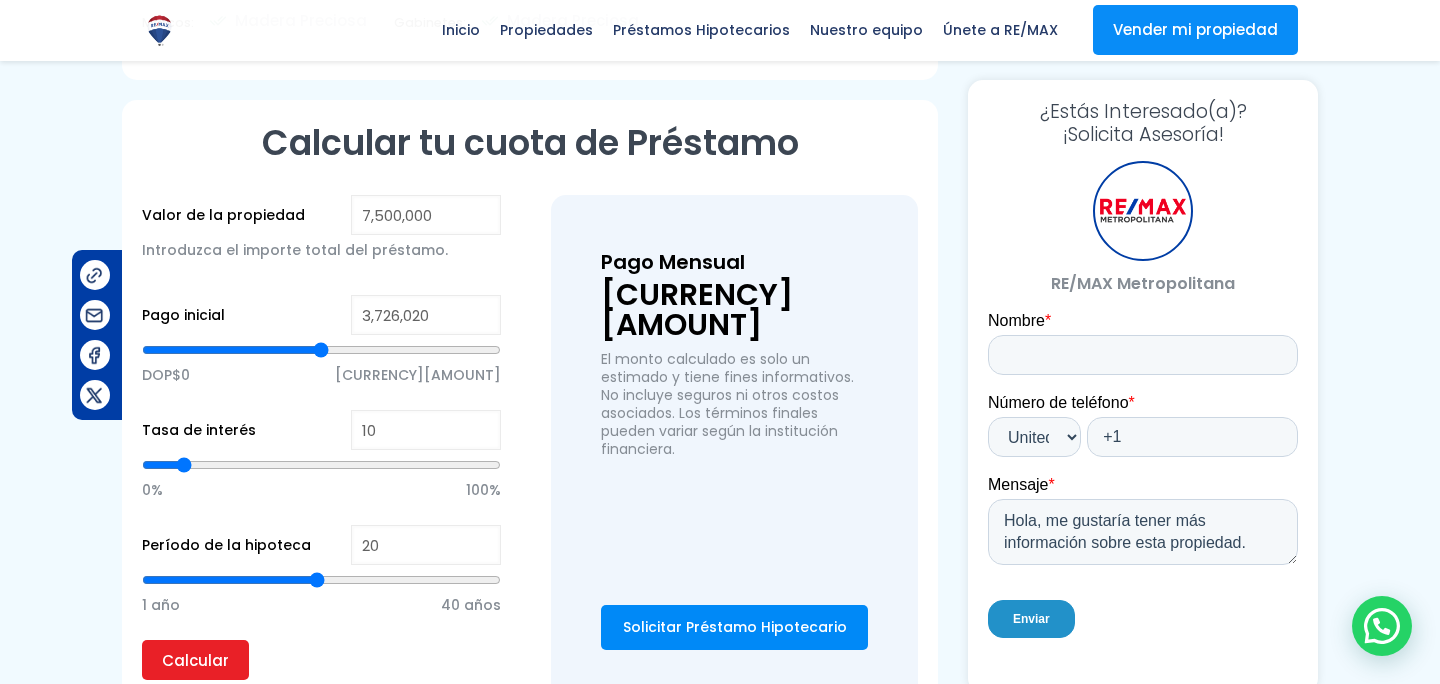 type on "3,638,463" 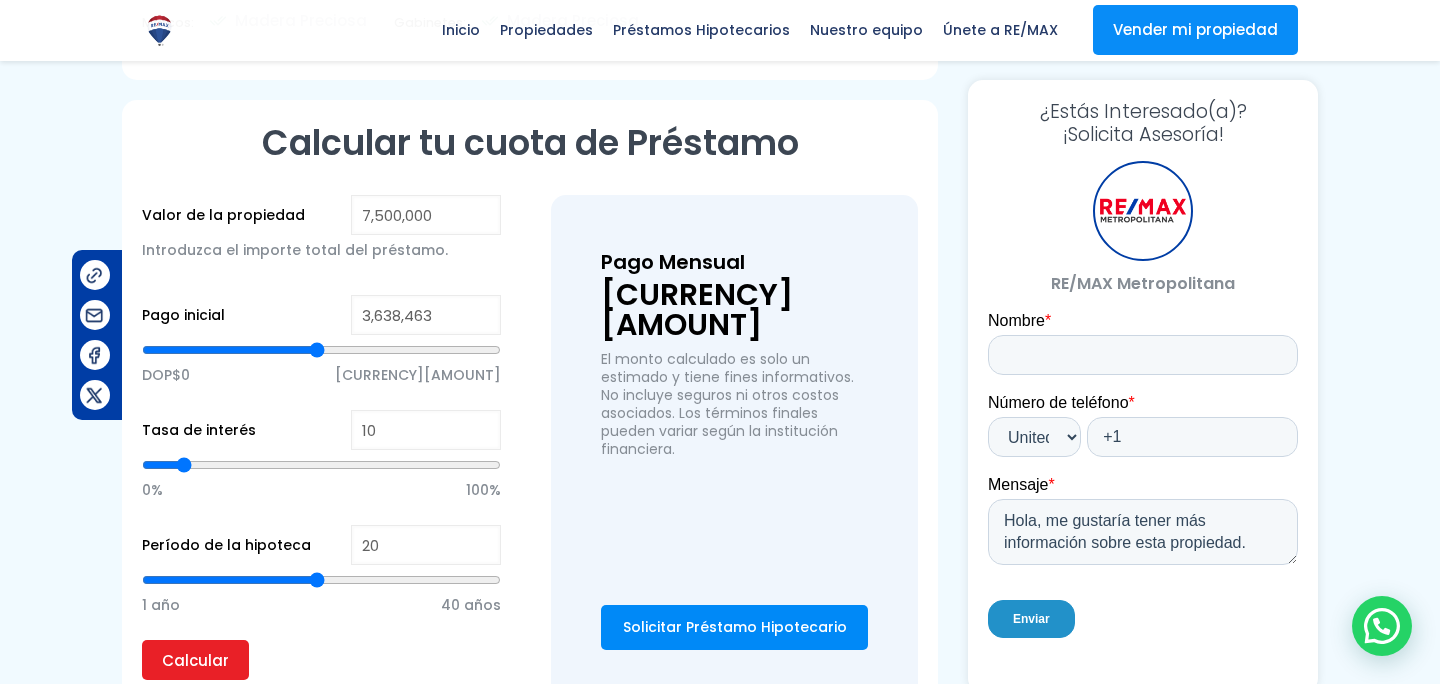 type on "3,454,304" 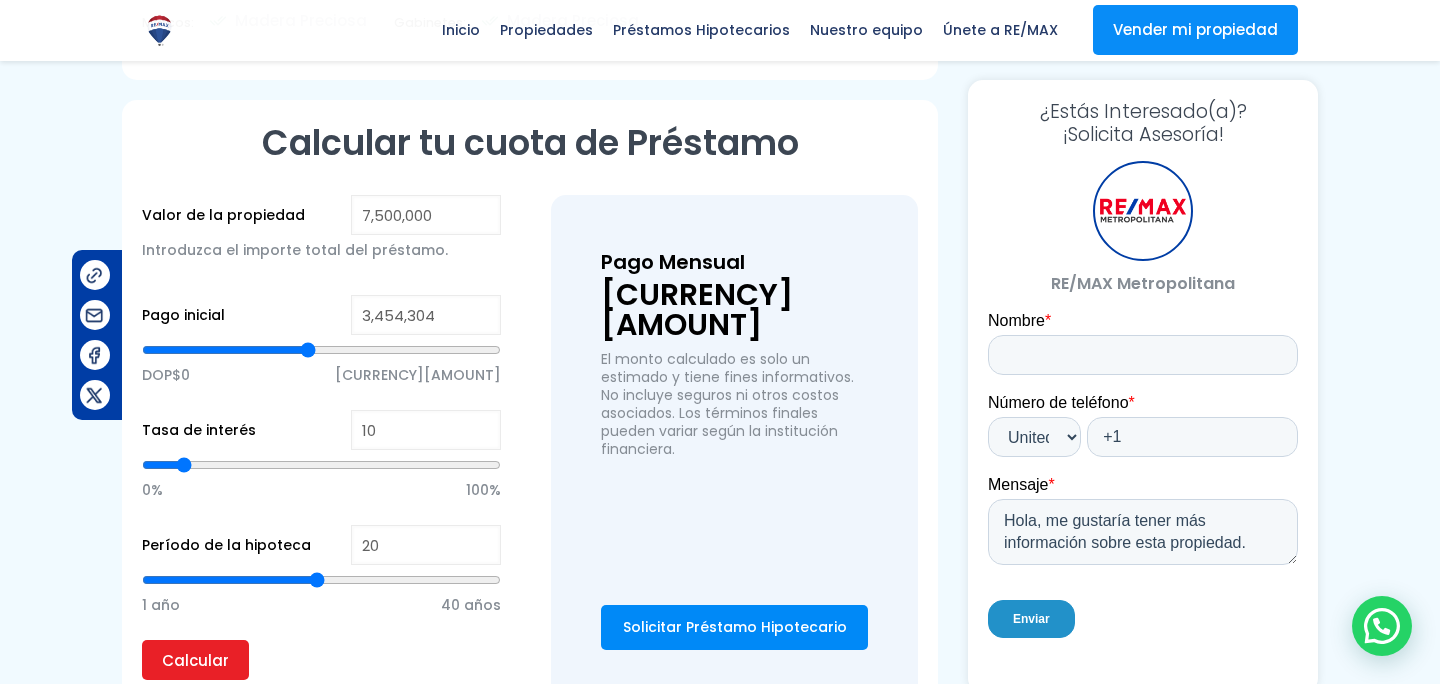 type on "3,291,480" 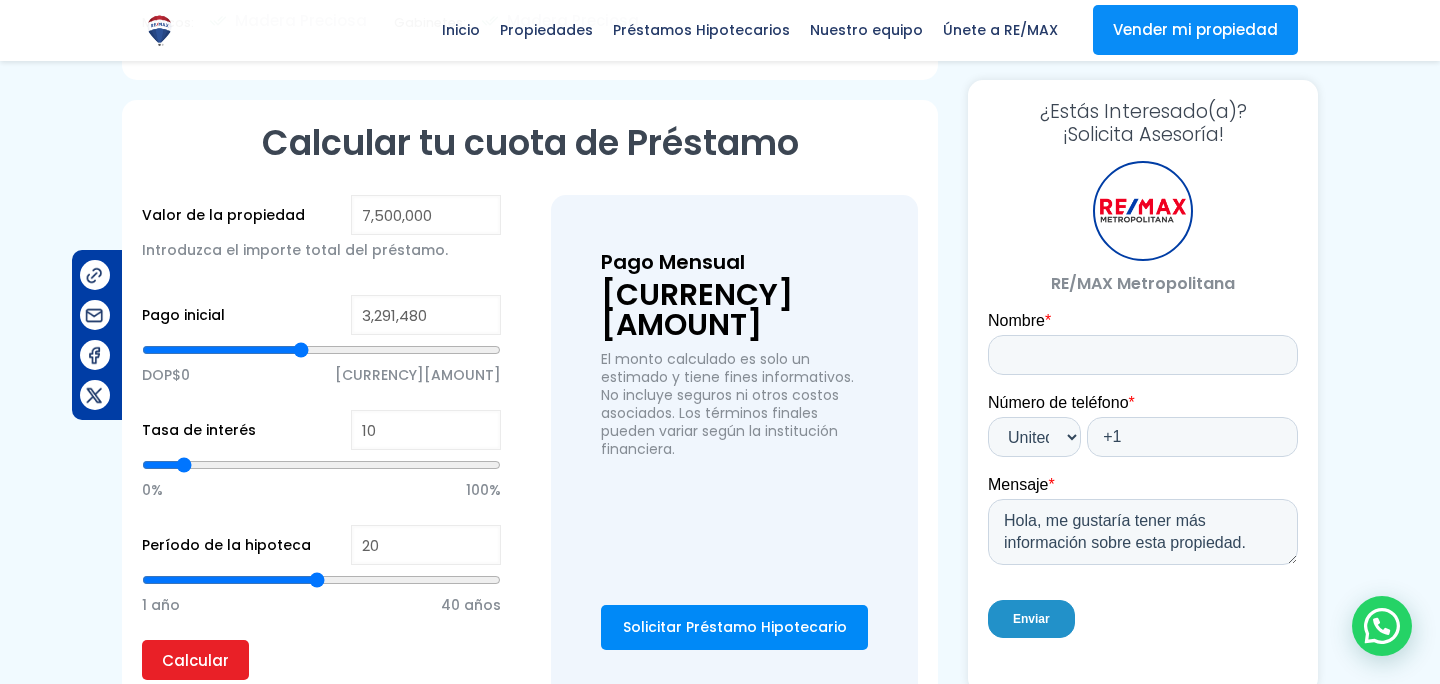 type on "3,048,096" 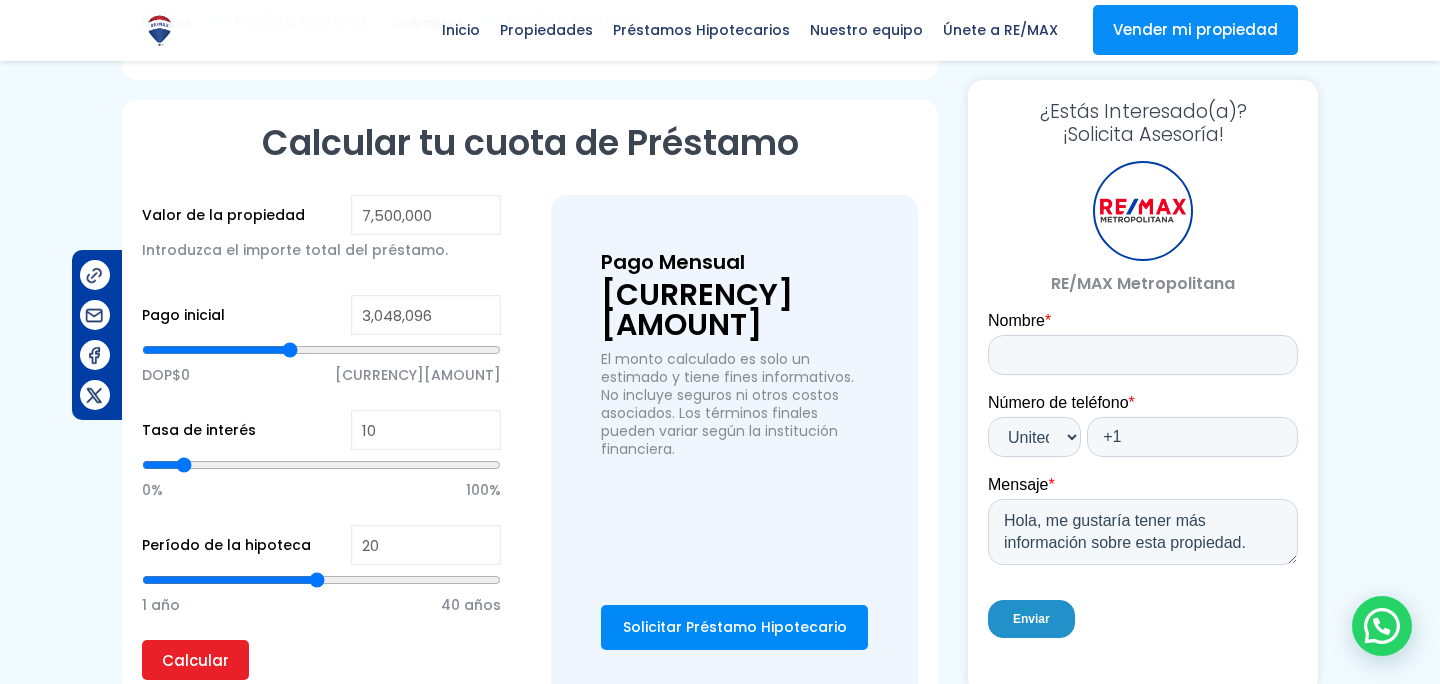 type on "2,725,349" 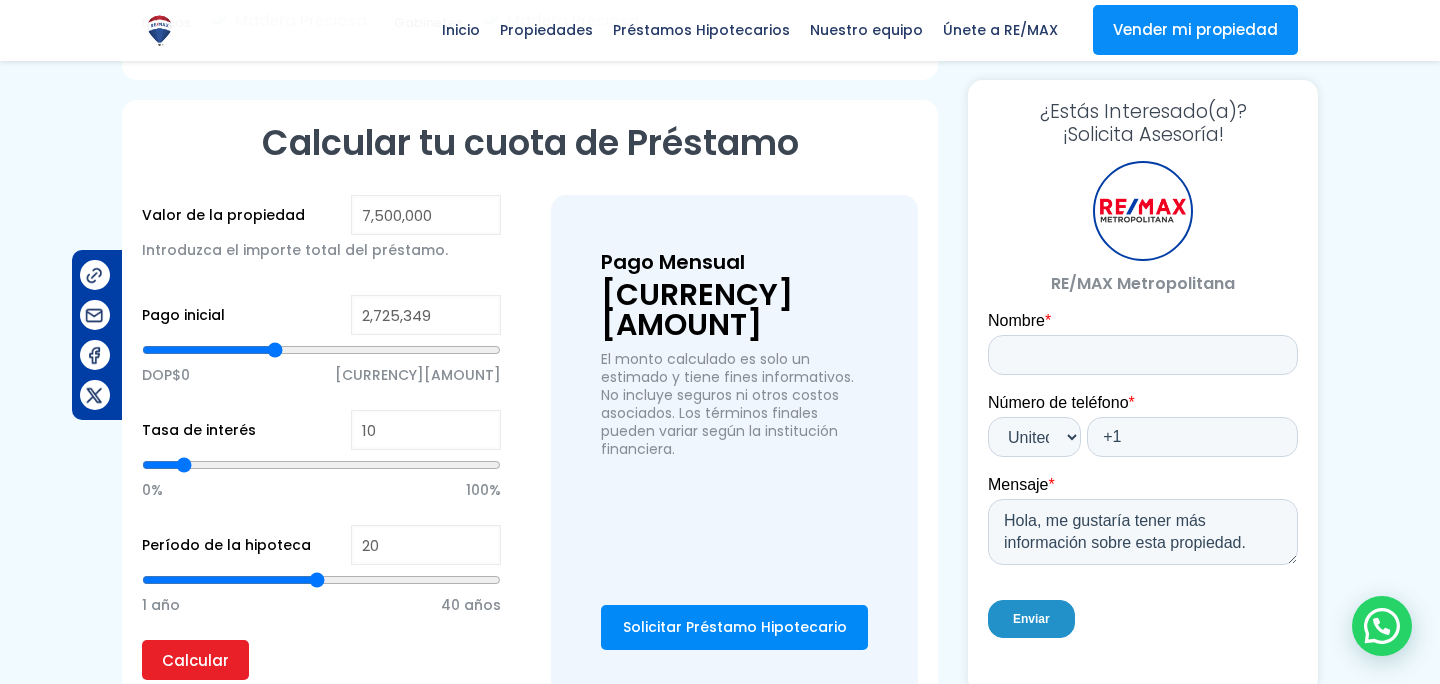 type on "2,455,511" 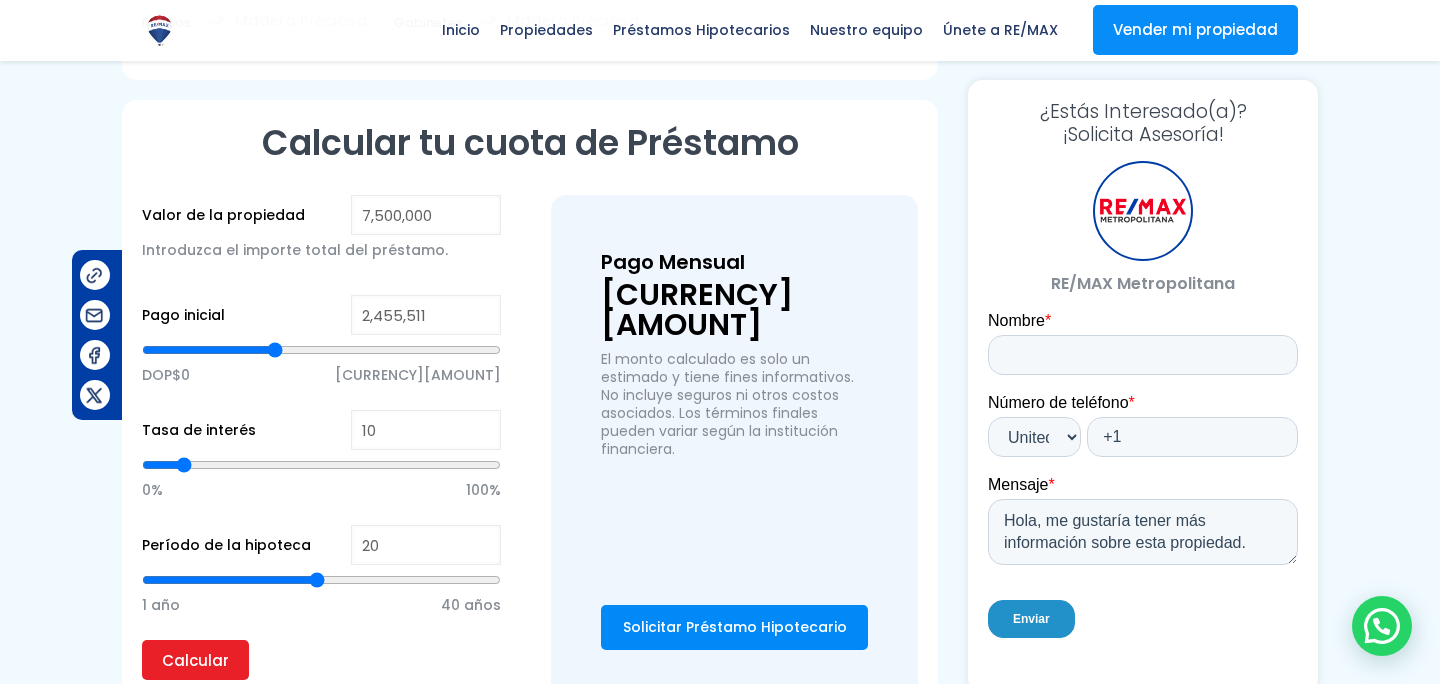 type on "2455511" 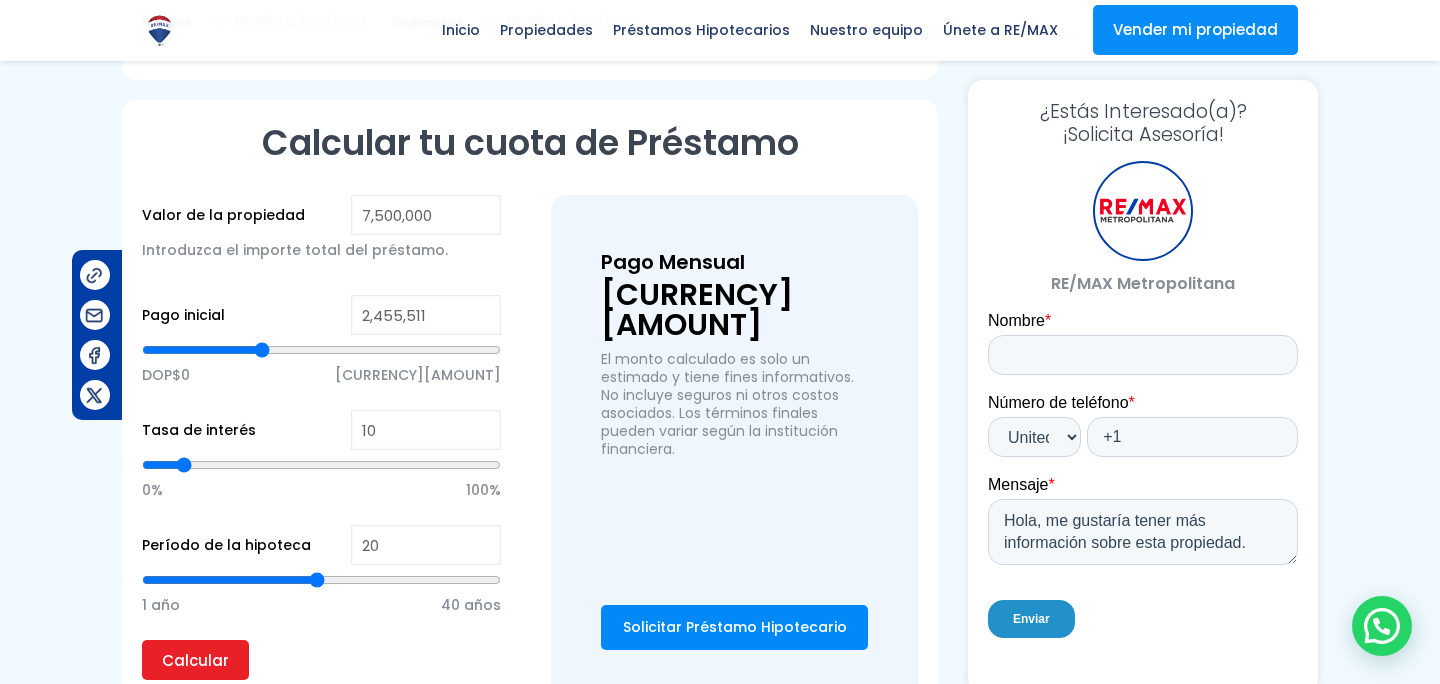 type on "2,242,166" 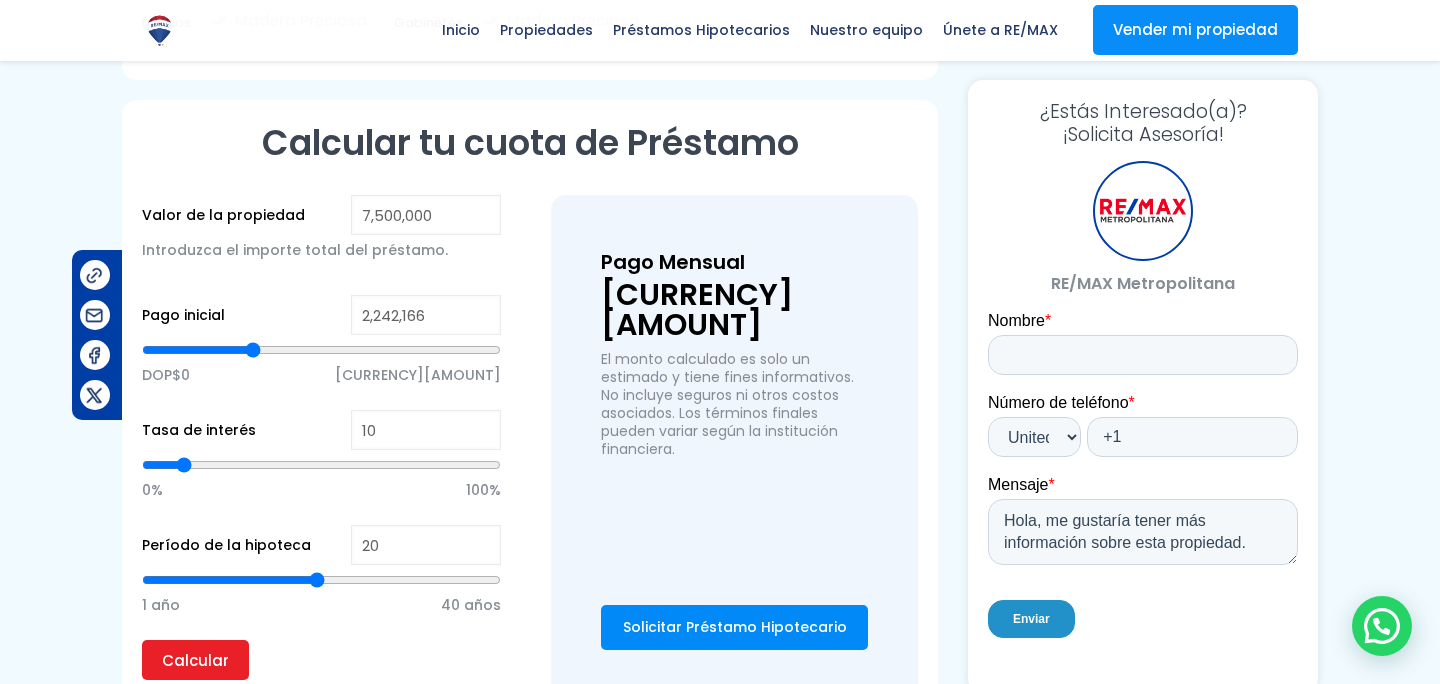 type on "2,085,998" 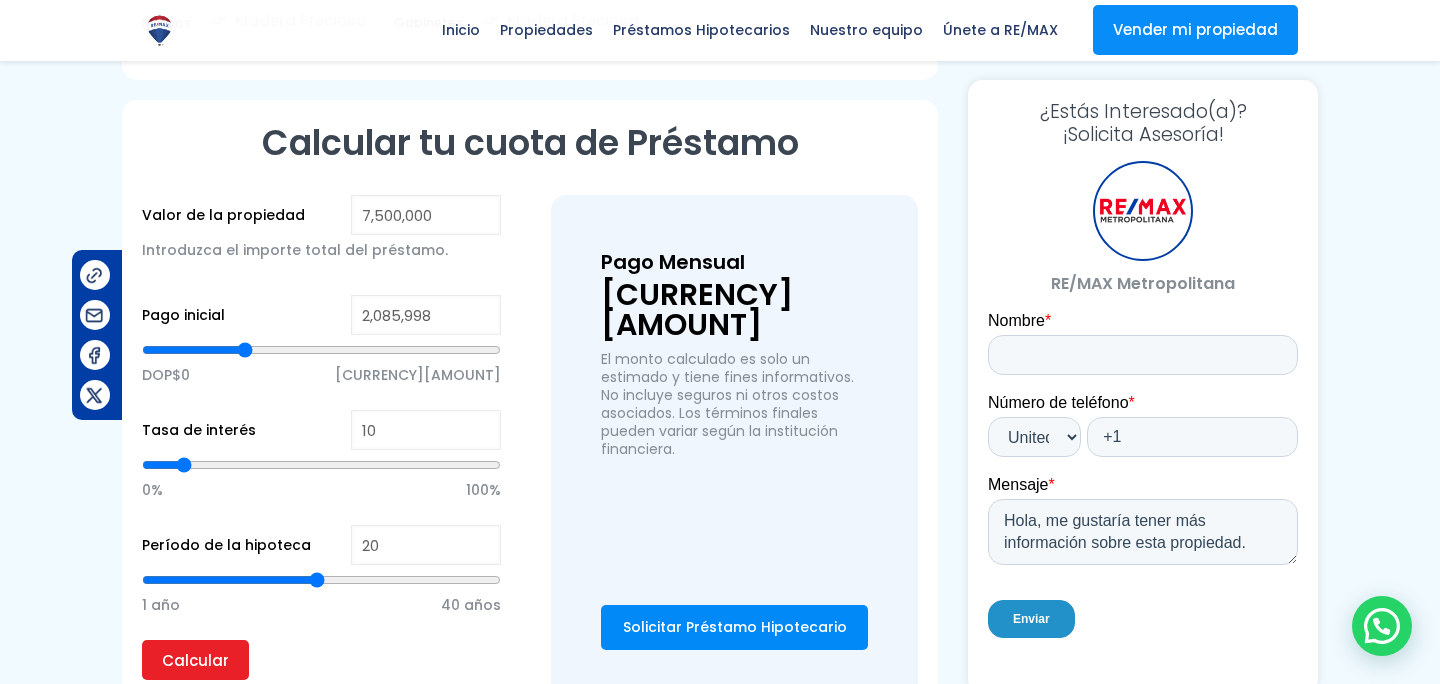 type on "1,966,013" 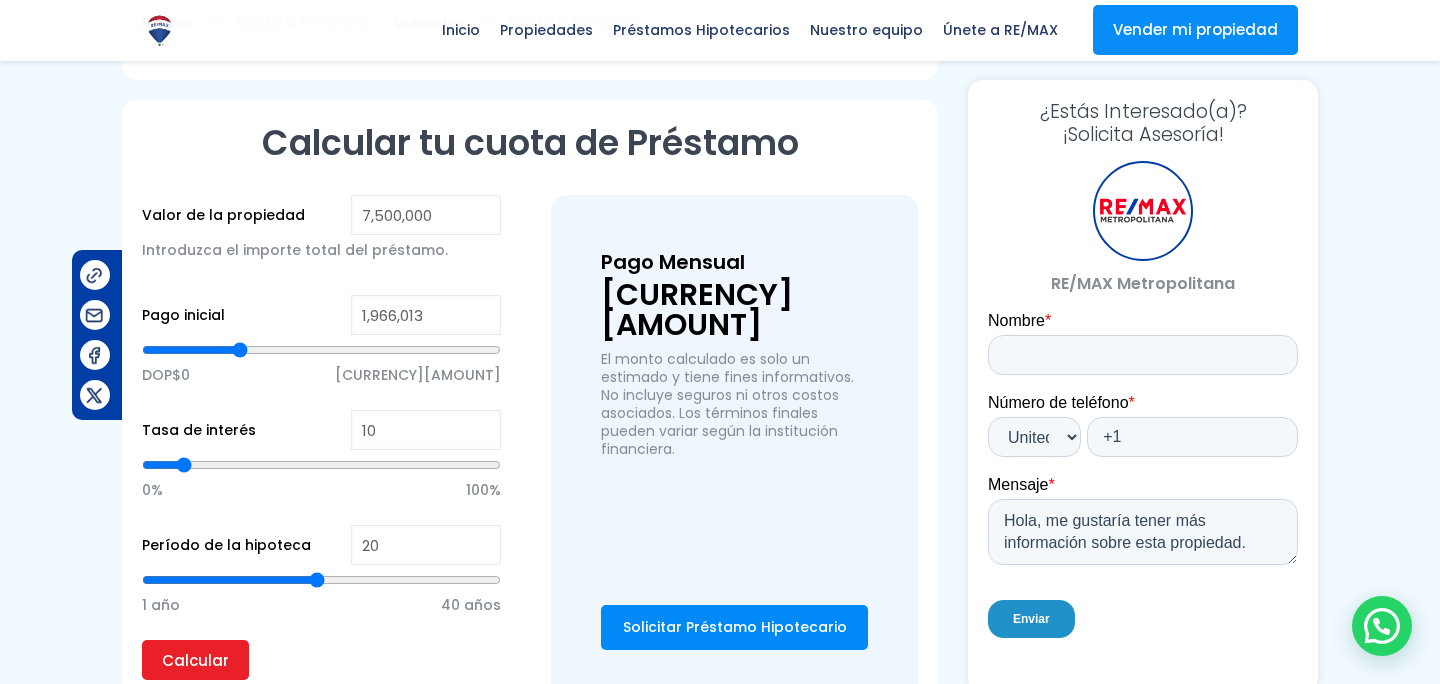 type on "1,896,548" 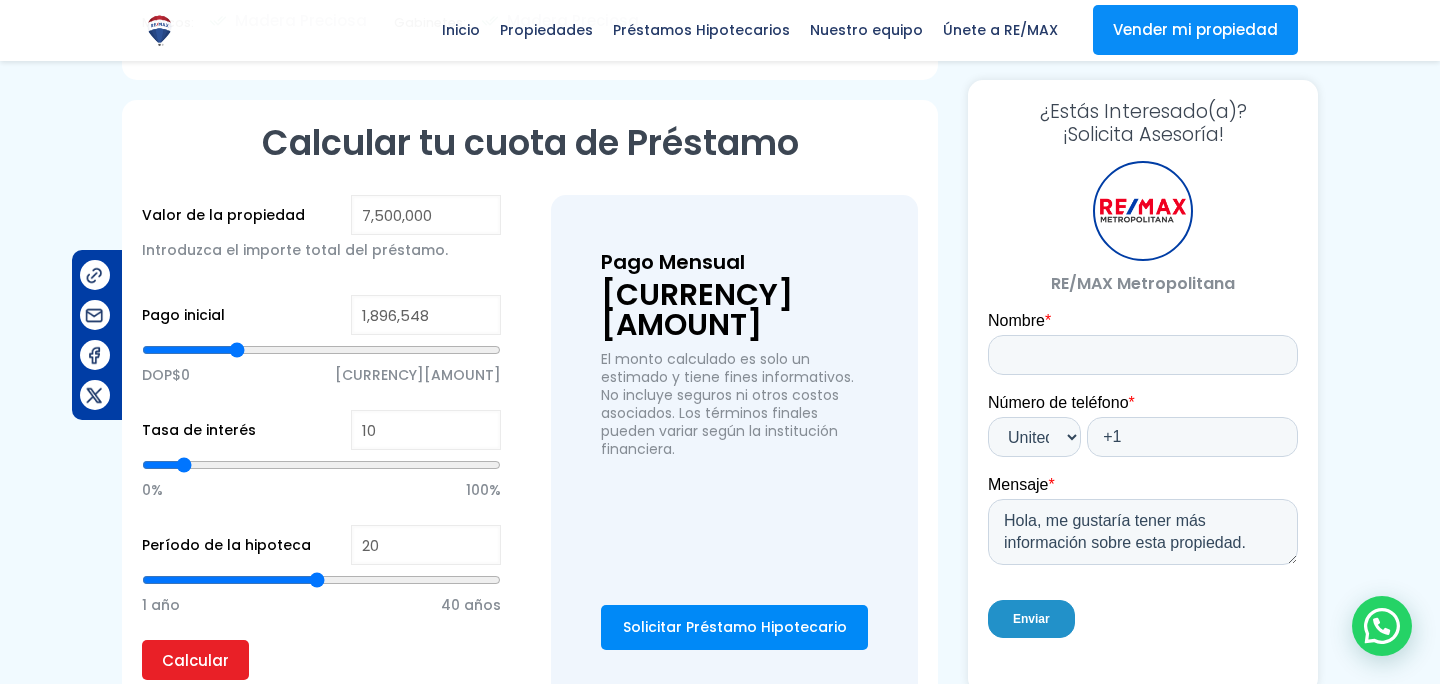 type on "1,853,879" 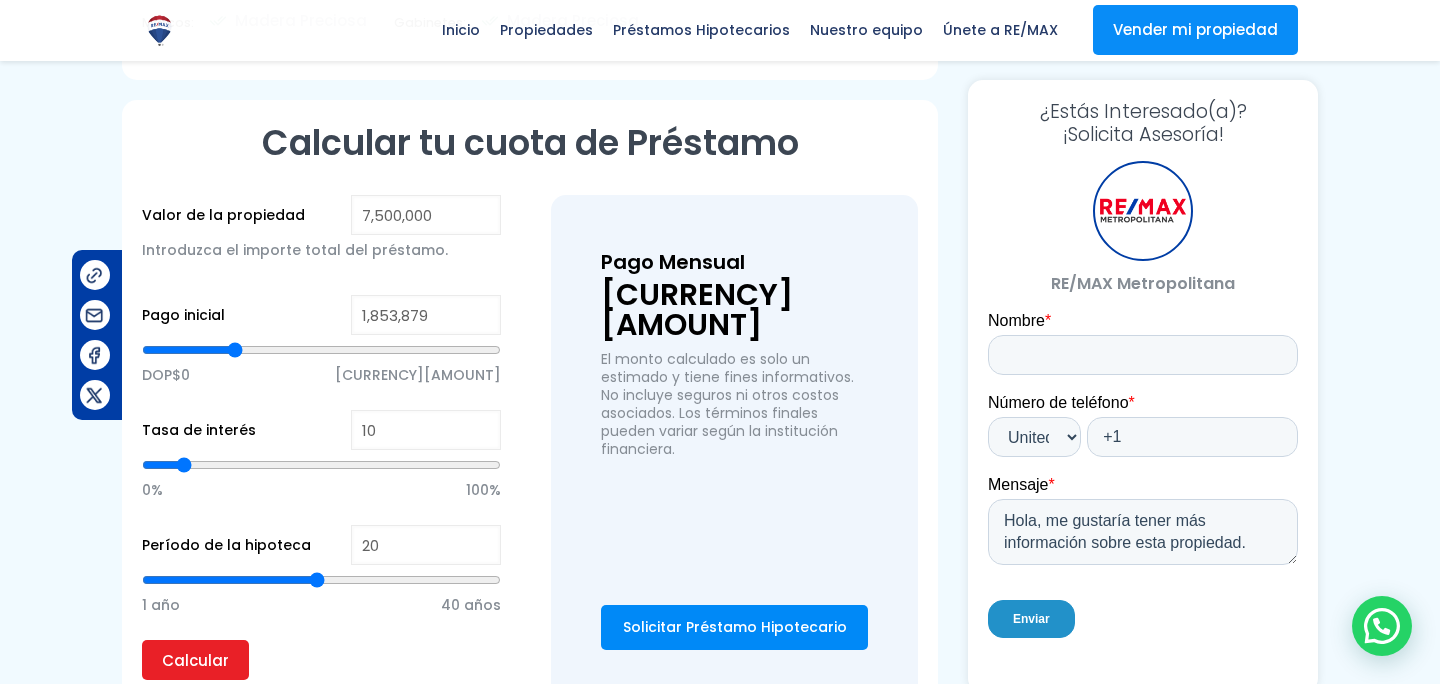type on "1,826,229" 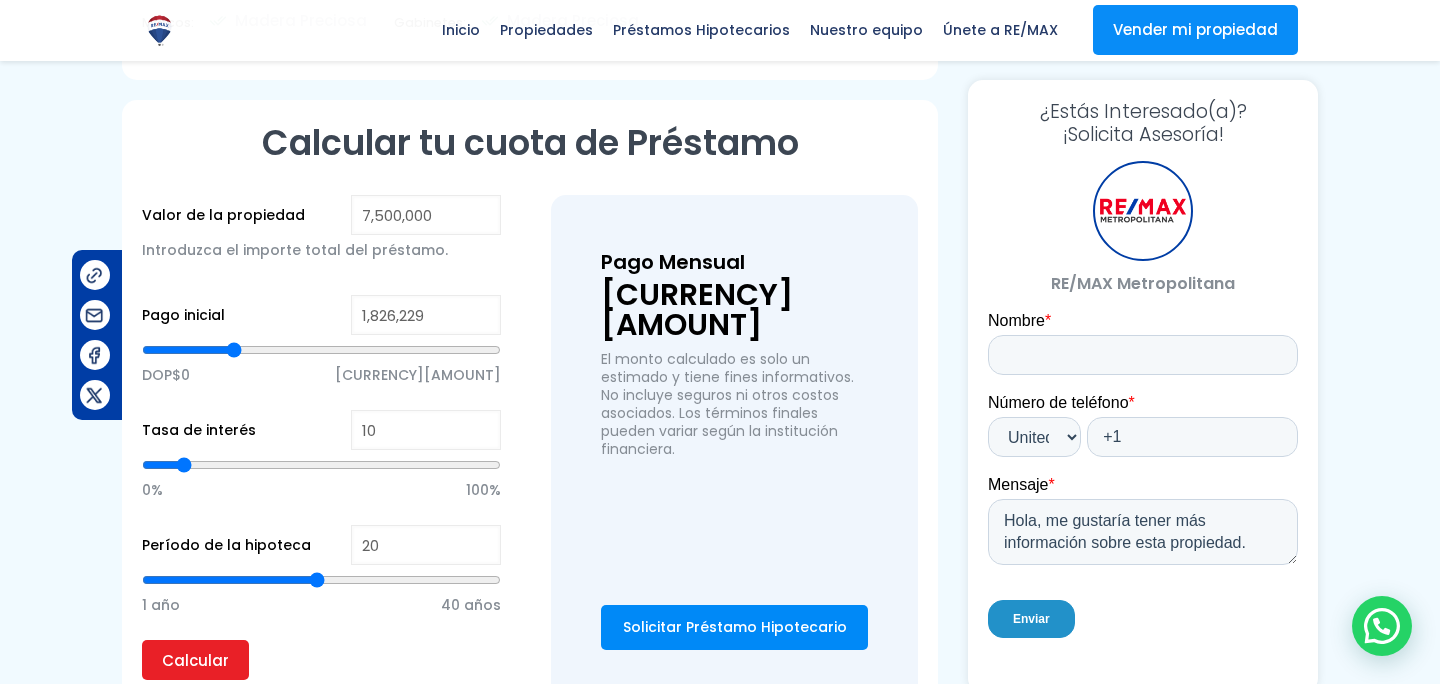 type on "1,805,748" 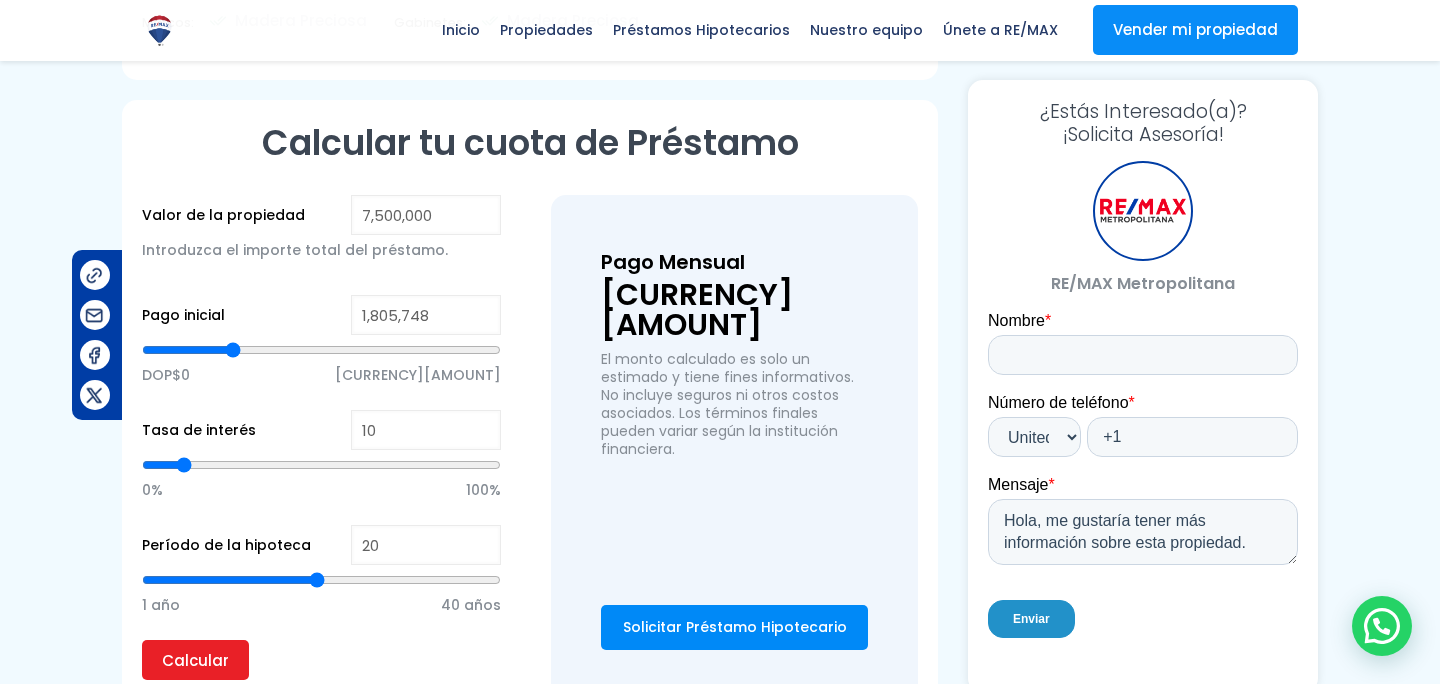 type on "1,786,462" 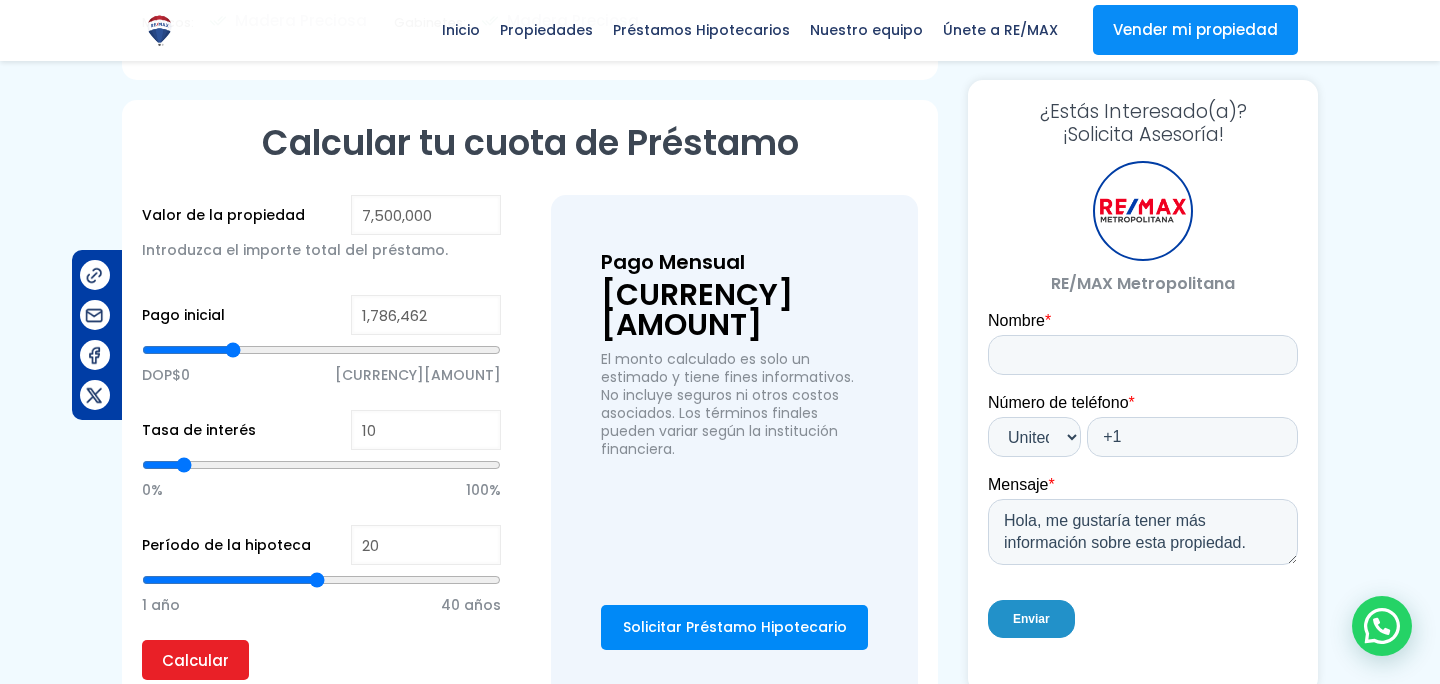 type on "1786462" 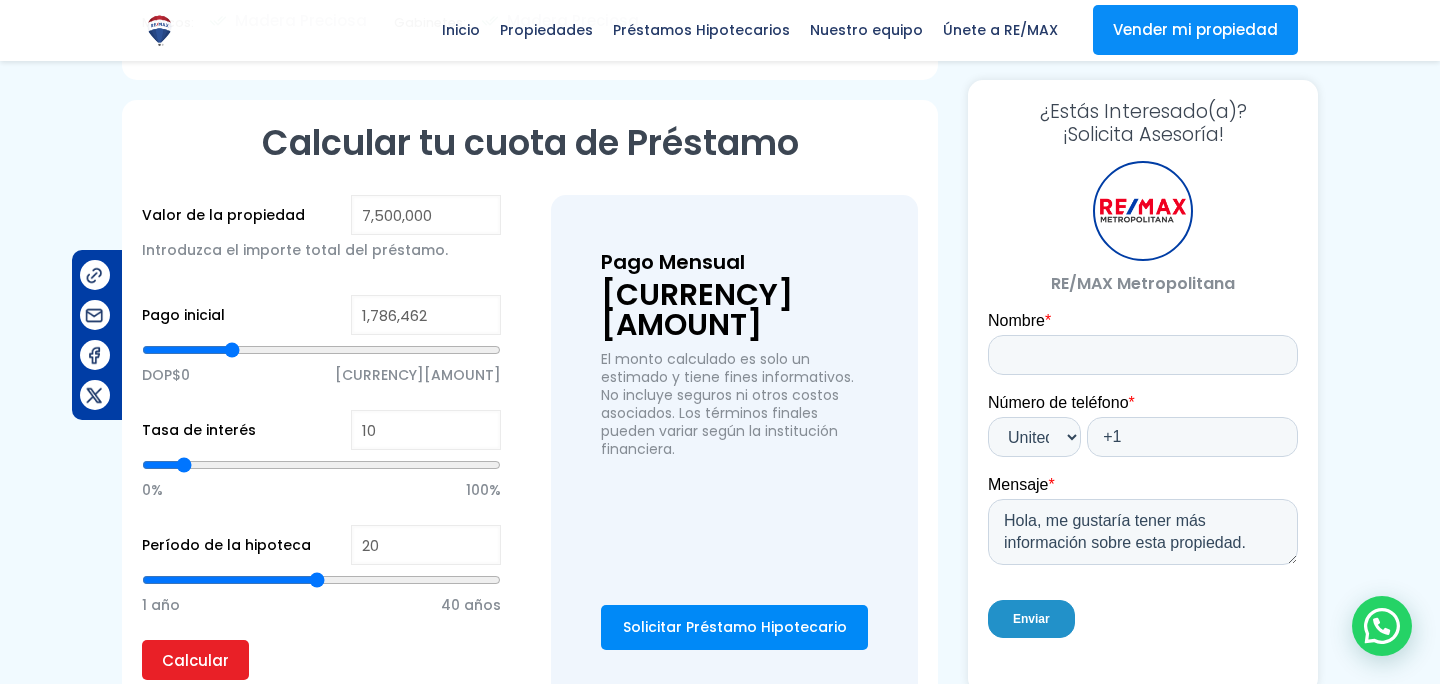 type on "1,764,445" 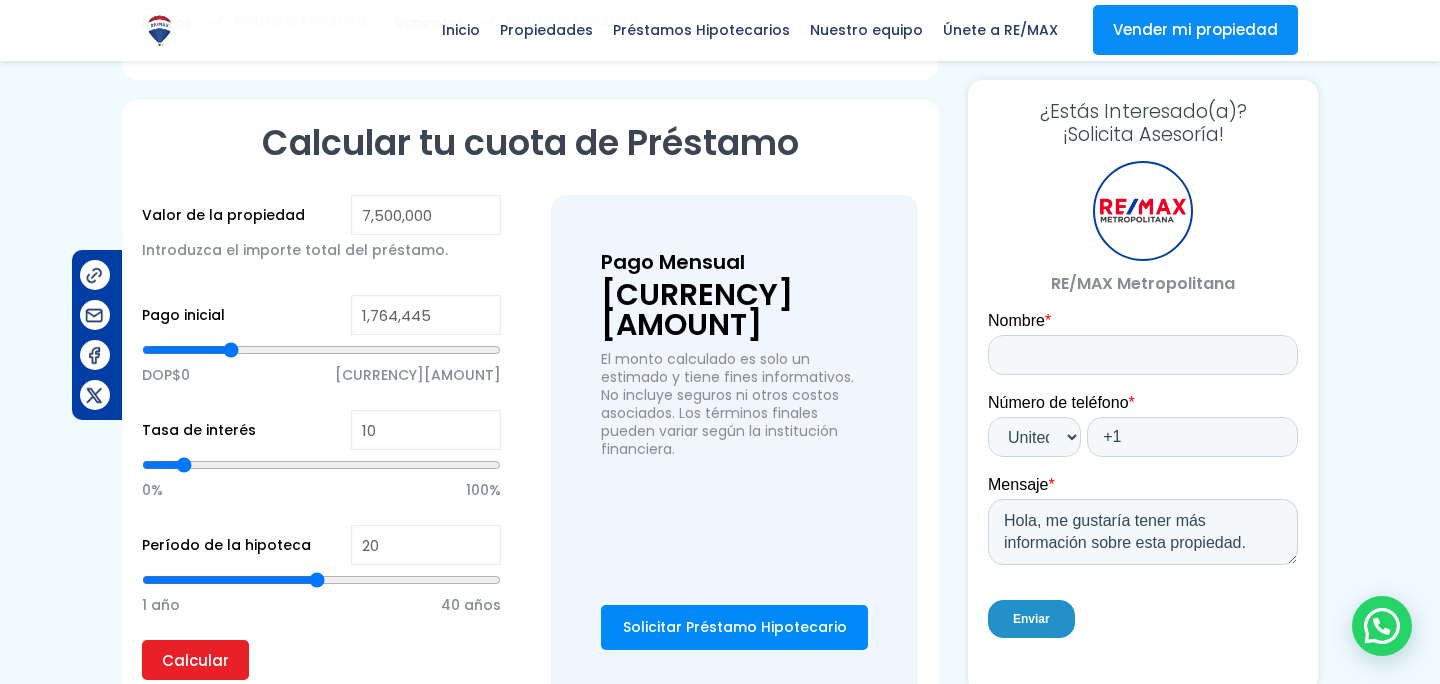 type on "1,738,844" 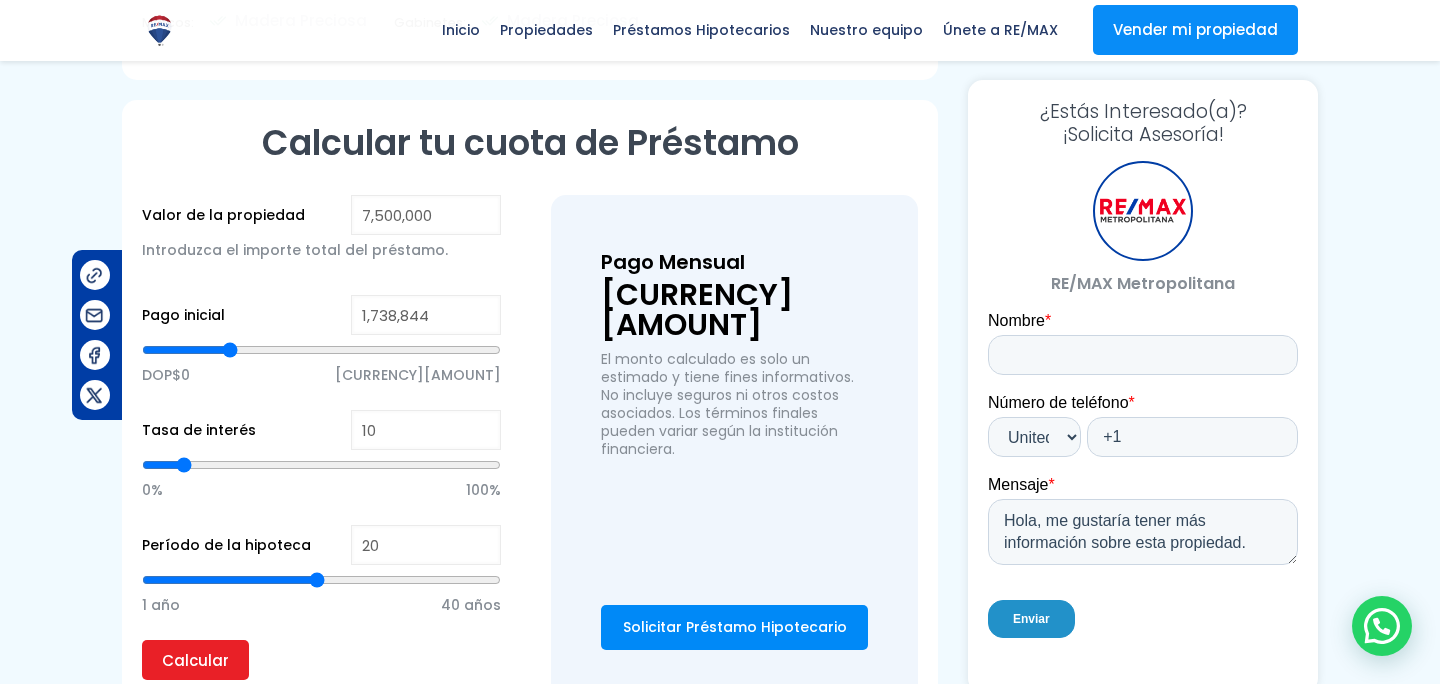 type on "1,708,634" 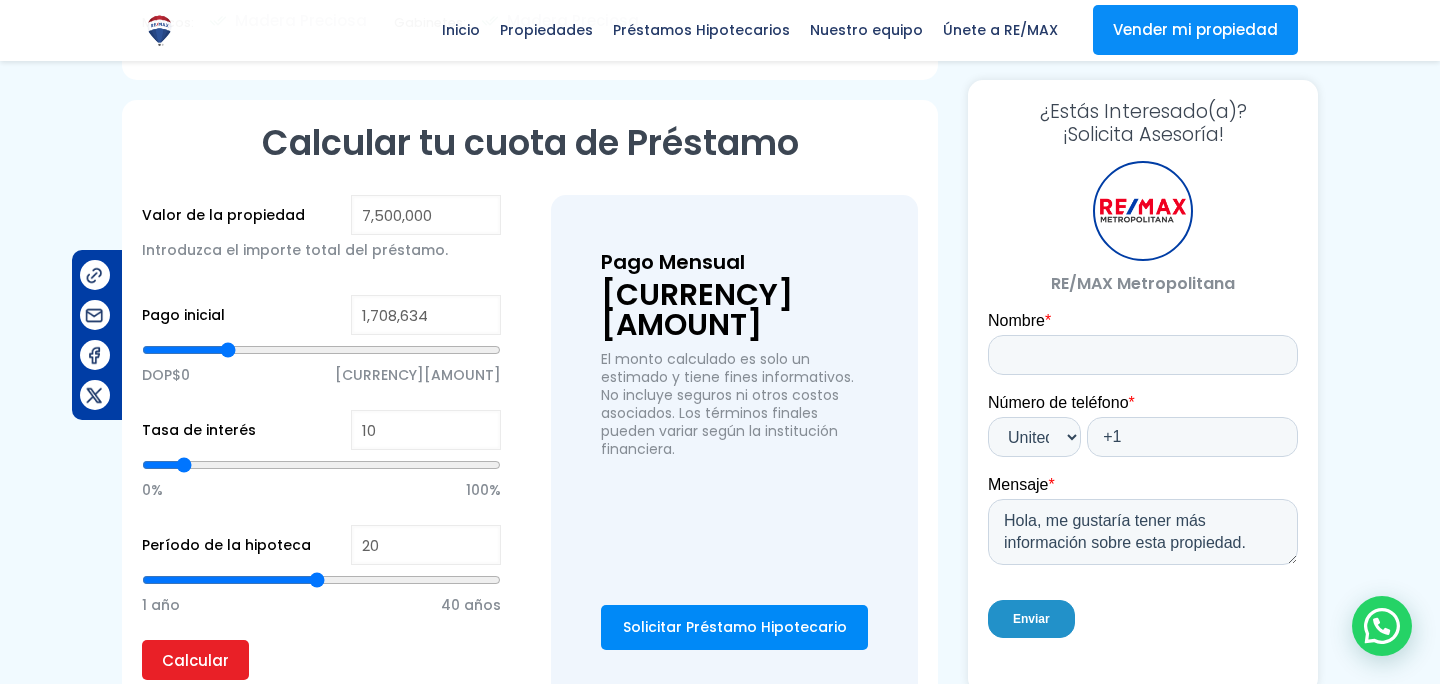 type on "1,665,624" 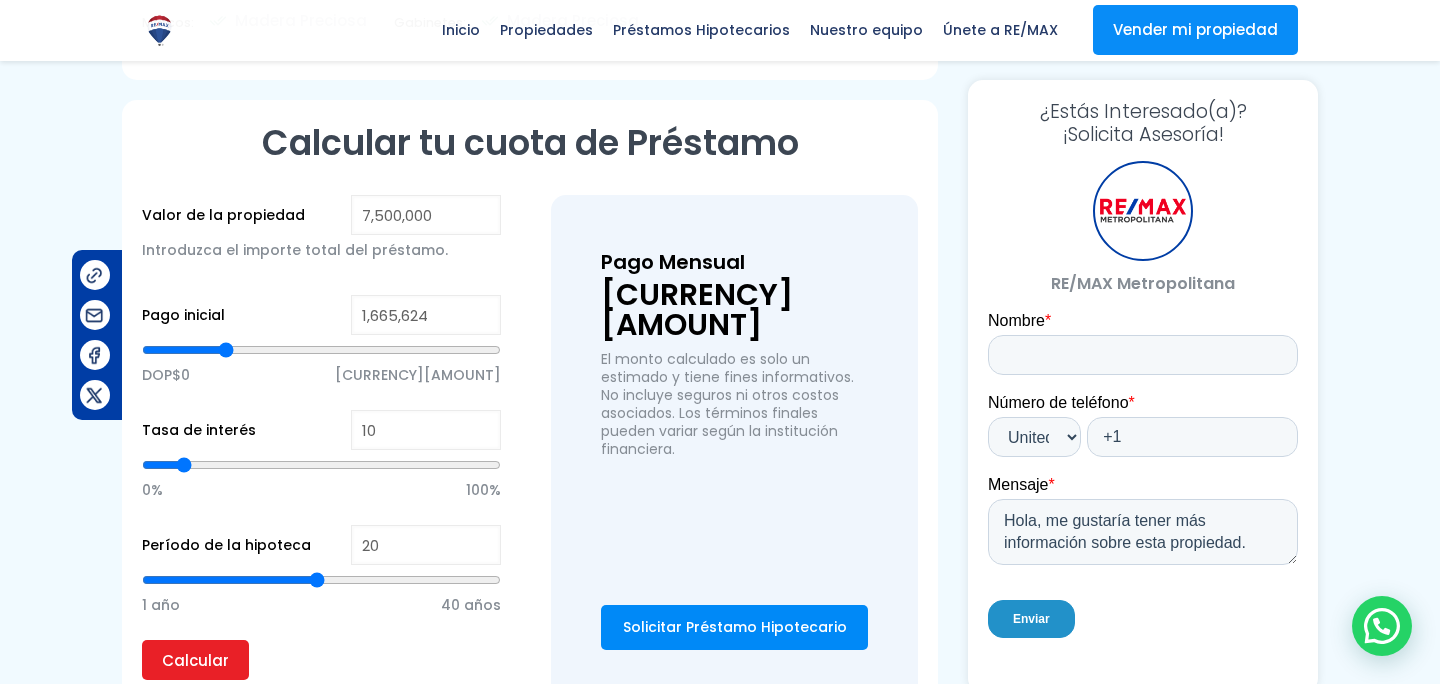 type on "1,612,373" 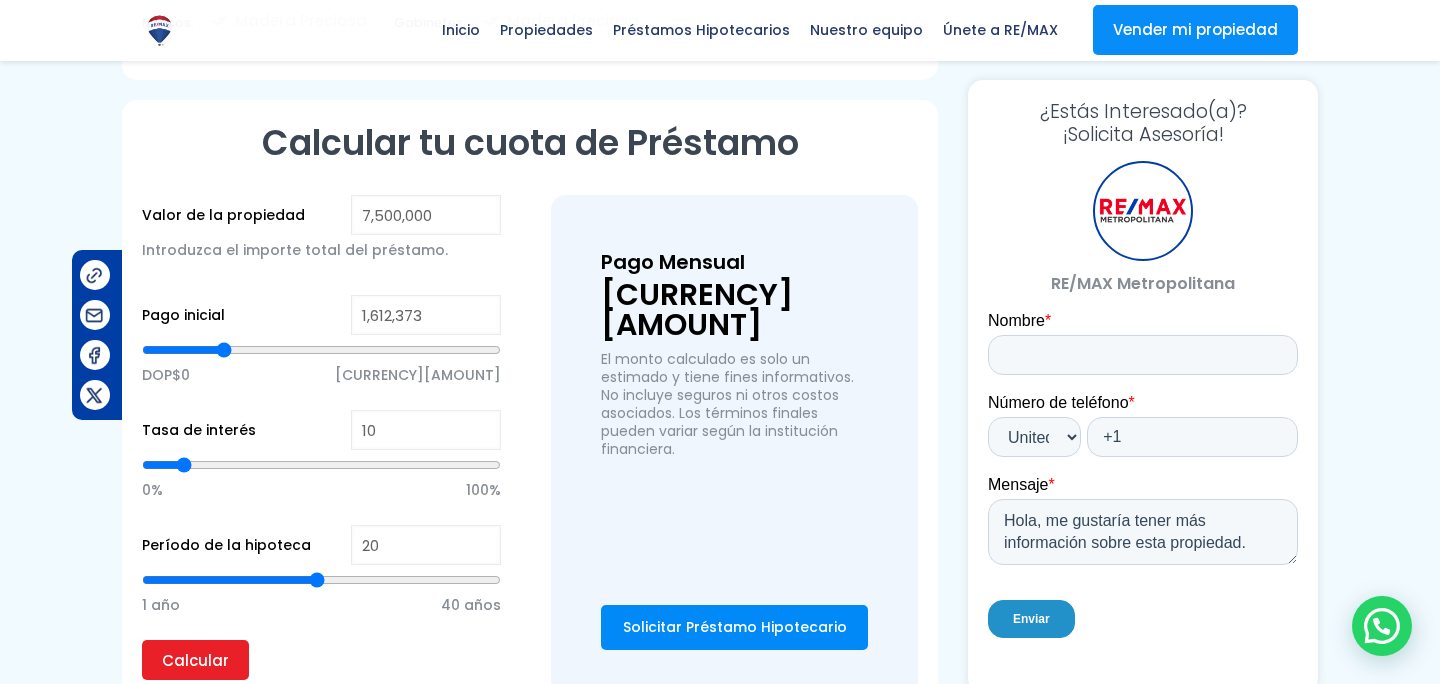 type on "1,555,879" 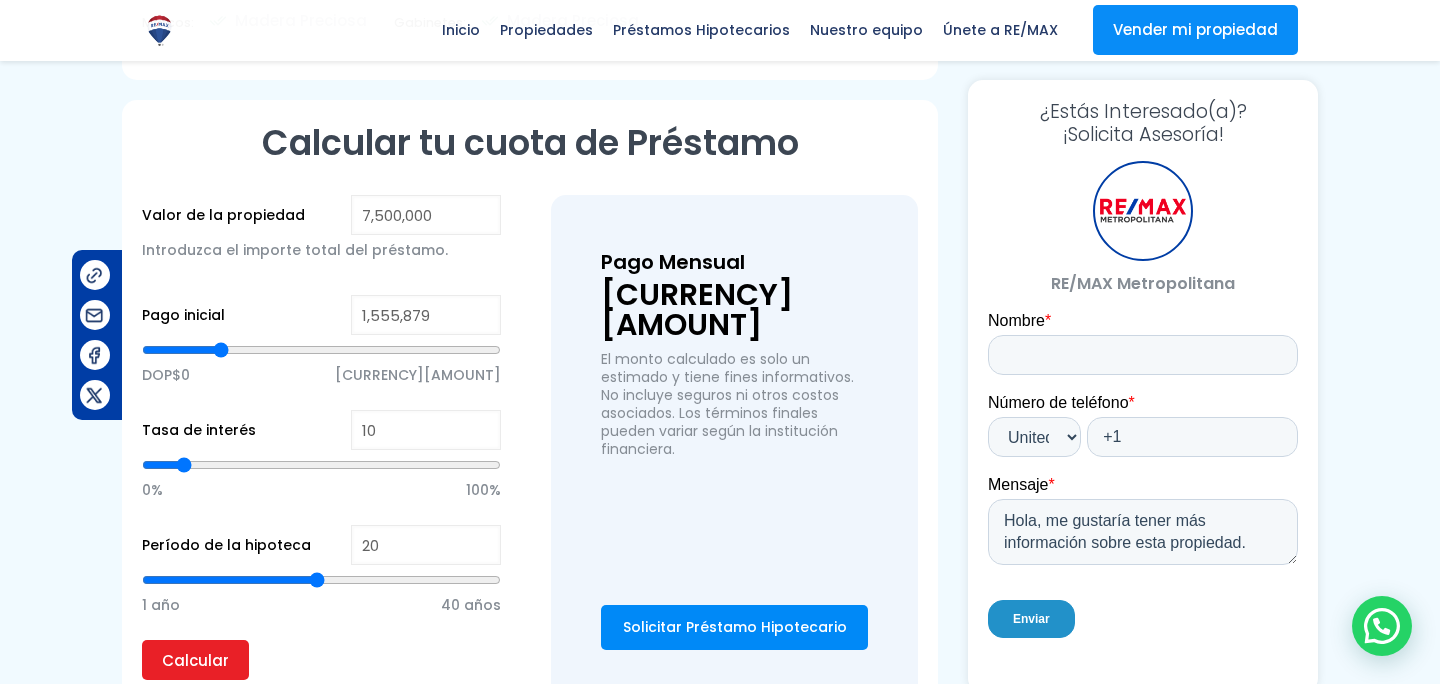 type on "1,500,922" 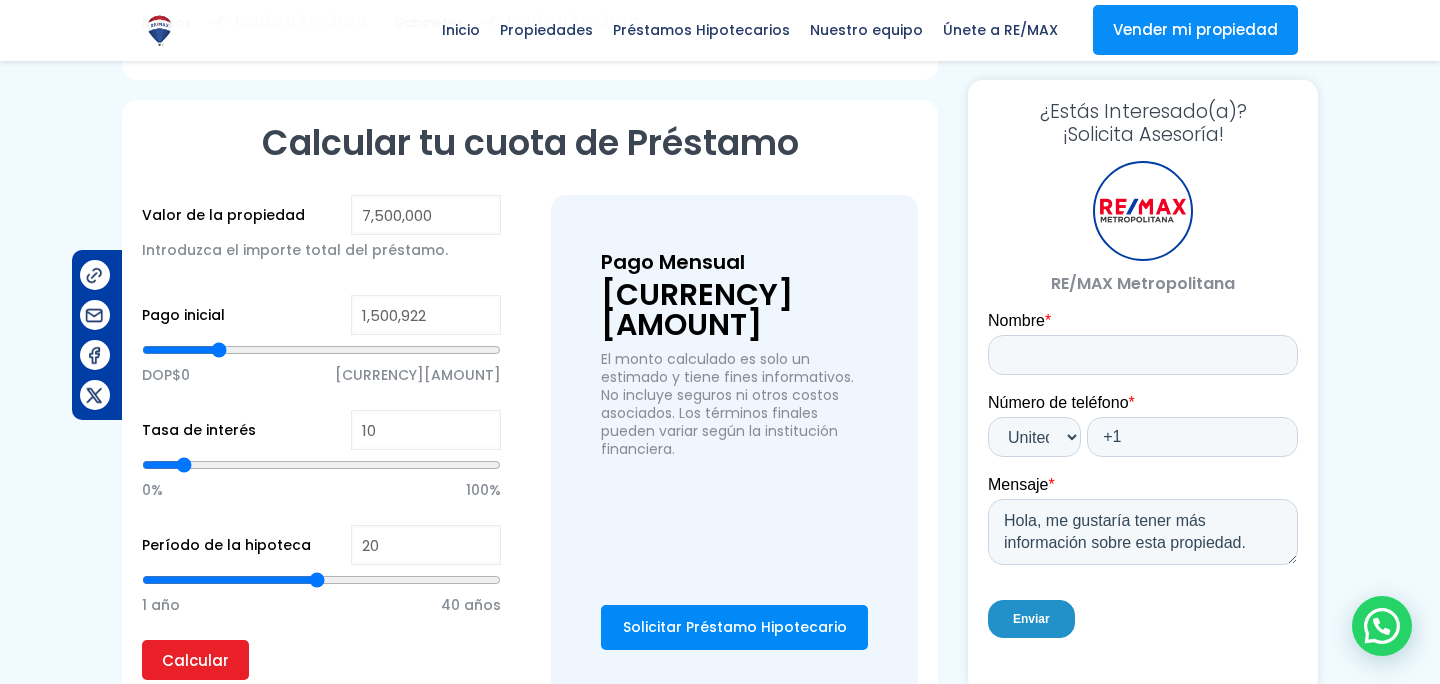 type on "1,455,522" 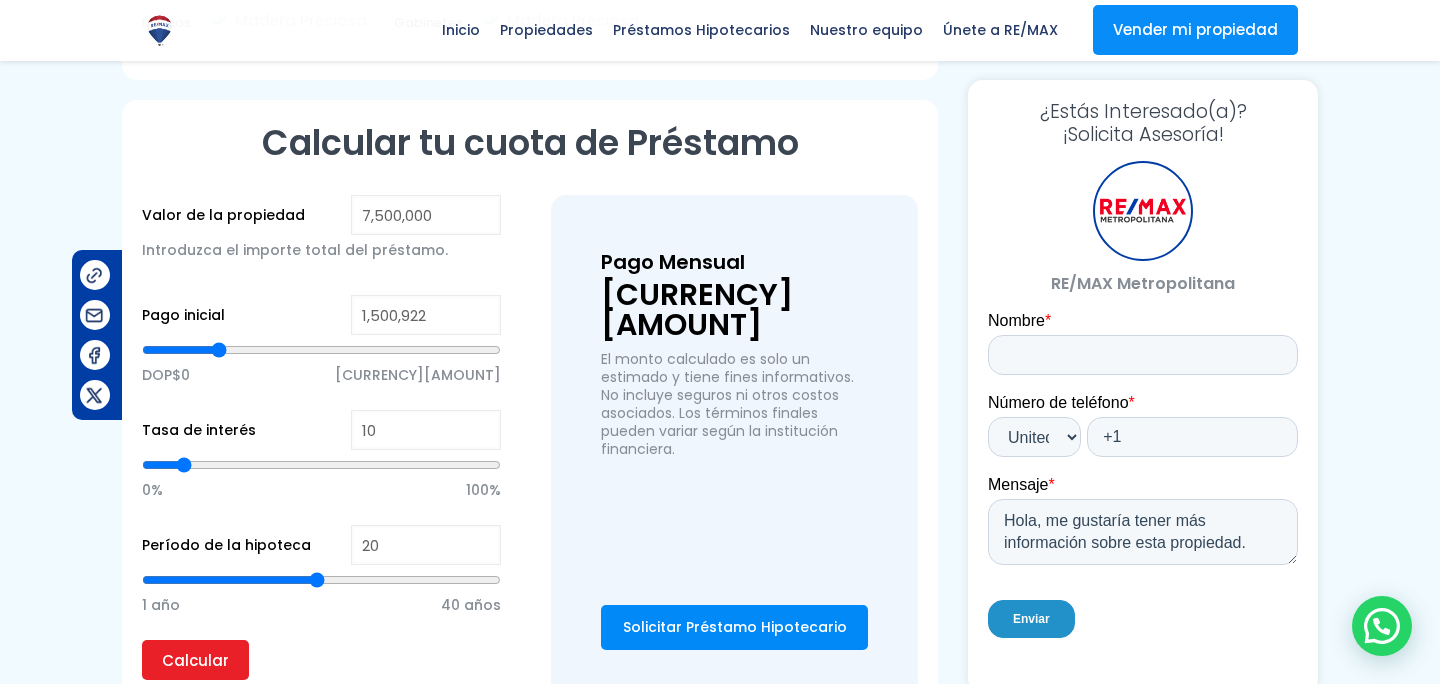 type on "1455522" 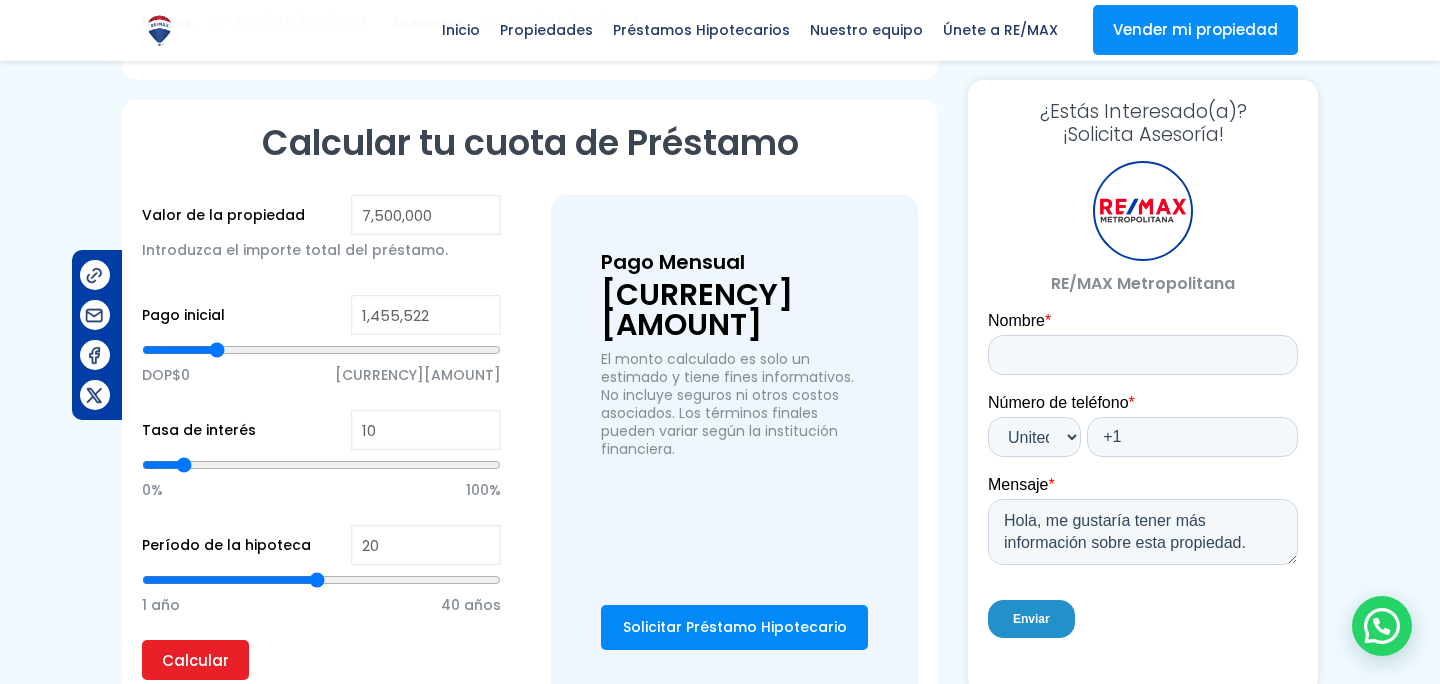 type on "1,425,142" 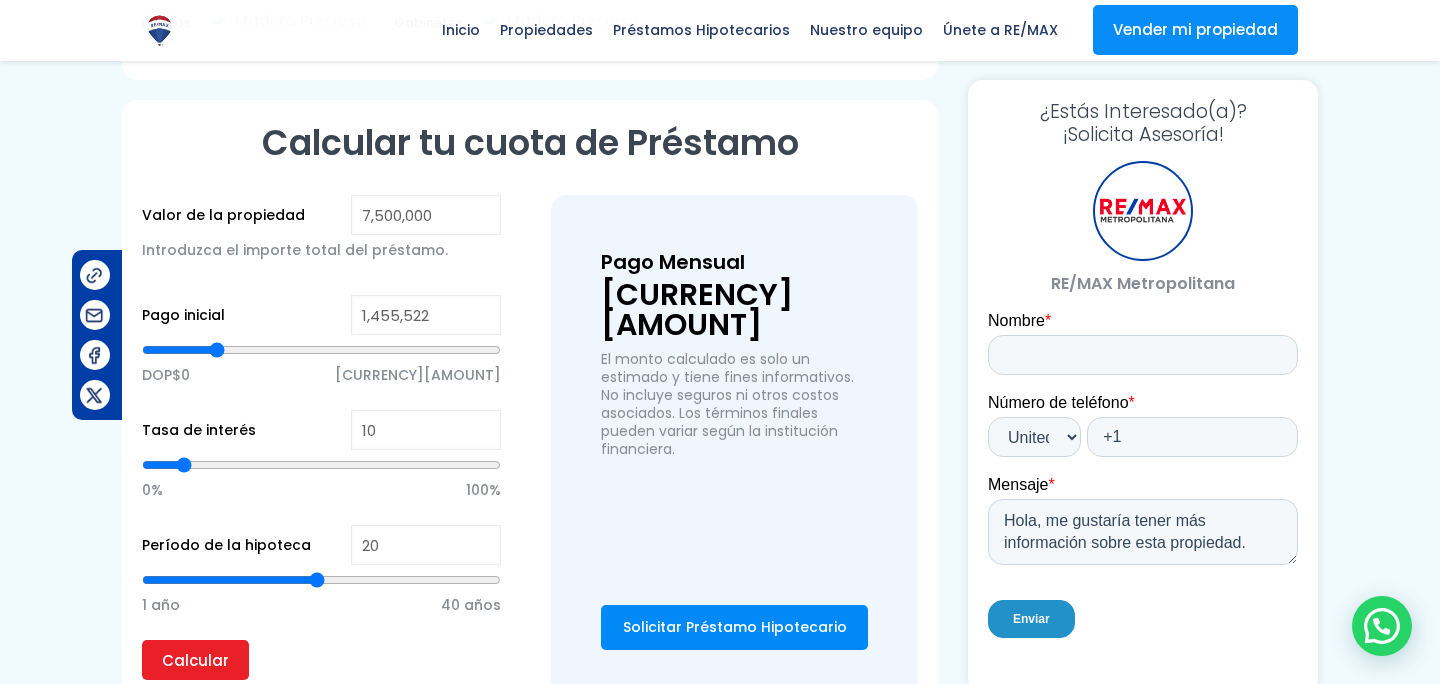 type on "1425142" 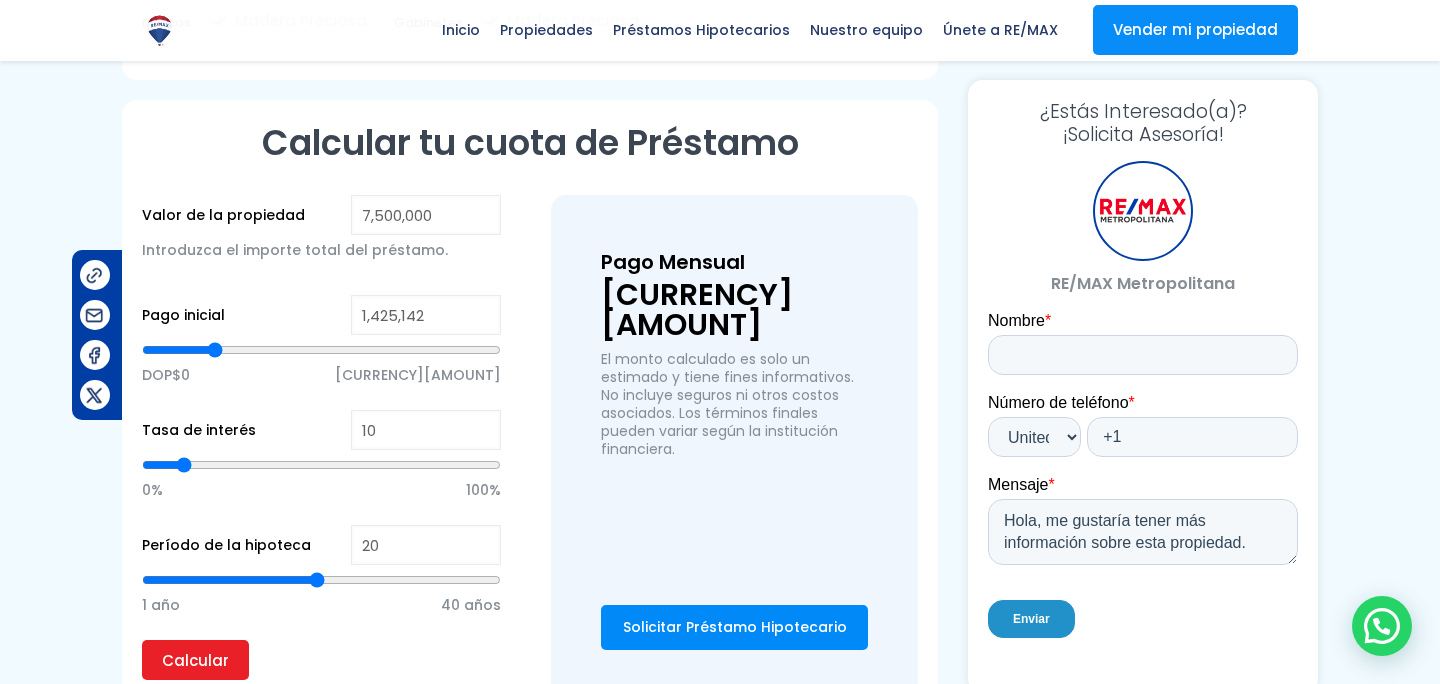 type on "1,408,415" 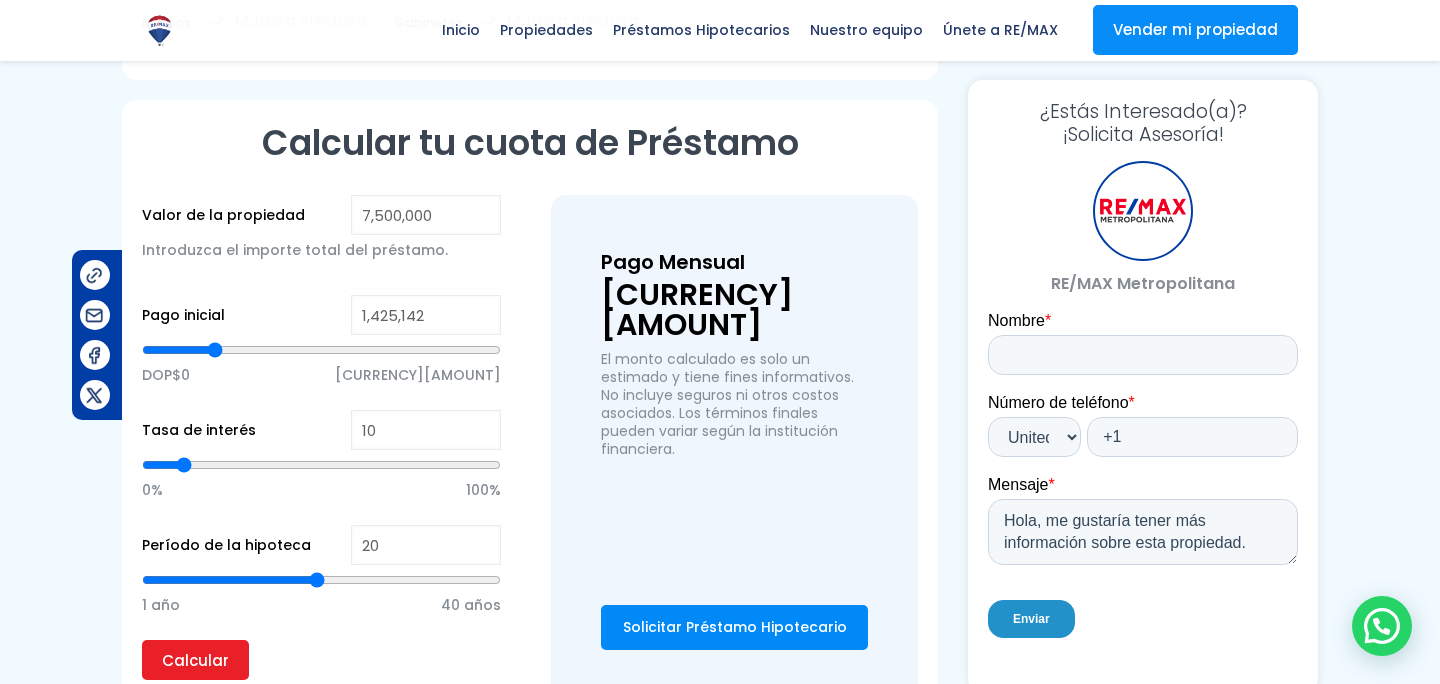 type on "1408415" 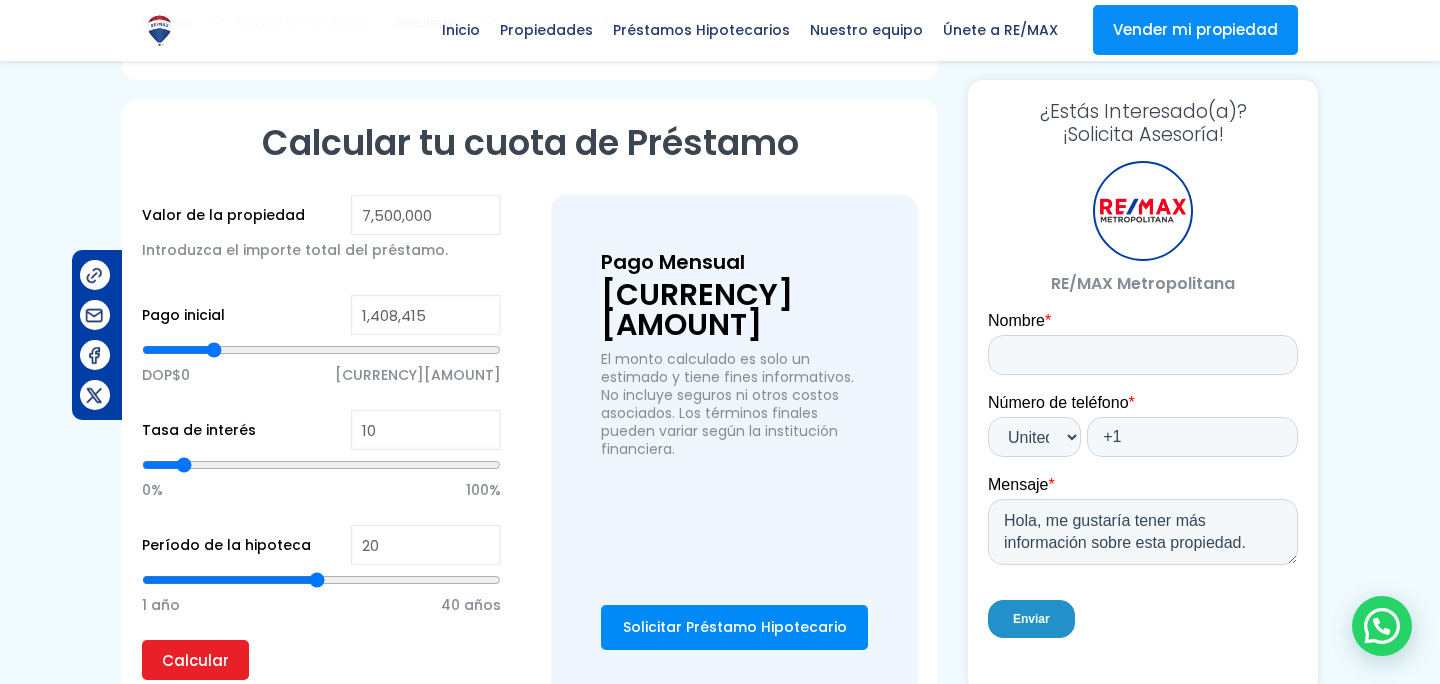 type on "1,403,807" 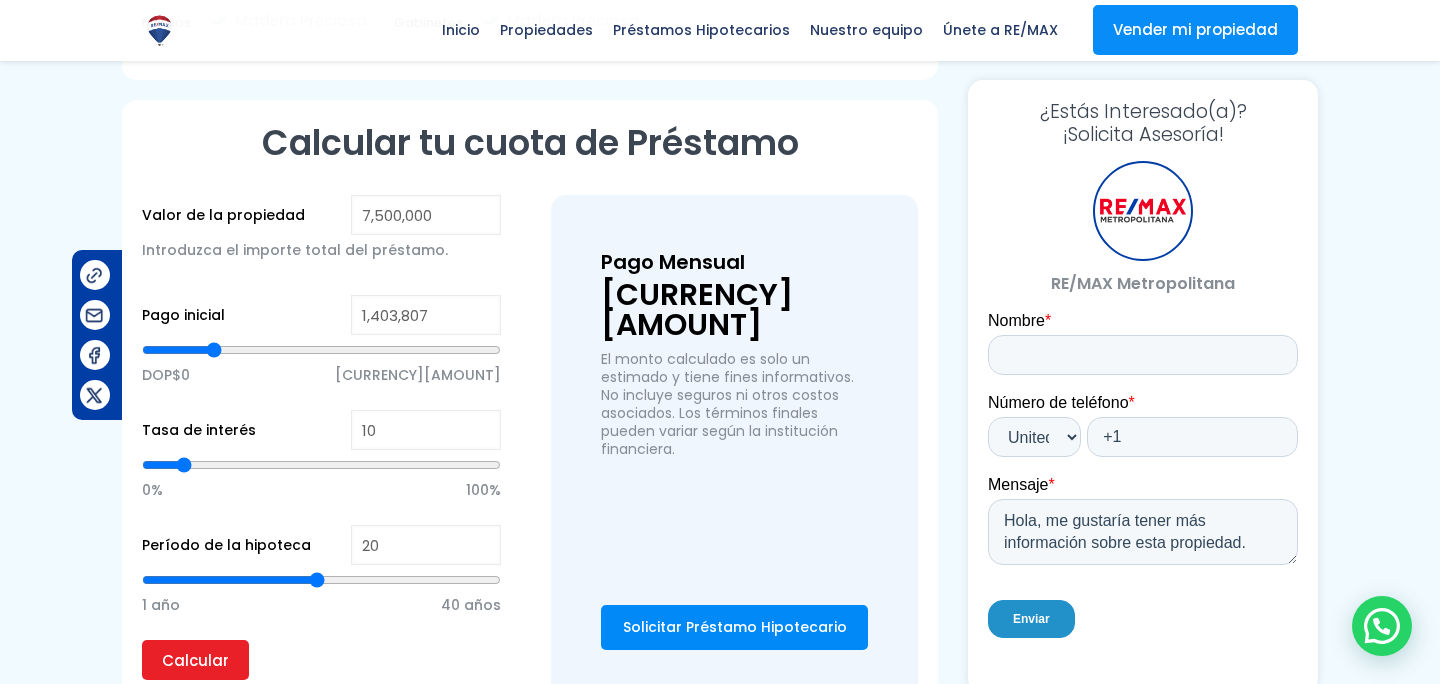 type on "1,407,903" 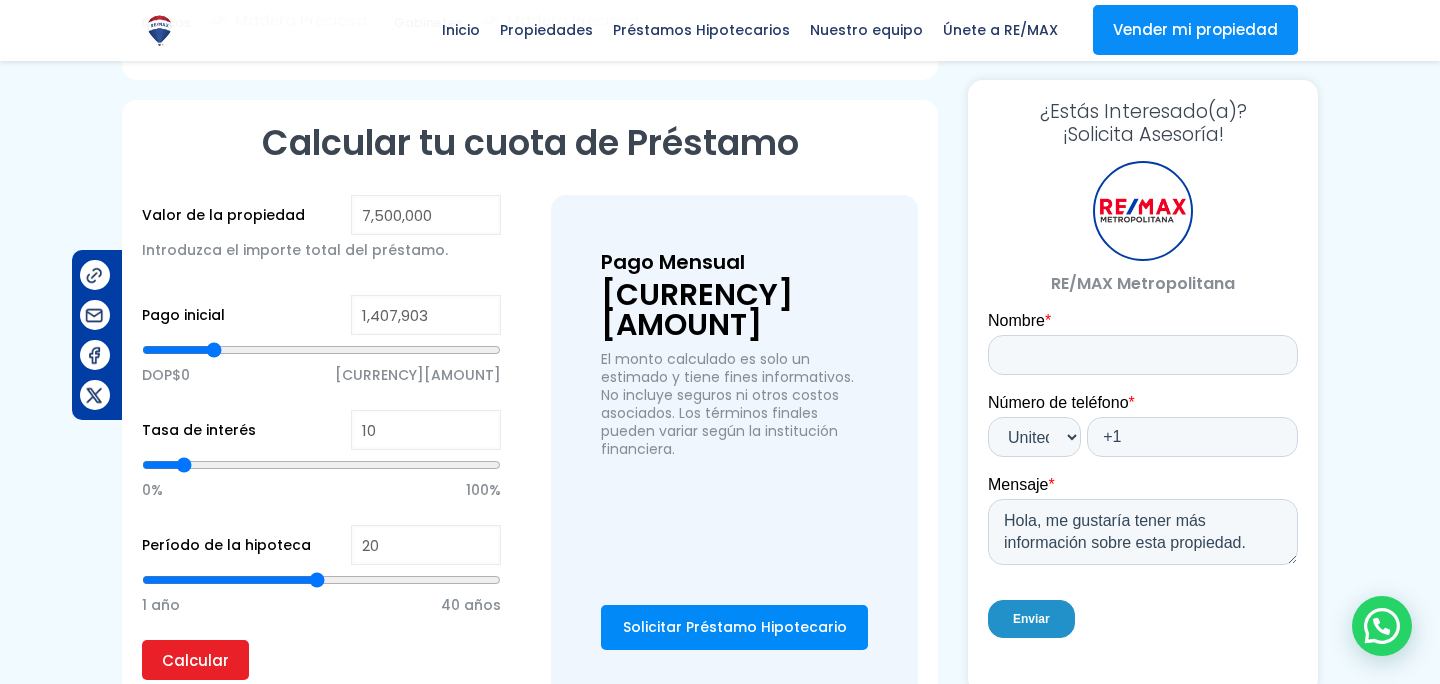 type on "1,413,024" 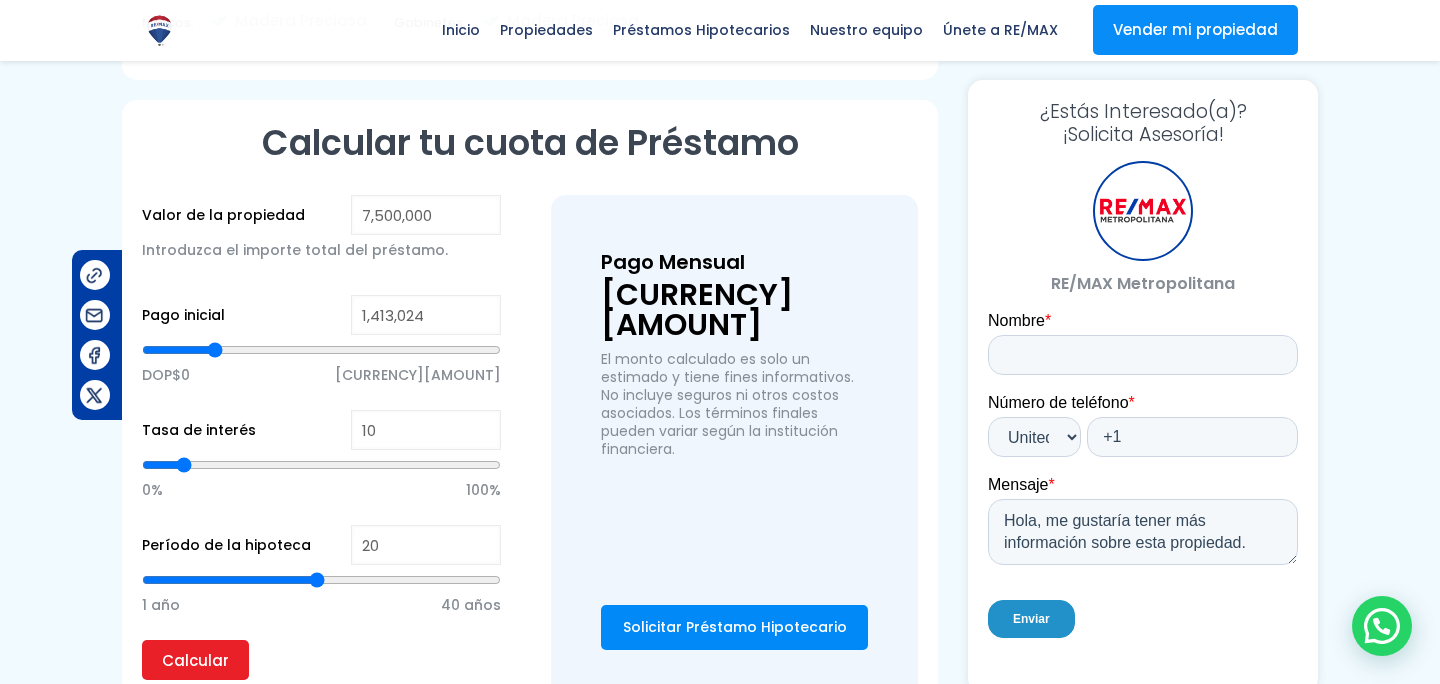 type on "1,417,973" 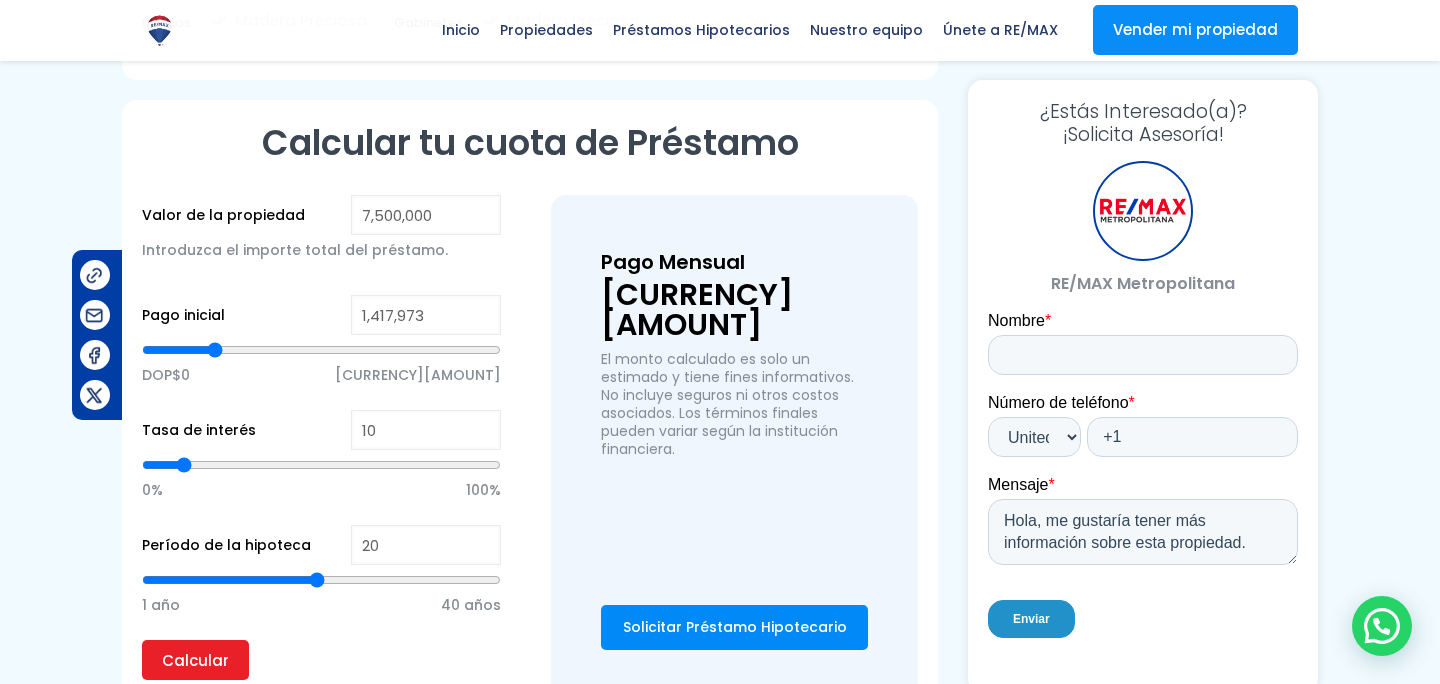 type on "1417973" 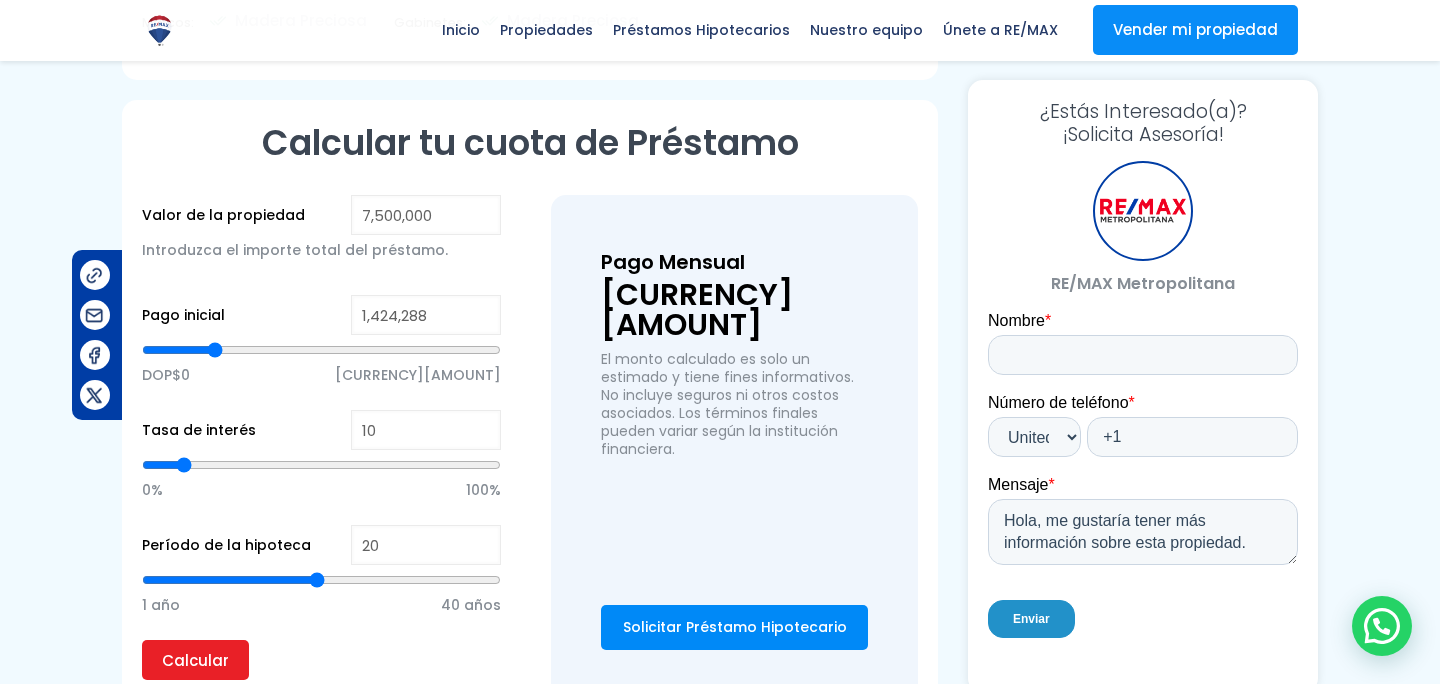 type on "1,440,332" 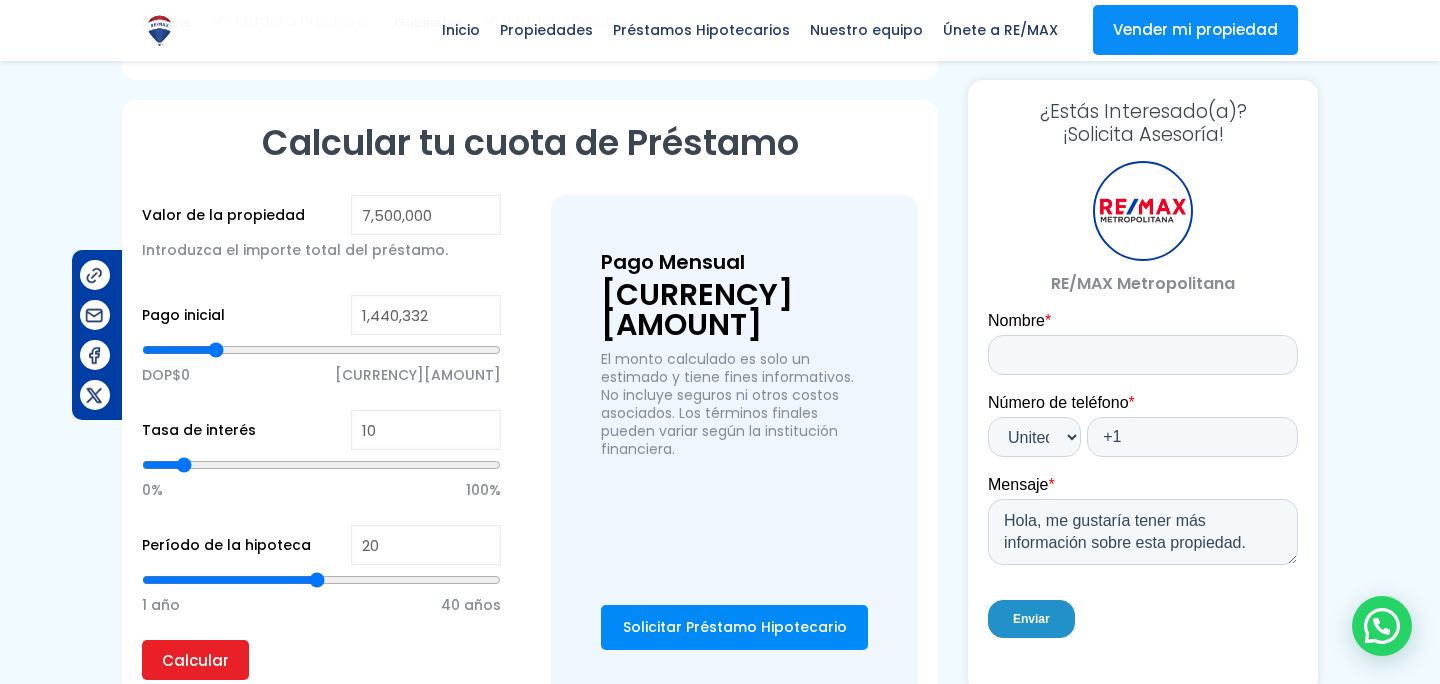 type on "1,448,695" 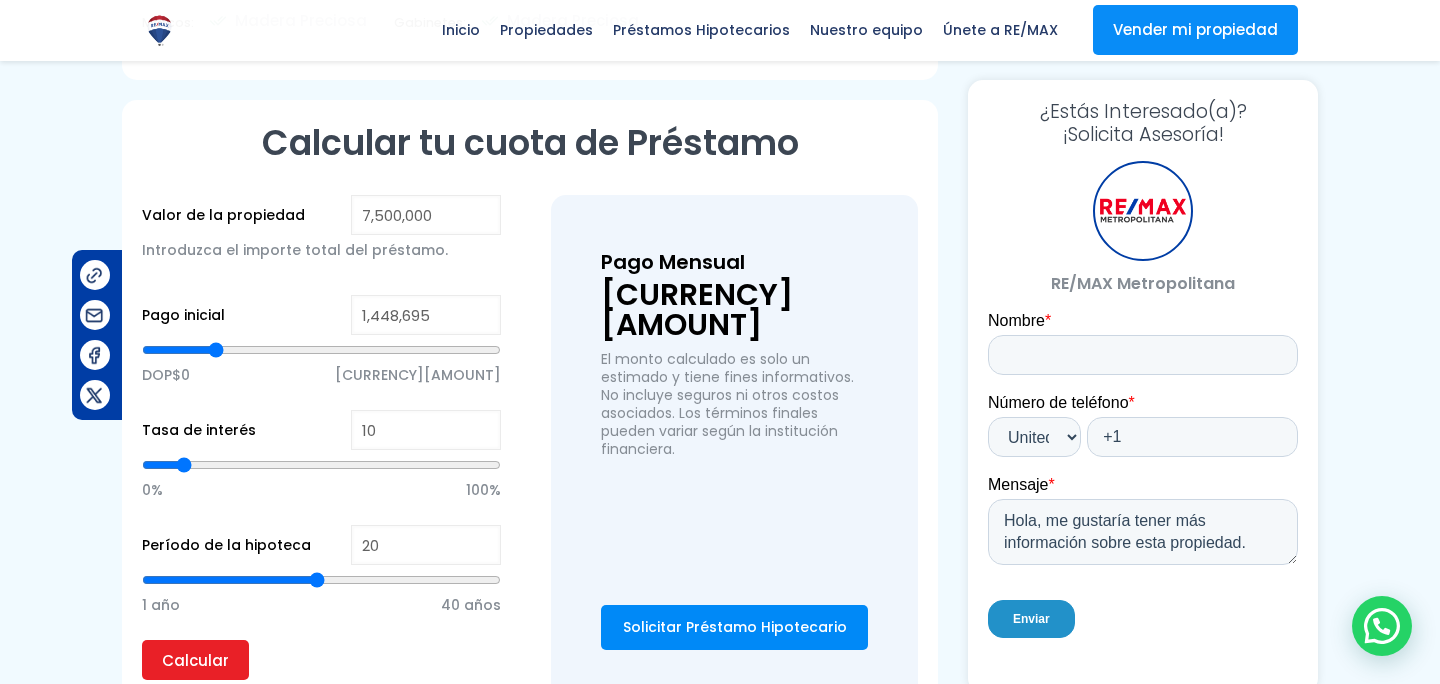 type on "1,462,008" 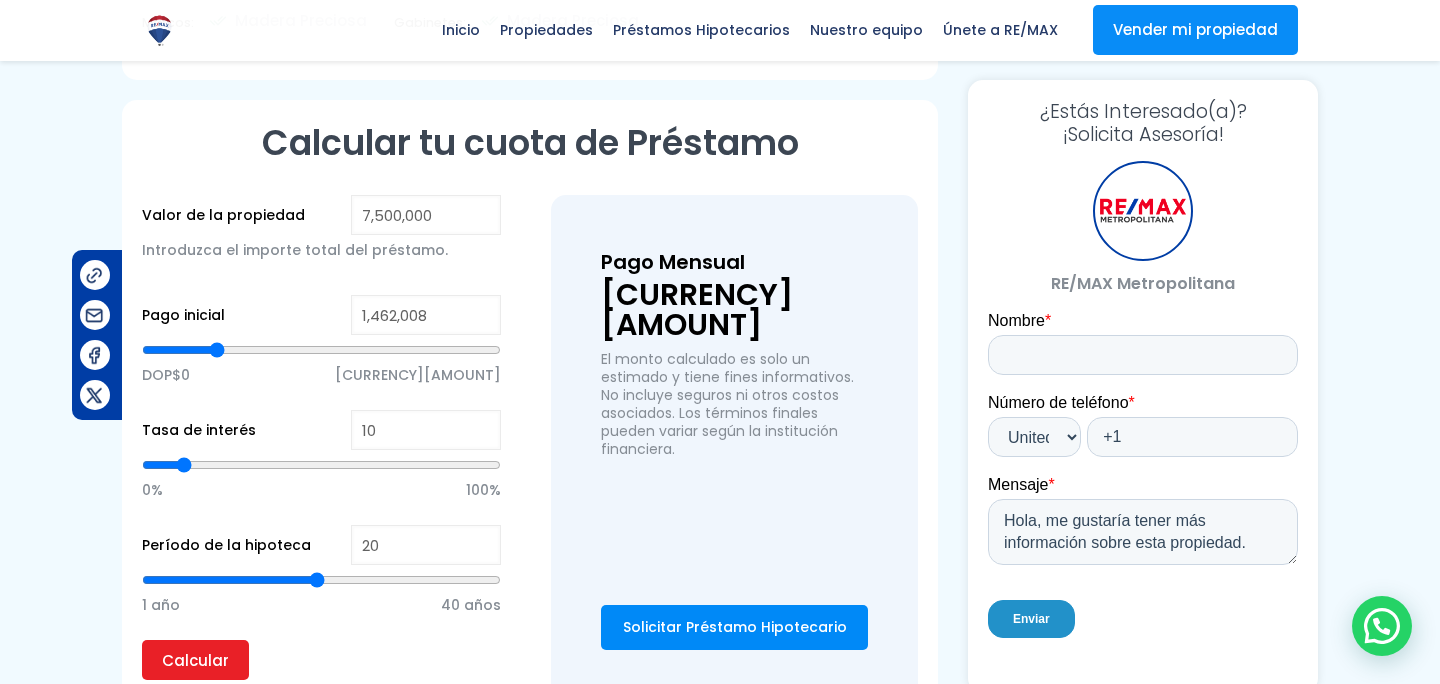 type on "1,470,541" 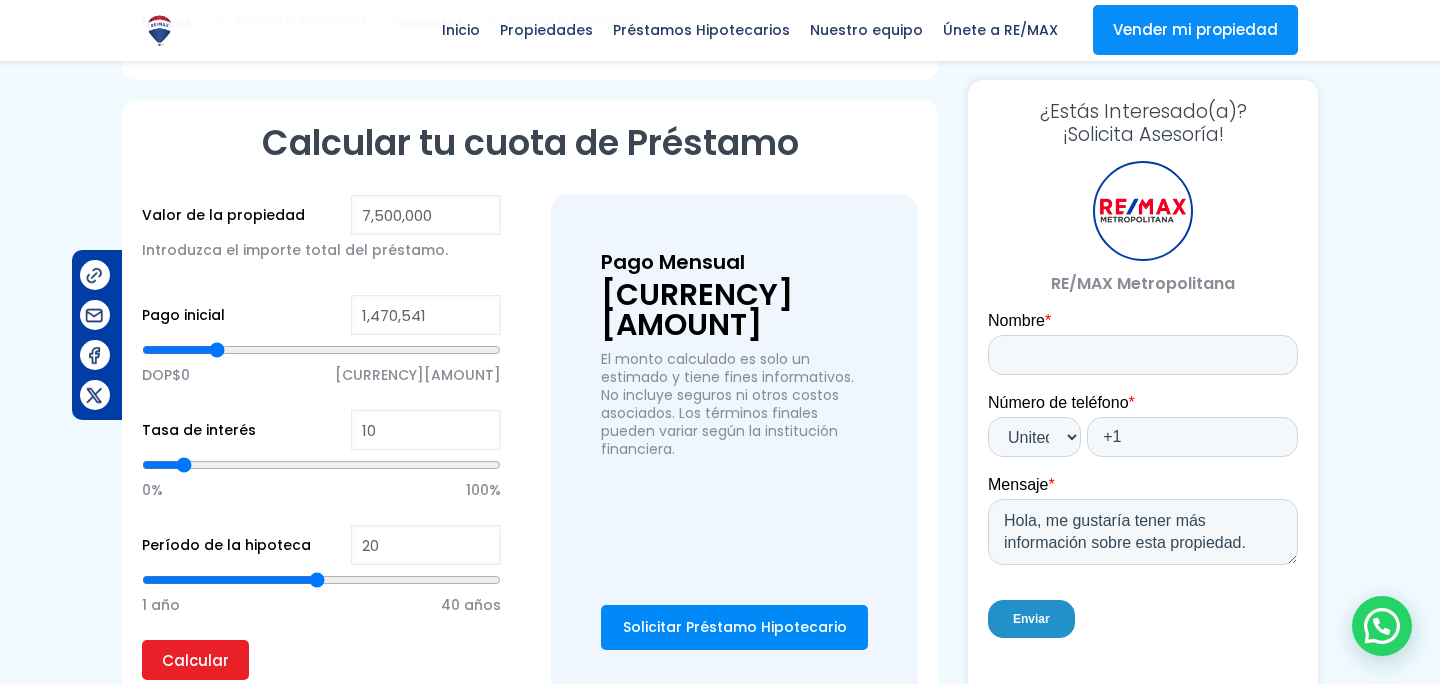 type on "1,476,686" 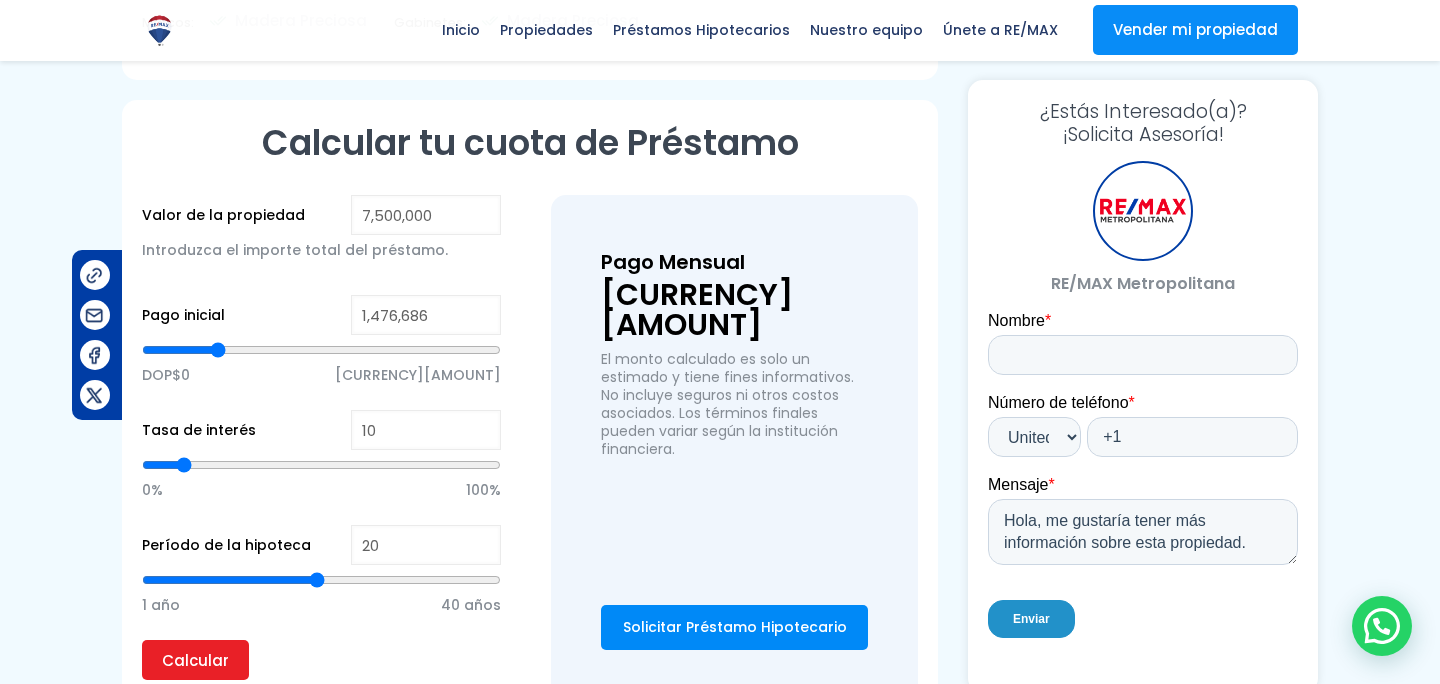type on "1,483,683" 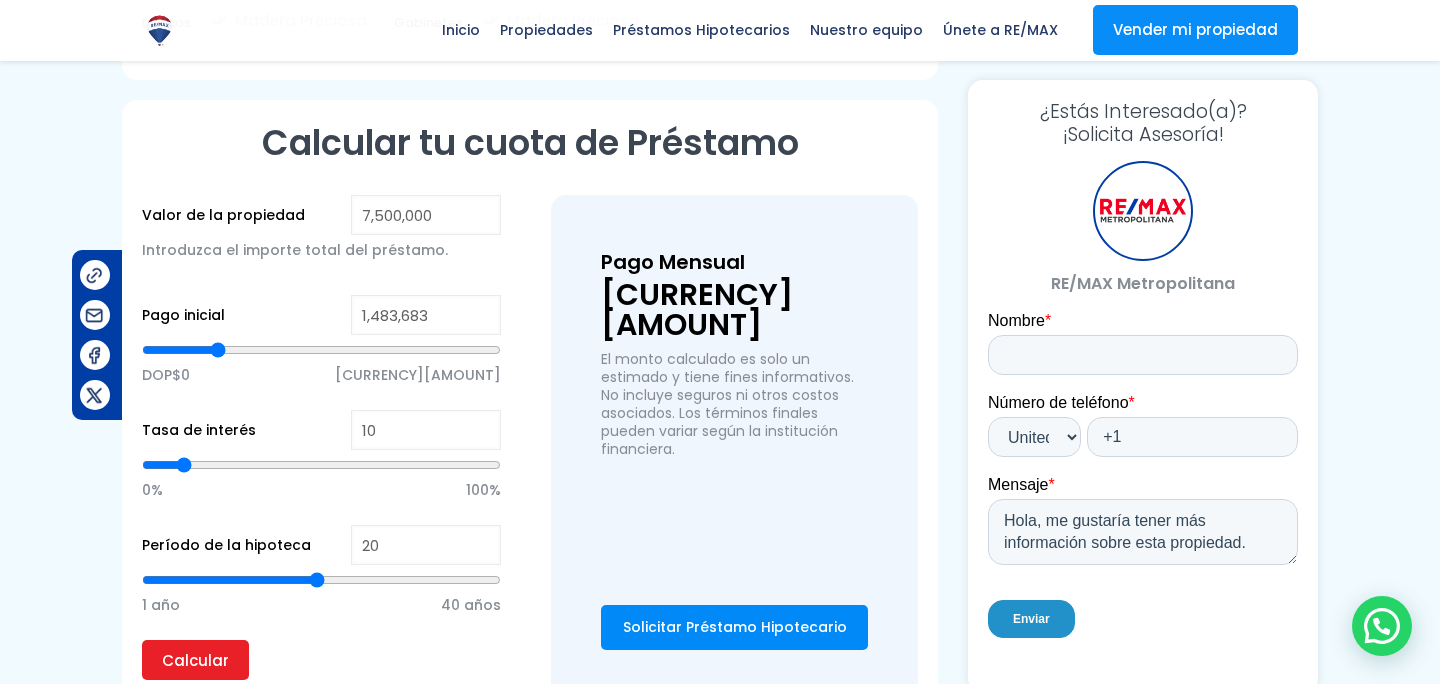 type on "1,489,998" 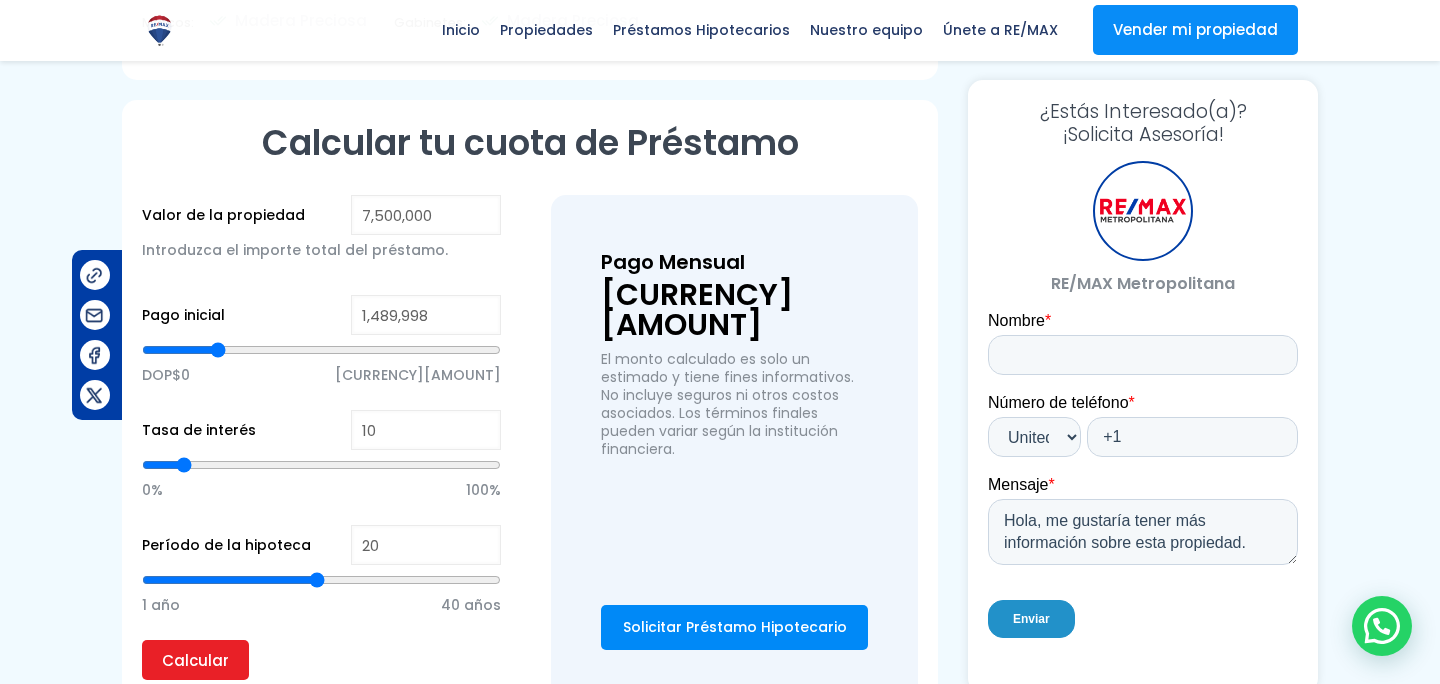 type on "1,496,484" 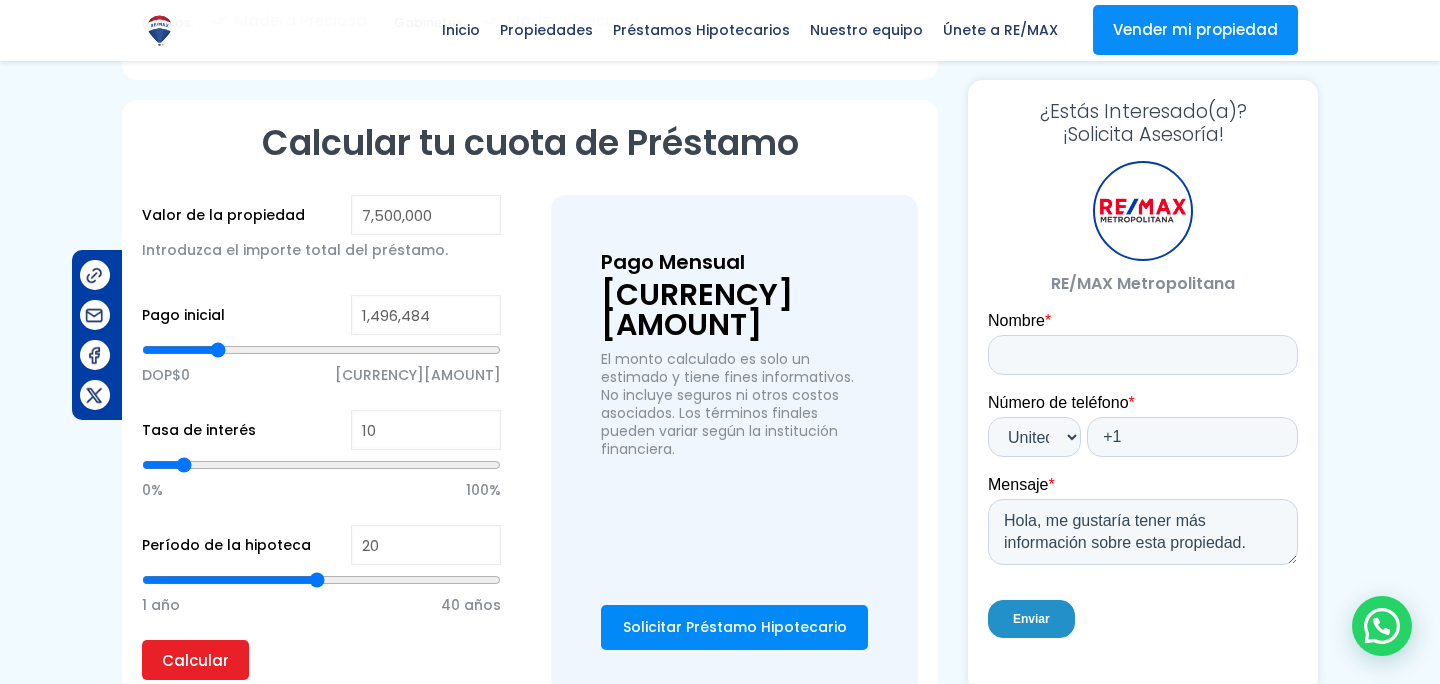 type on "1496484" 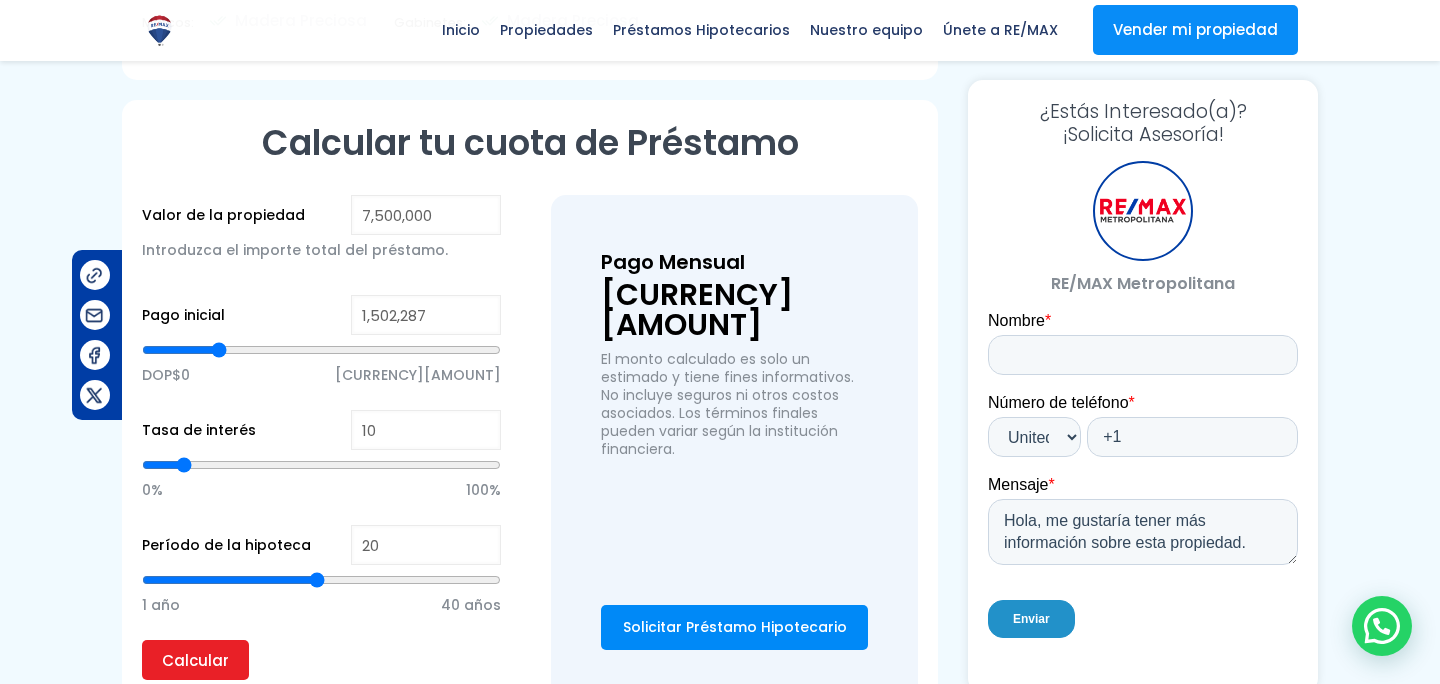 type on "1,506,895" 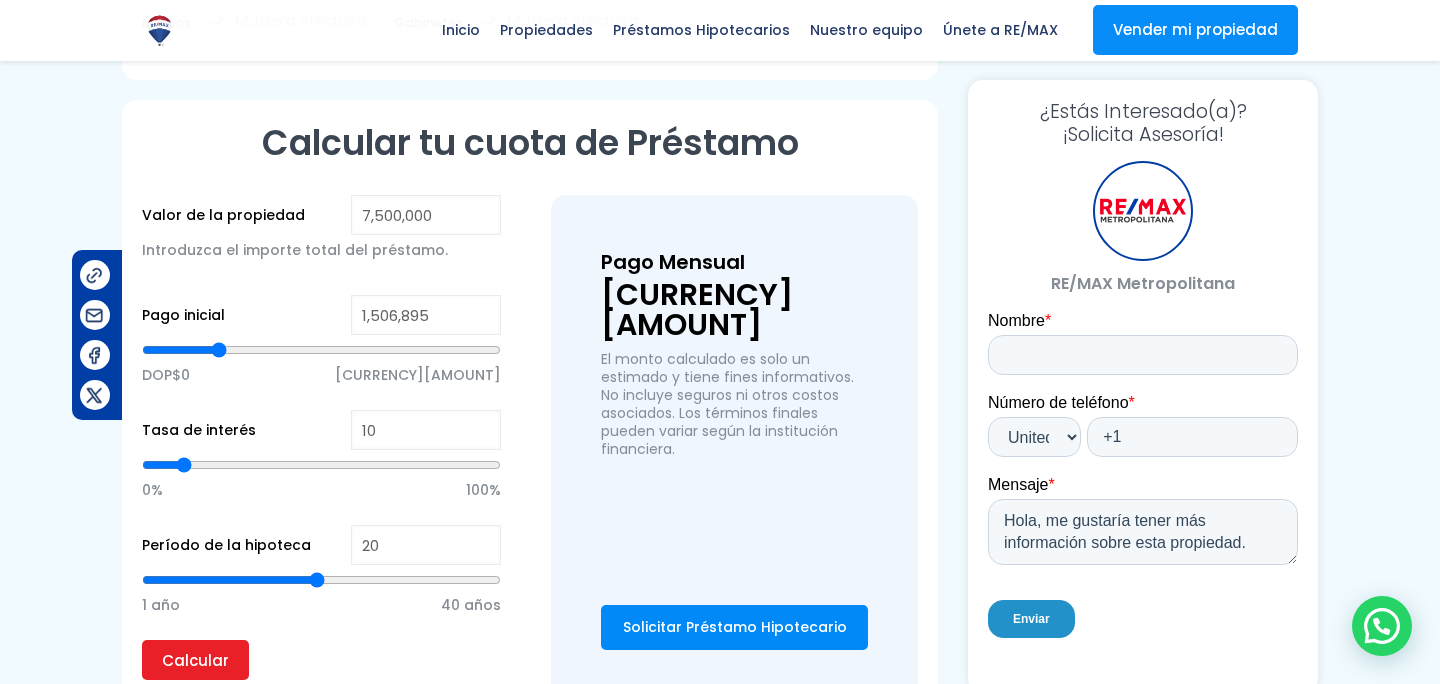 drag, startPoint x: 321, startPoint y: 349, endPoint x: 218, endPoint y: 379, distance: 107.28001 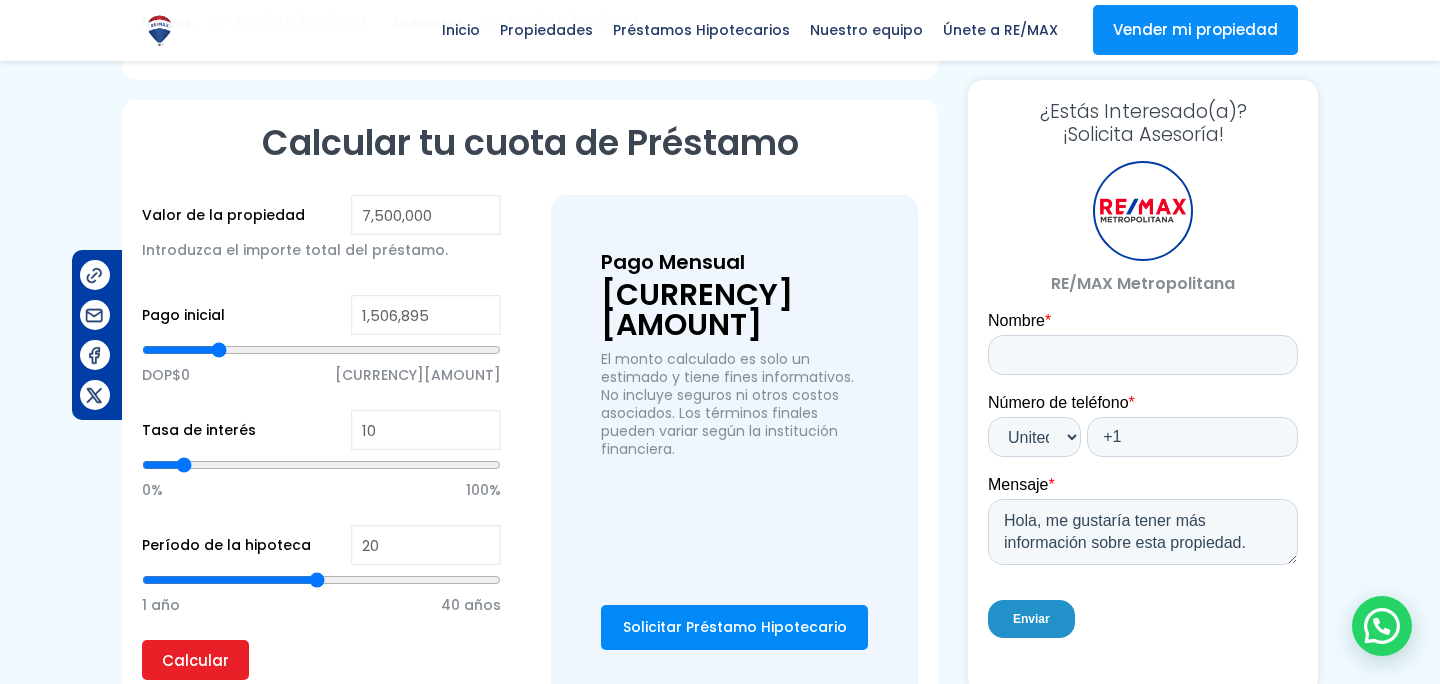type on "1506895" 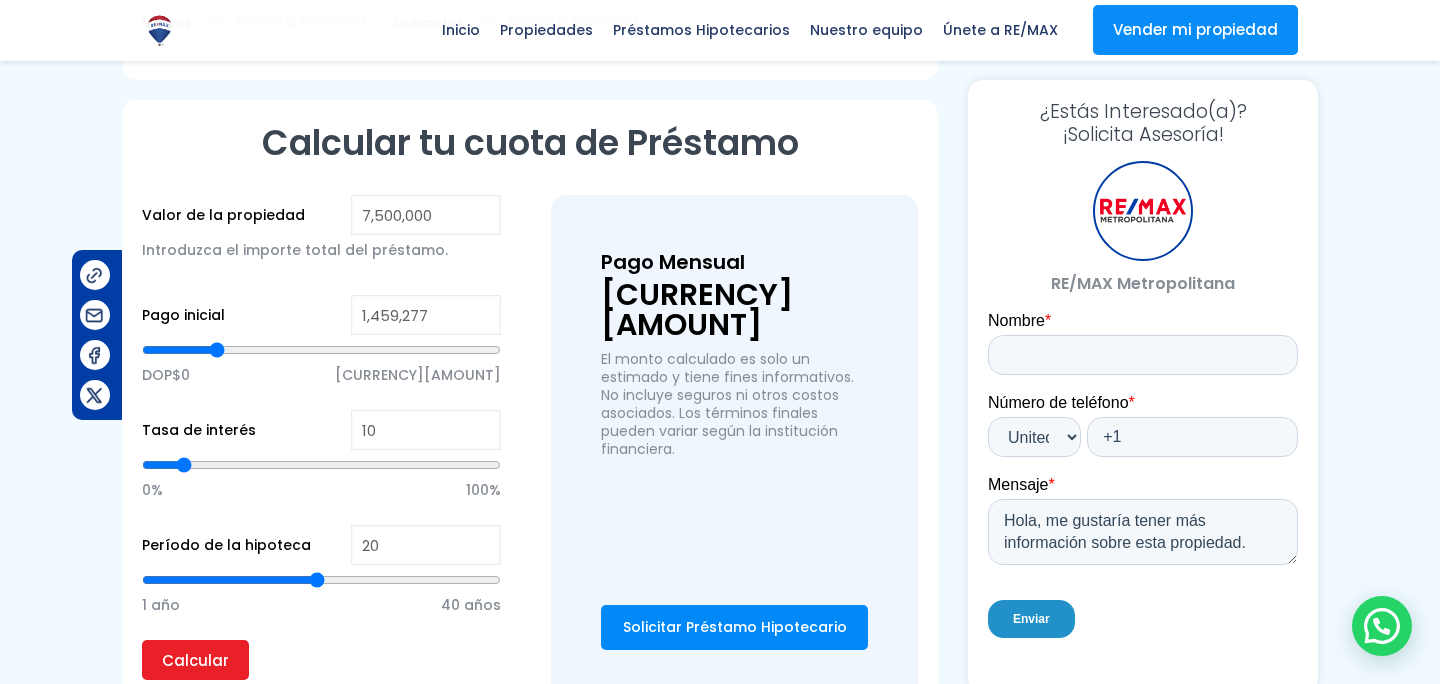 type on "1,451,767" 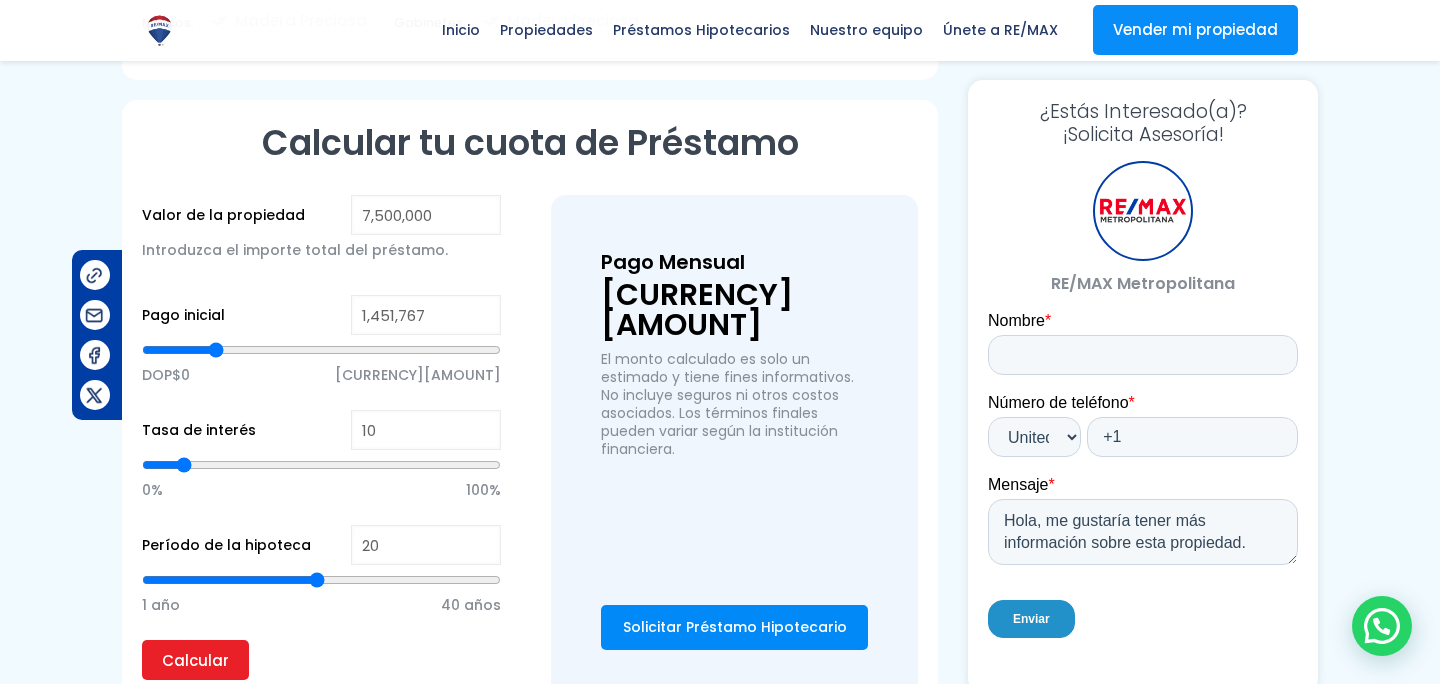 type on "1,446,476" 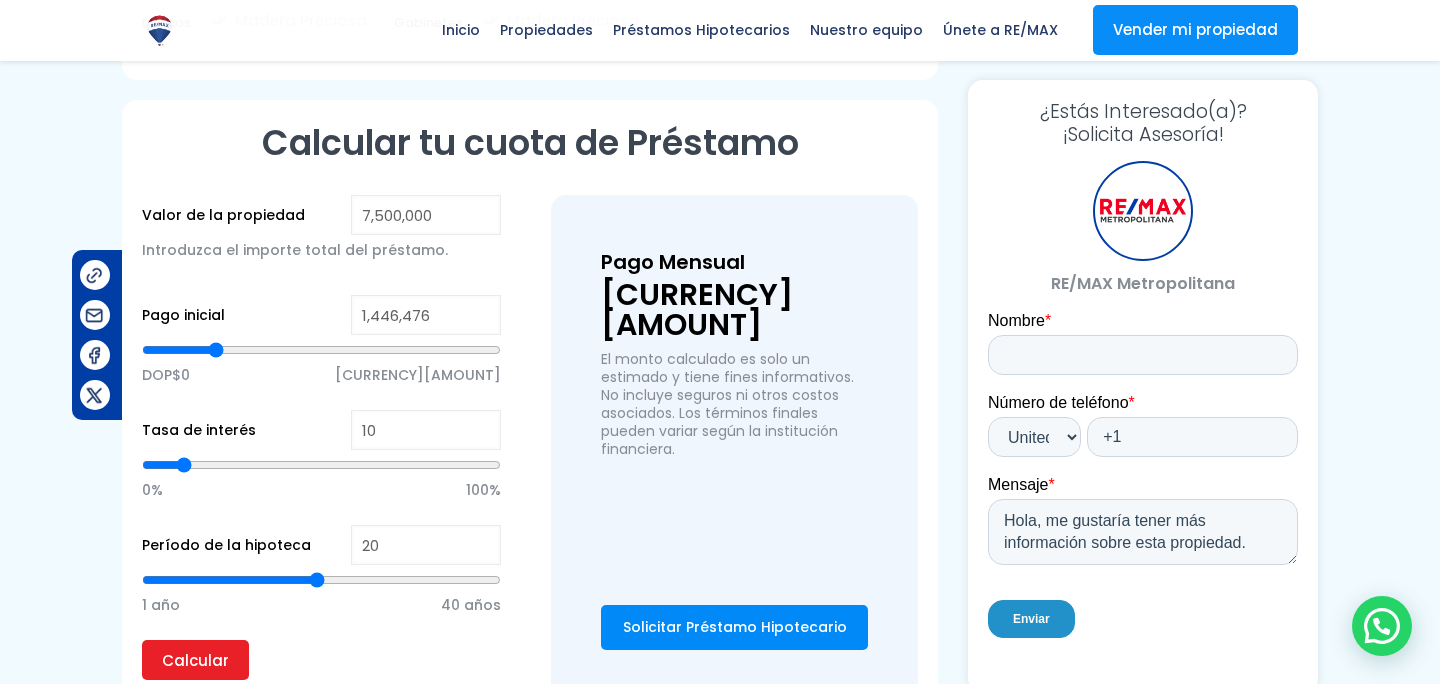 type on "1,441,697" 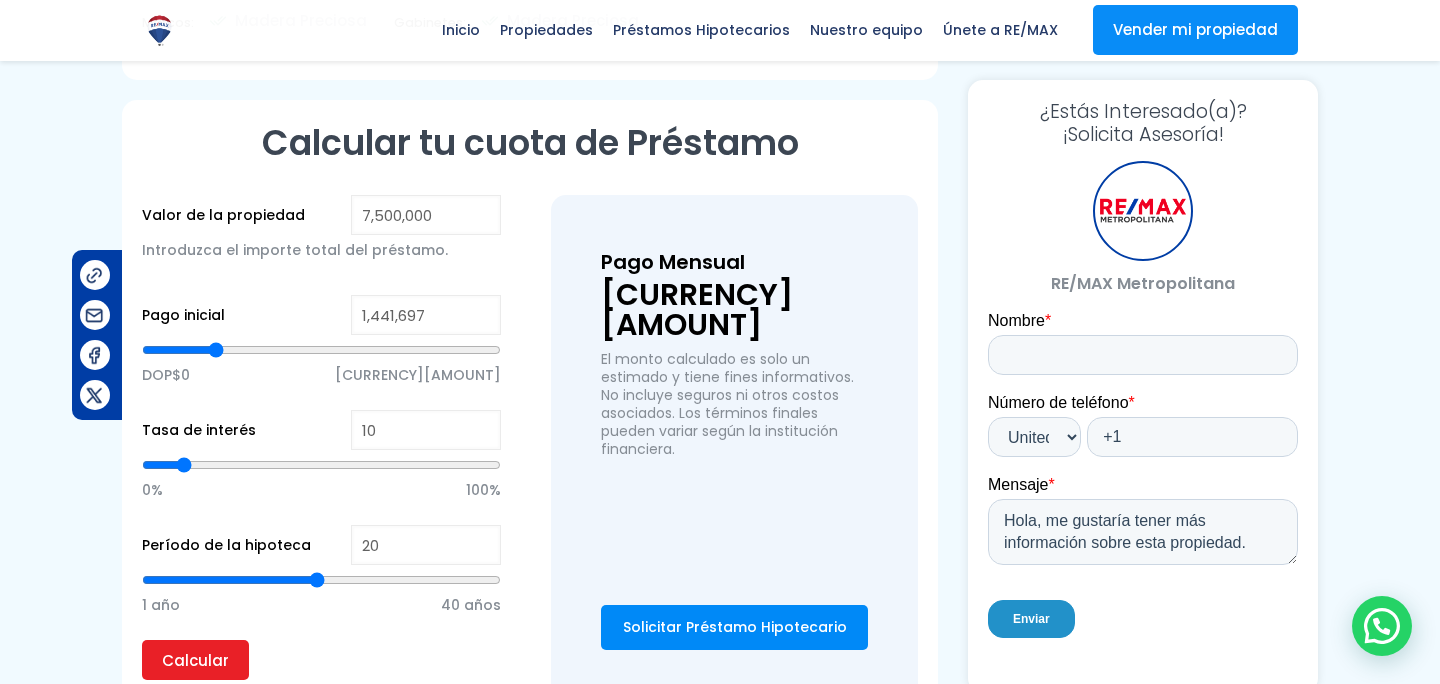 type on "1,442,209" 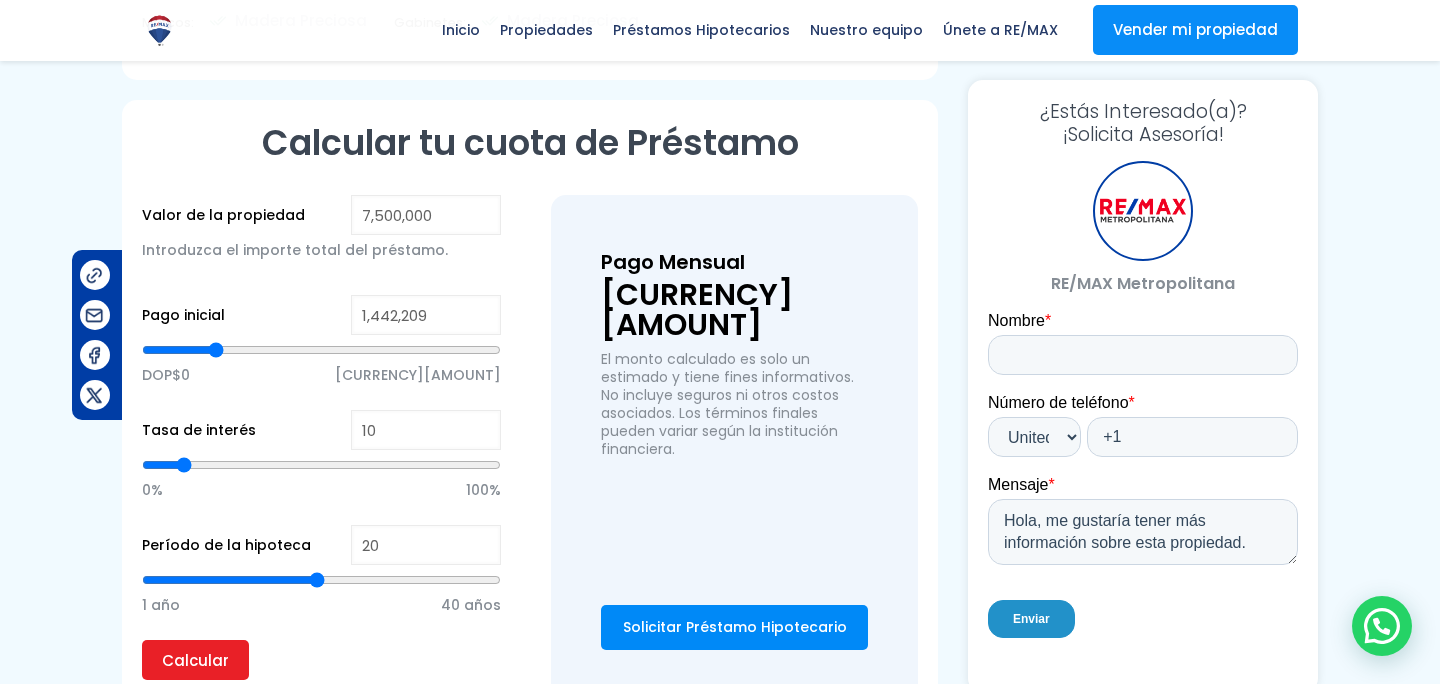 type on "1,447,500" 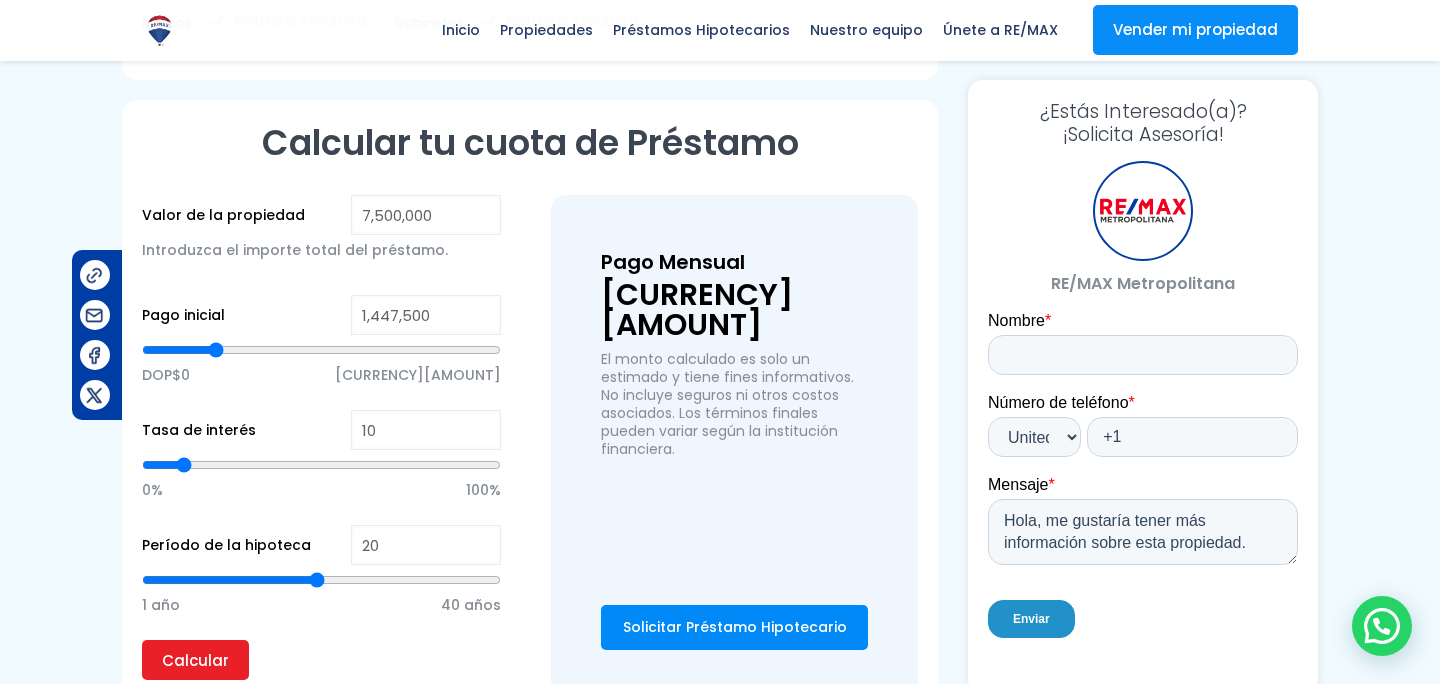 type on "1,453,986" 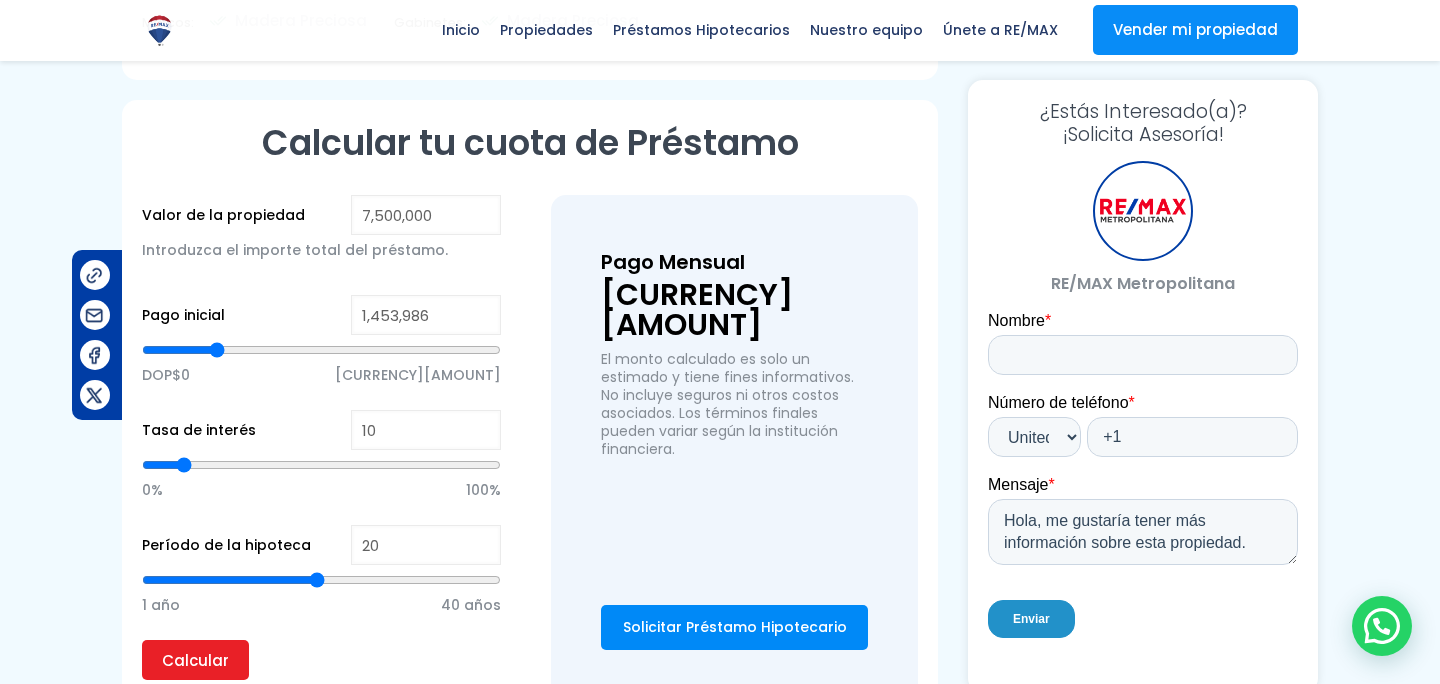 type on "1,459,447" 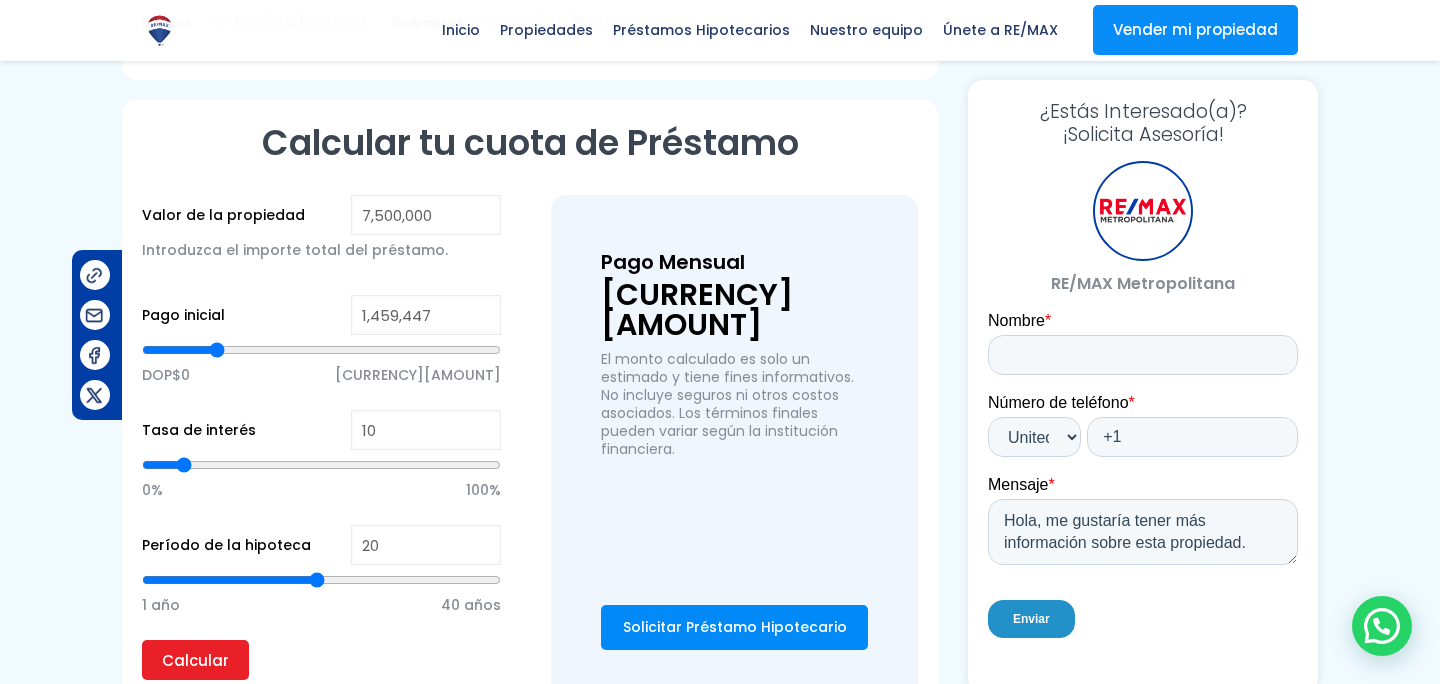 type on "1,464,909" 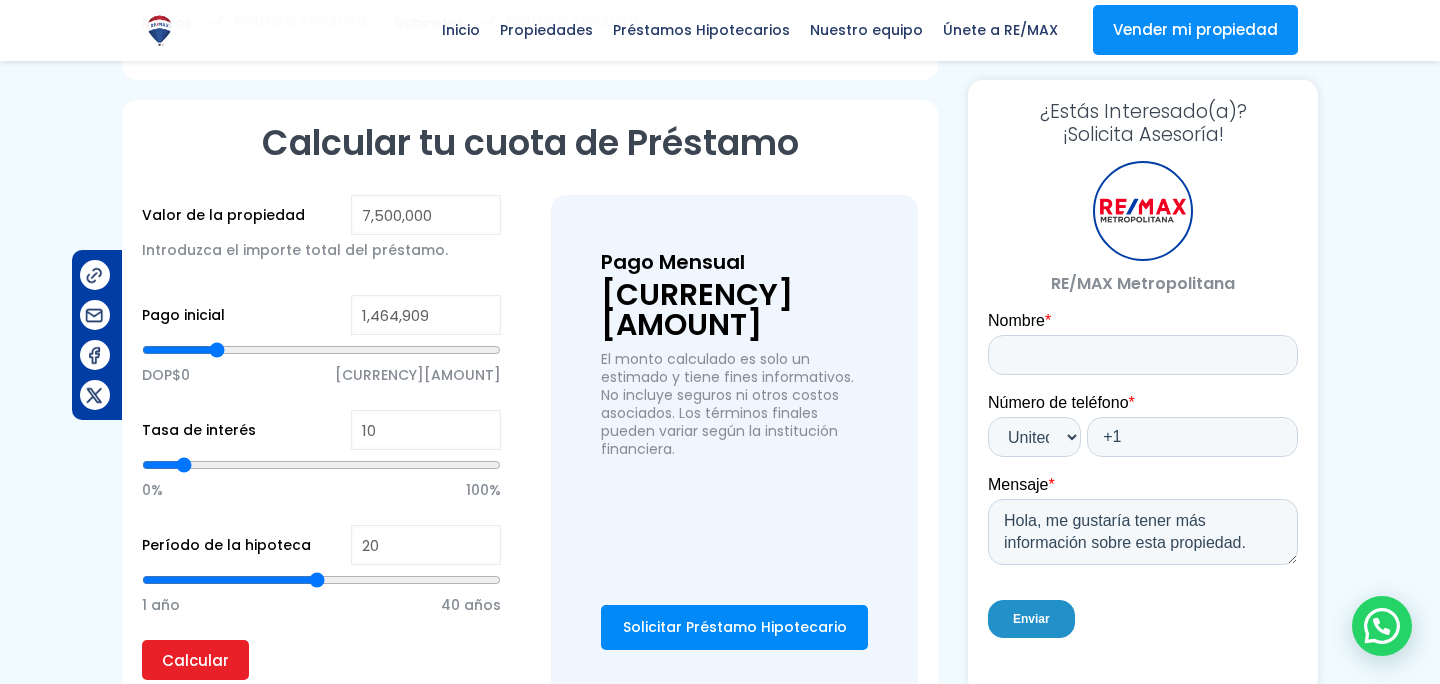 type on "1,470,200" 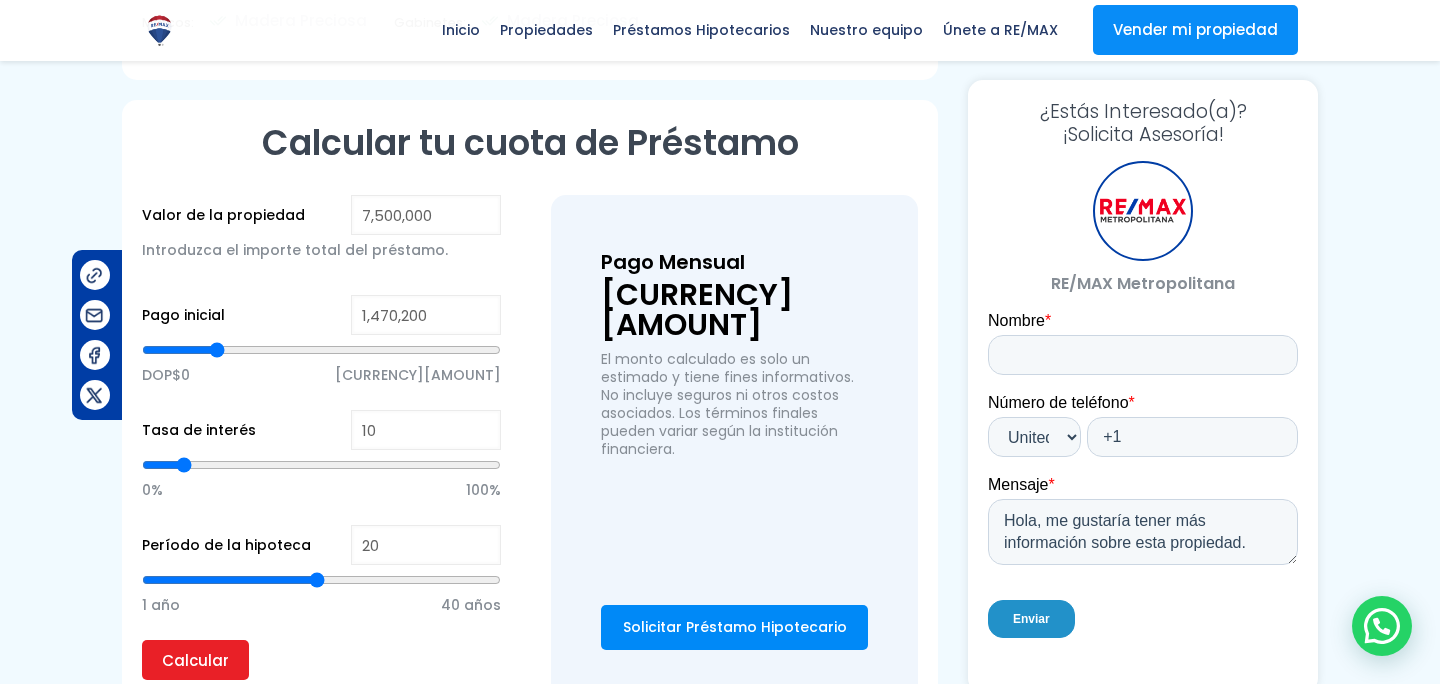 type on "1,476,003" 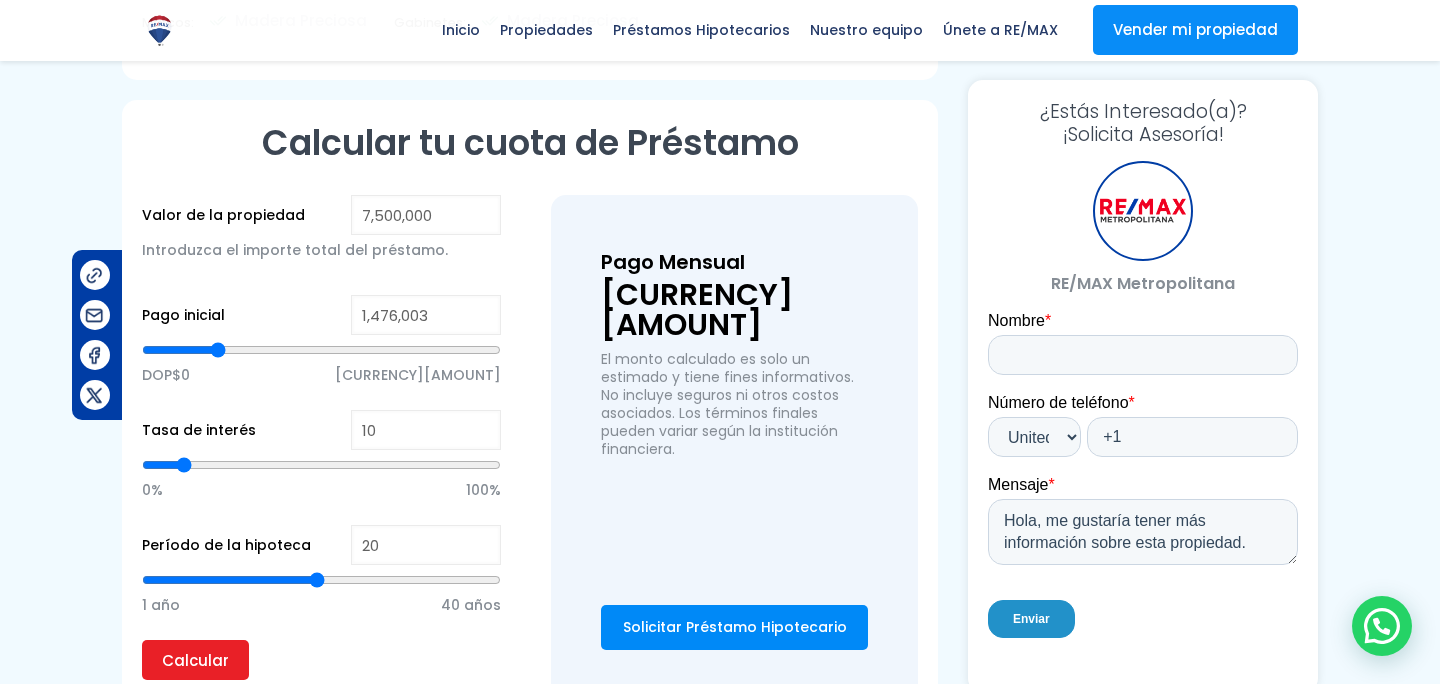 type on "1,483,342" 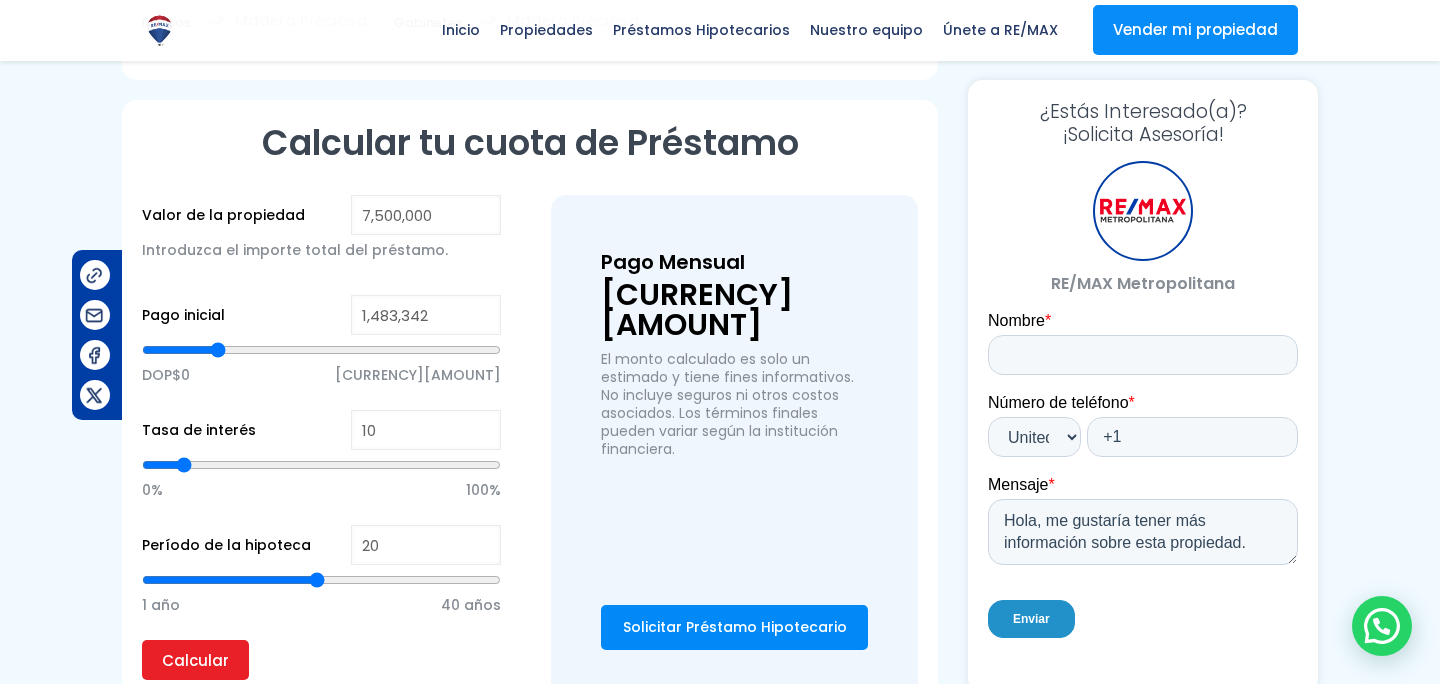 type on "1,488,462" 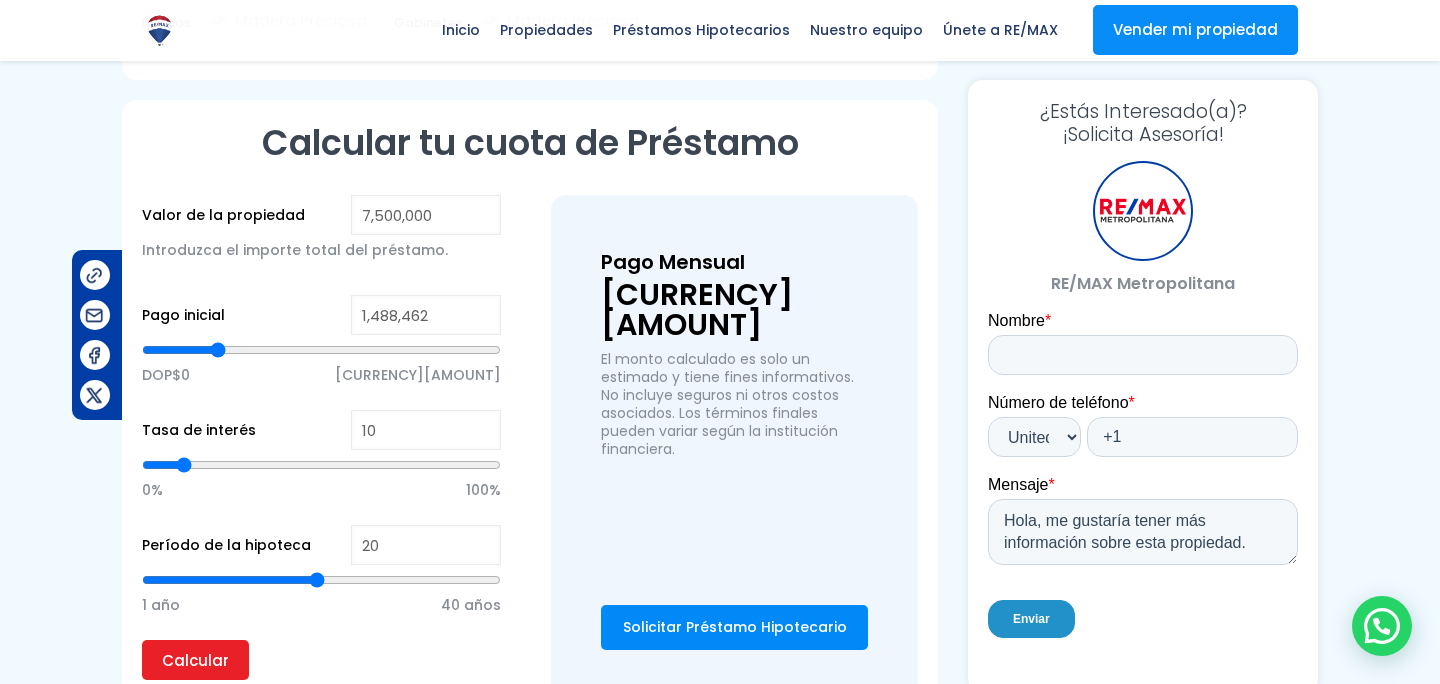 type on "1,493,583" 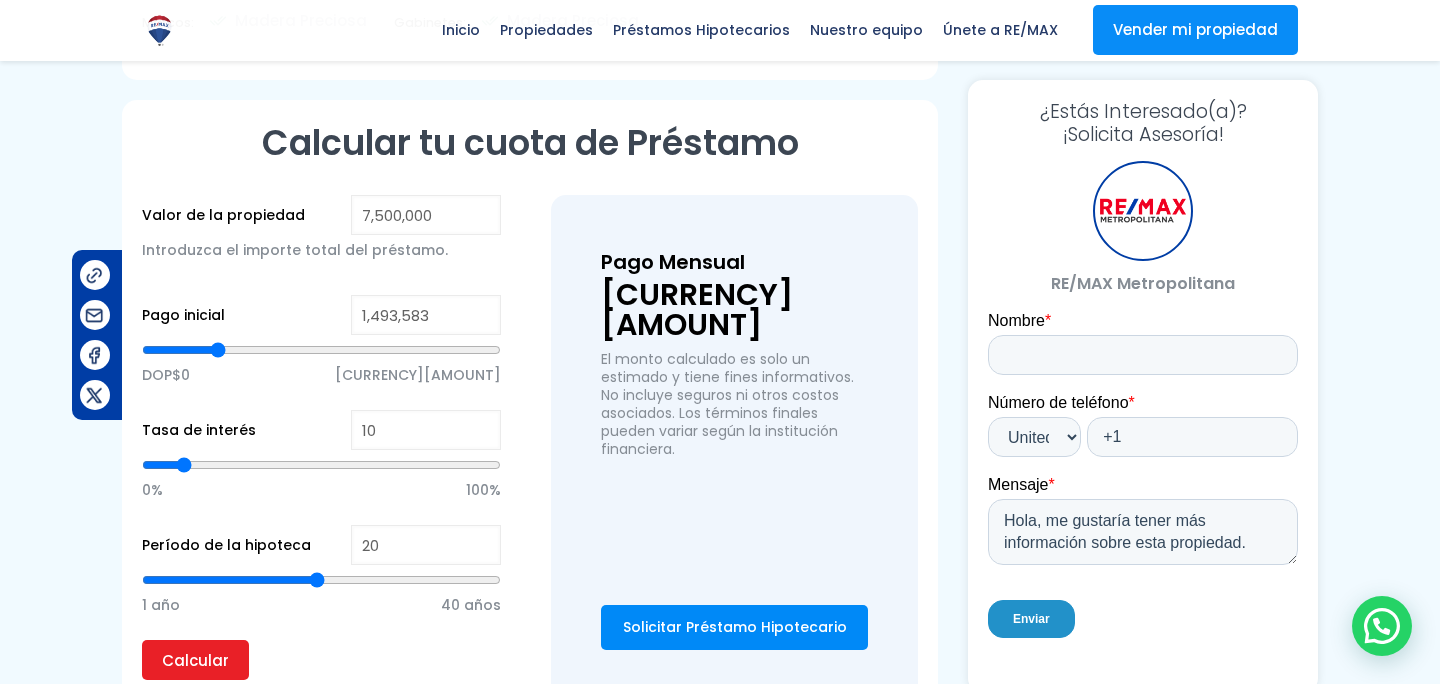 type on "1,498,020" 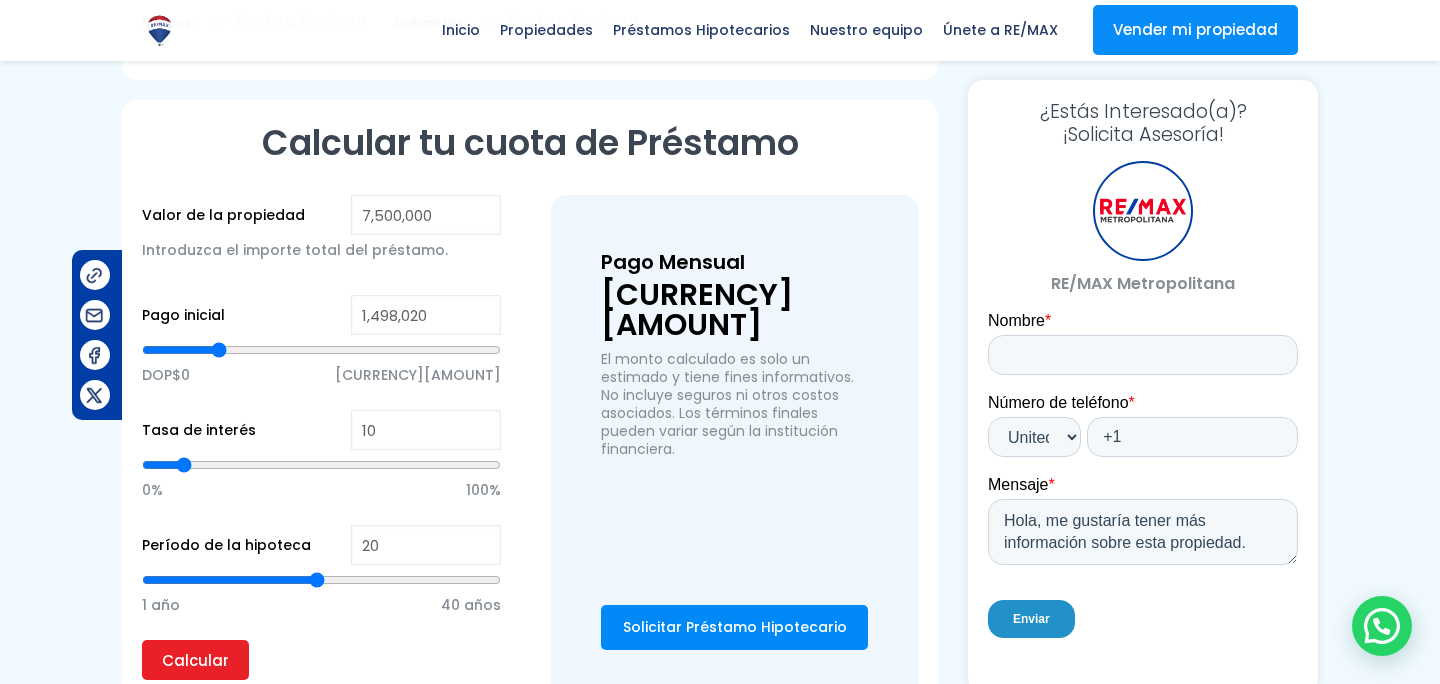 type on "1,503,140" 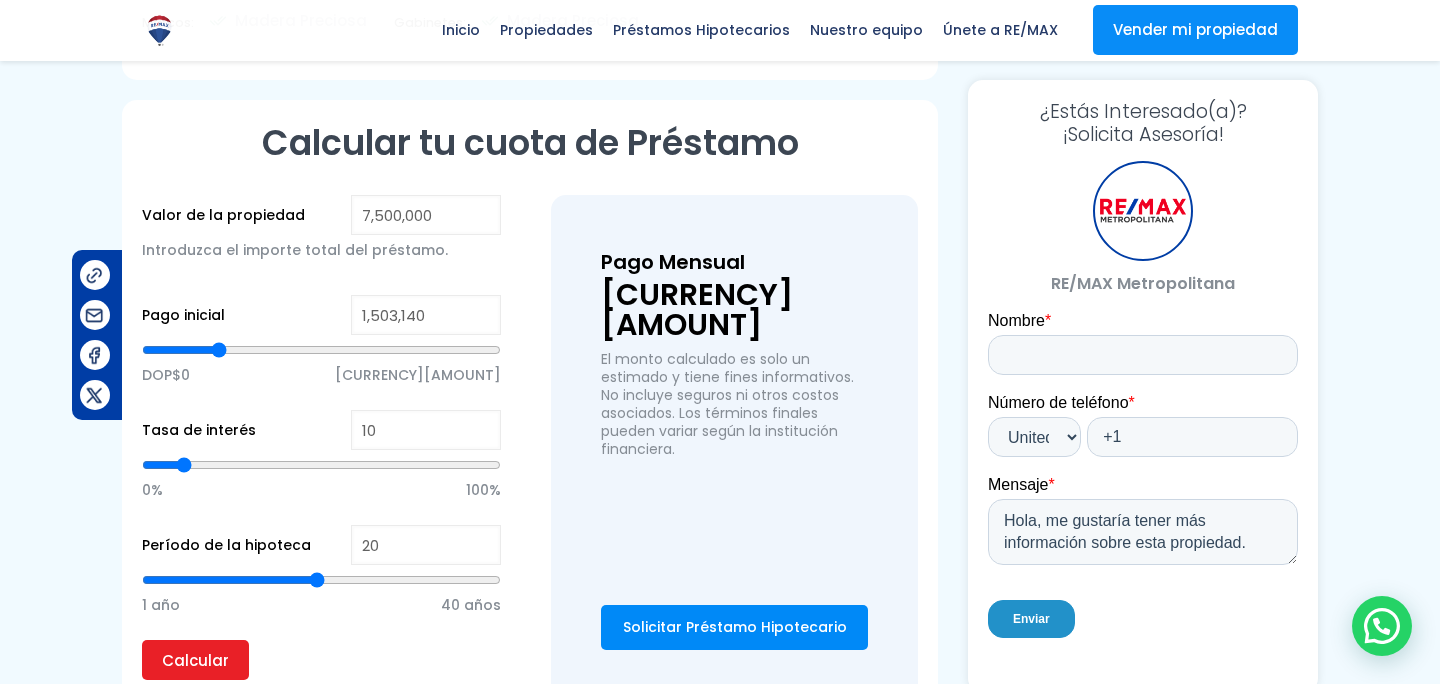 type on "1503140" 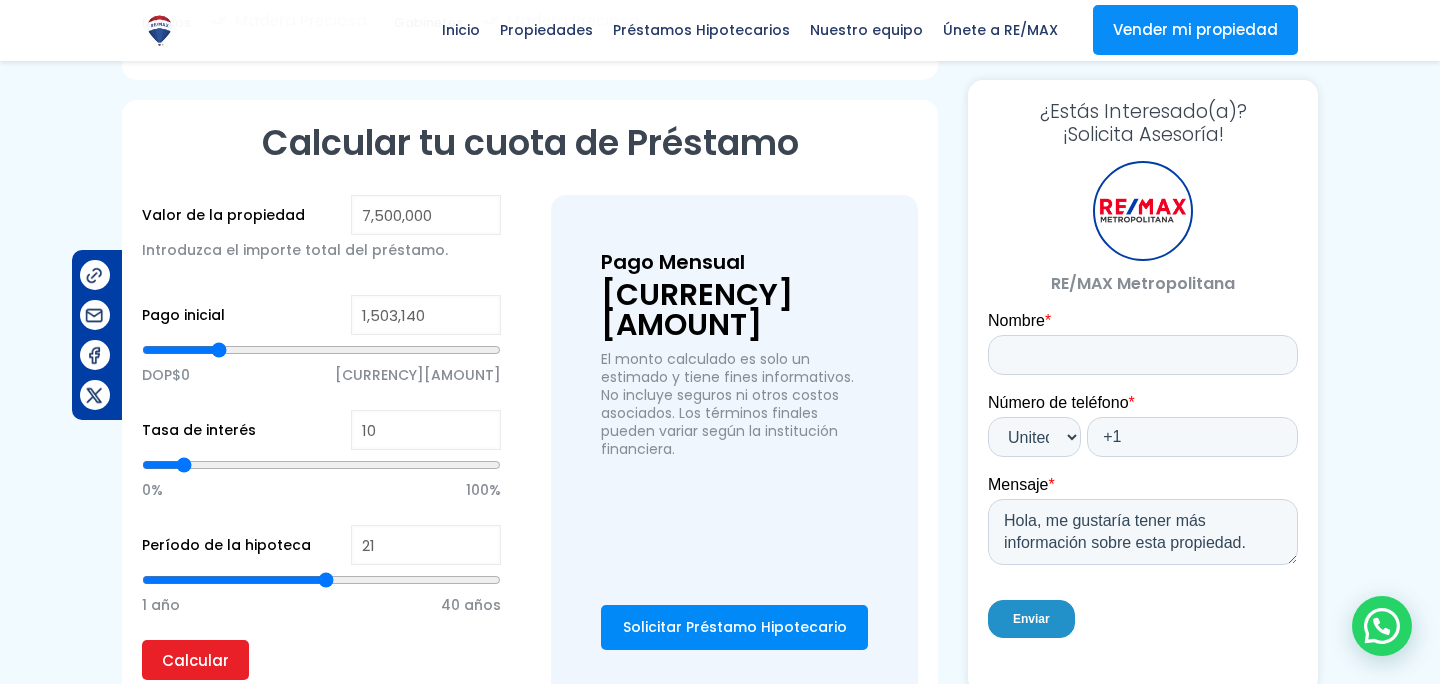 type on "22" 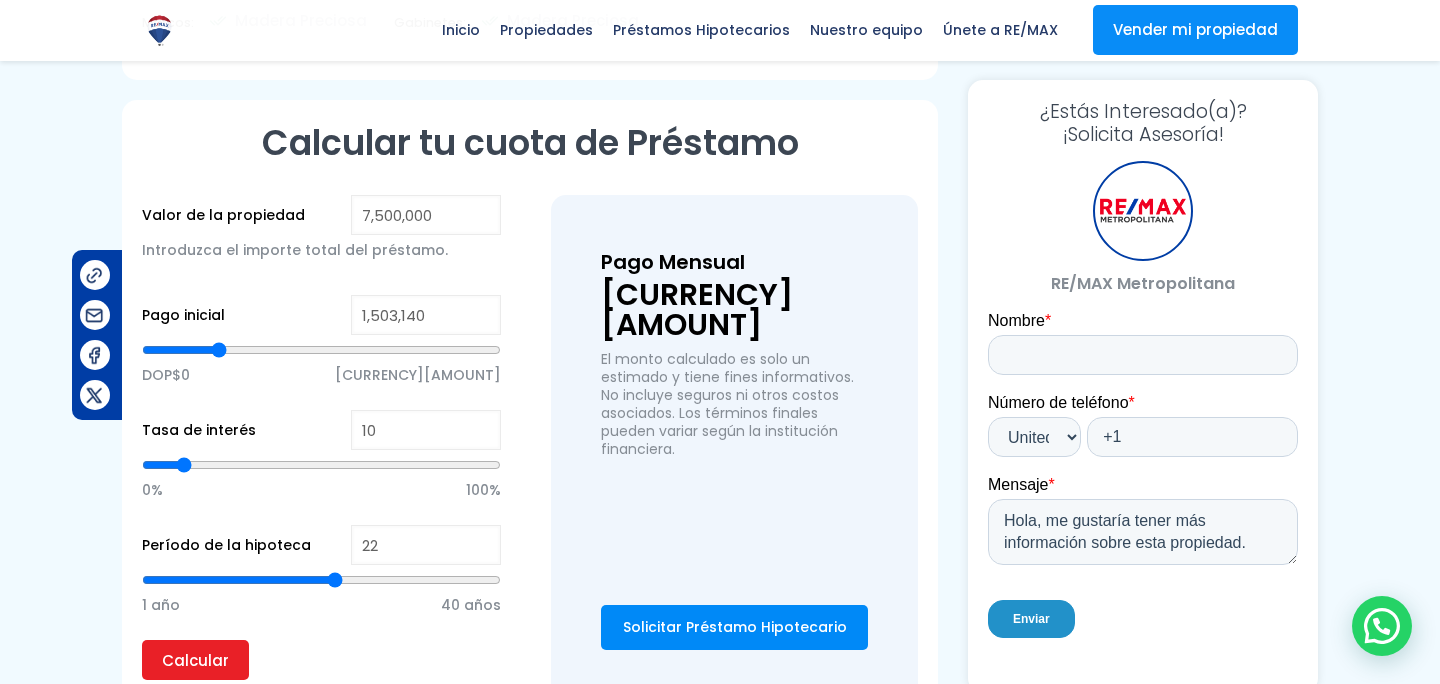 type on "23" 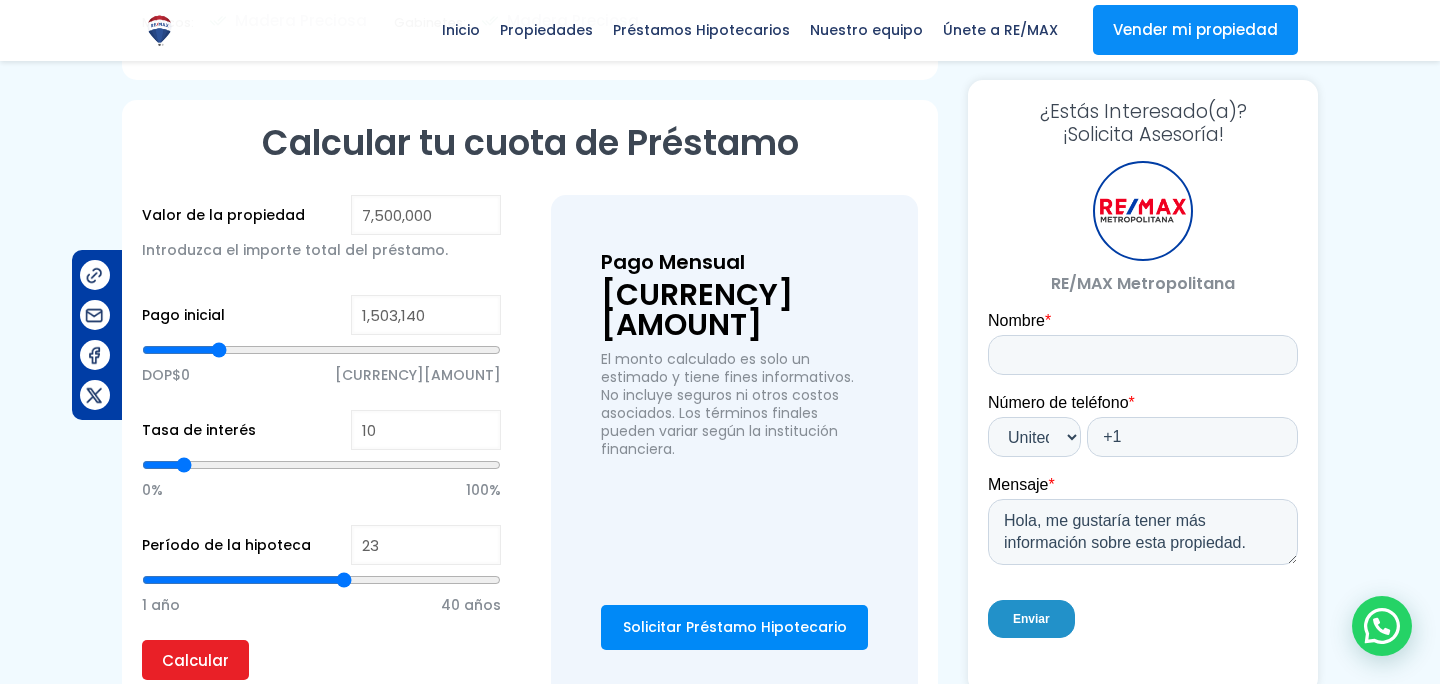 type on "24" 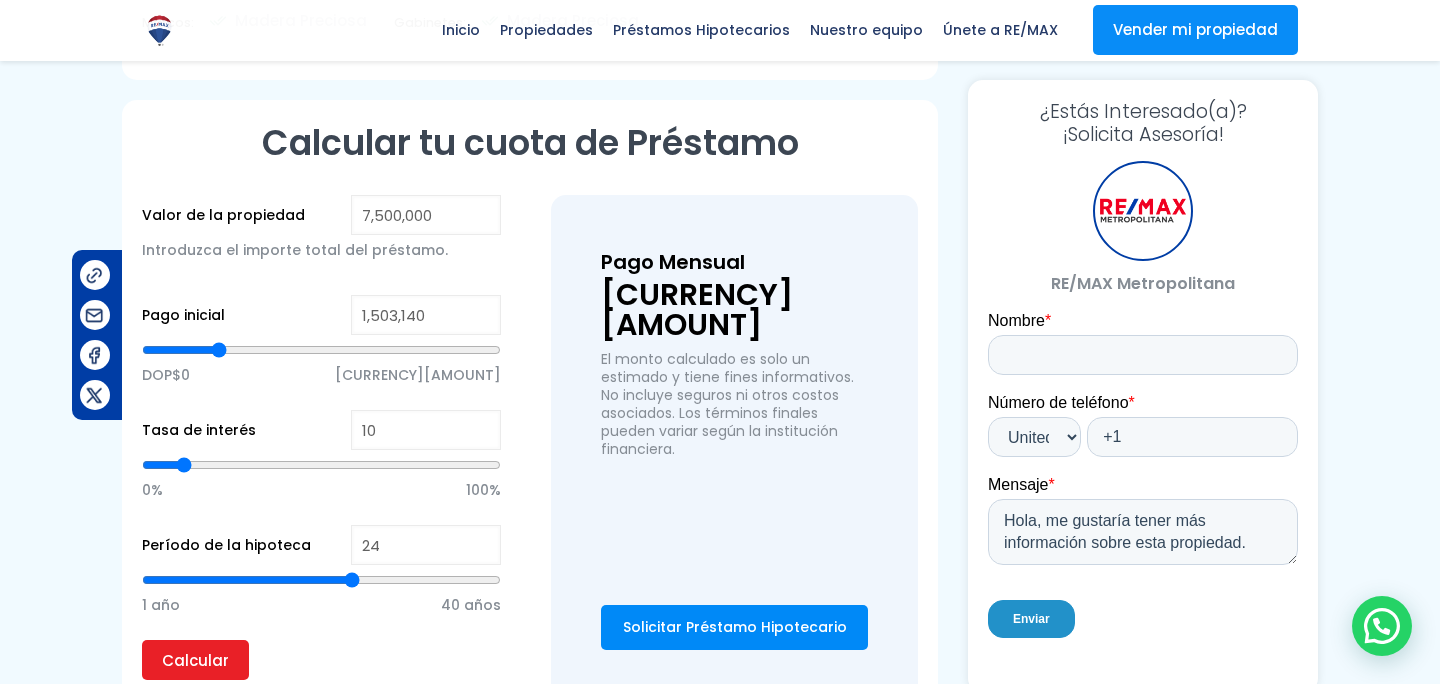 type on "25" 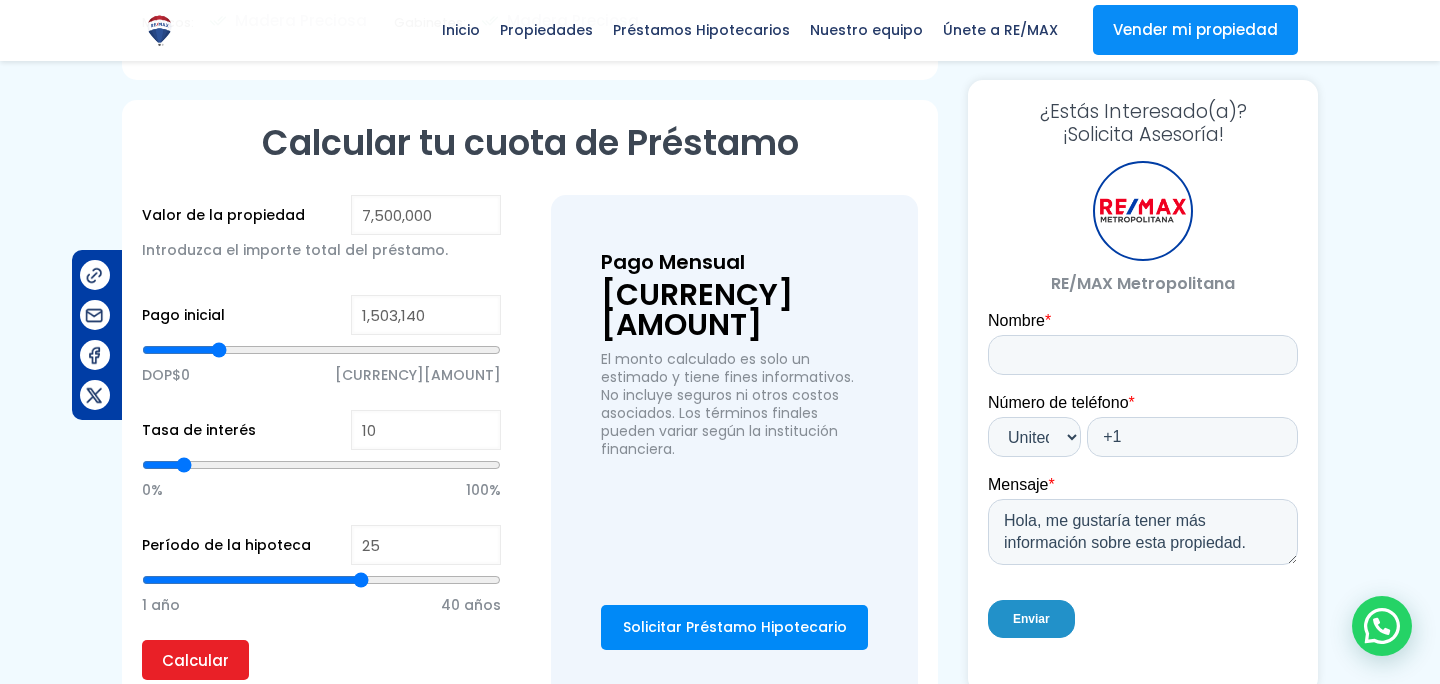 drag, startPoint x: 321, startPoint y: 585, endPoint x: 364, endPoint y: 581, distance: 43.185646 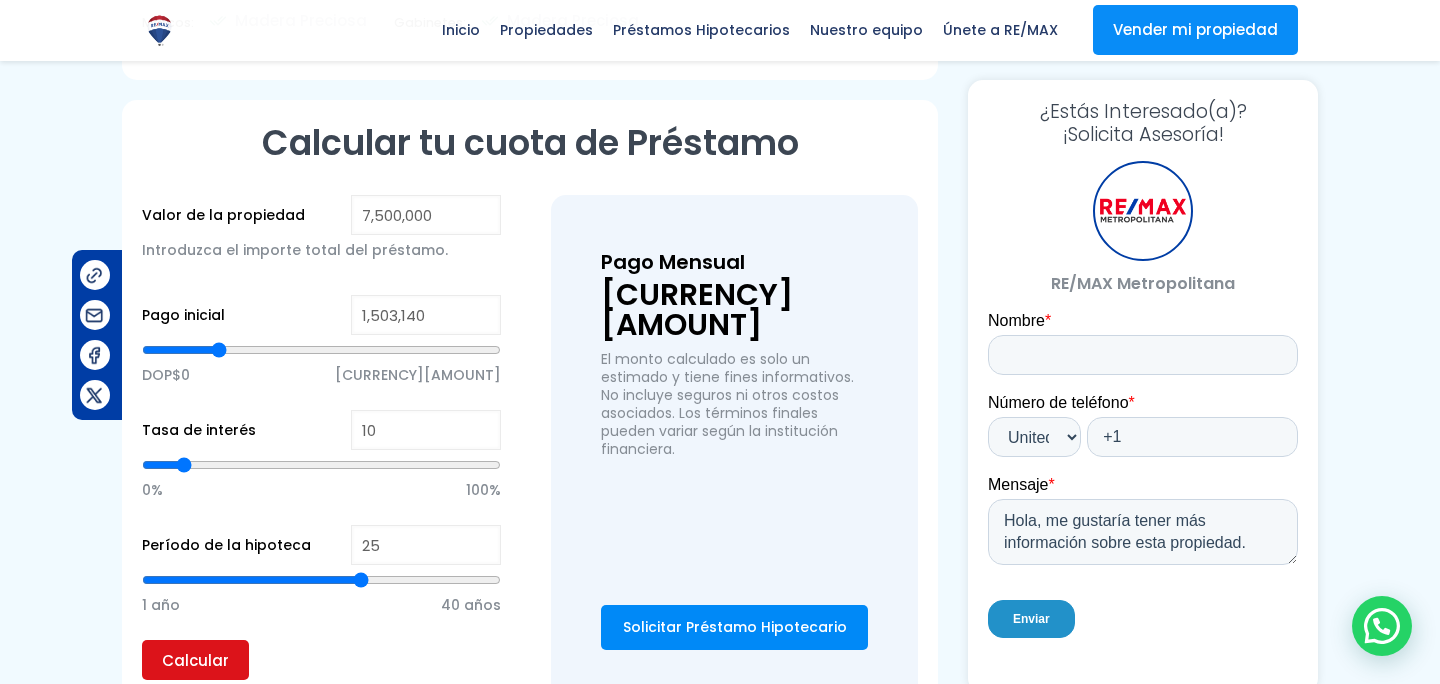 click on "Calcular" at bounding box center (195, 660) 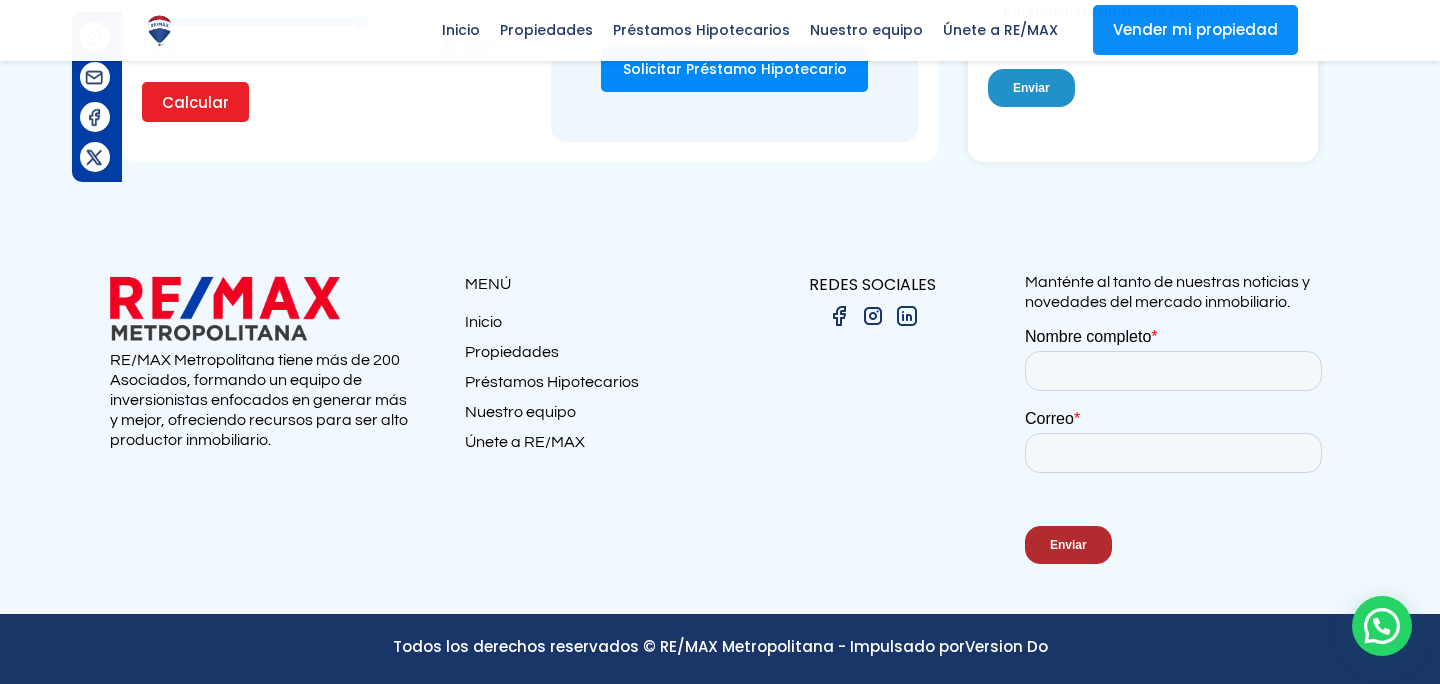 scroll, scrollTop: 0, scrollLeft: 0, axis: both 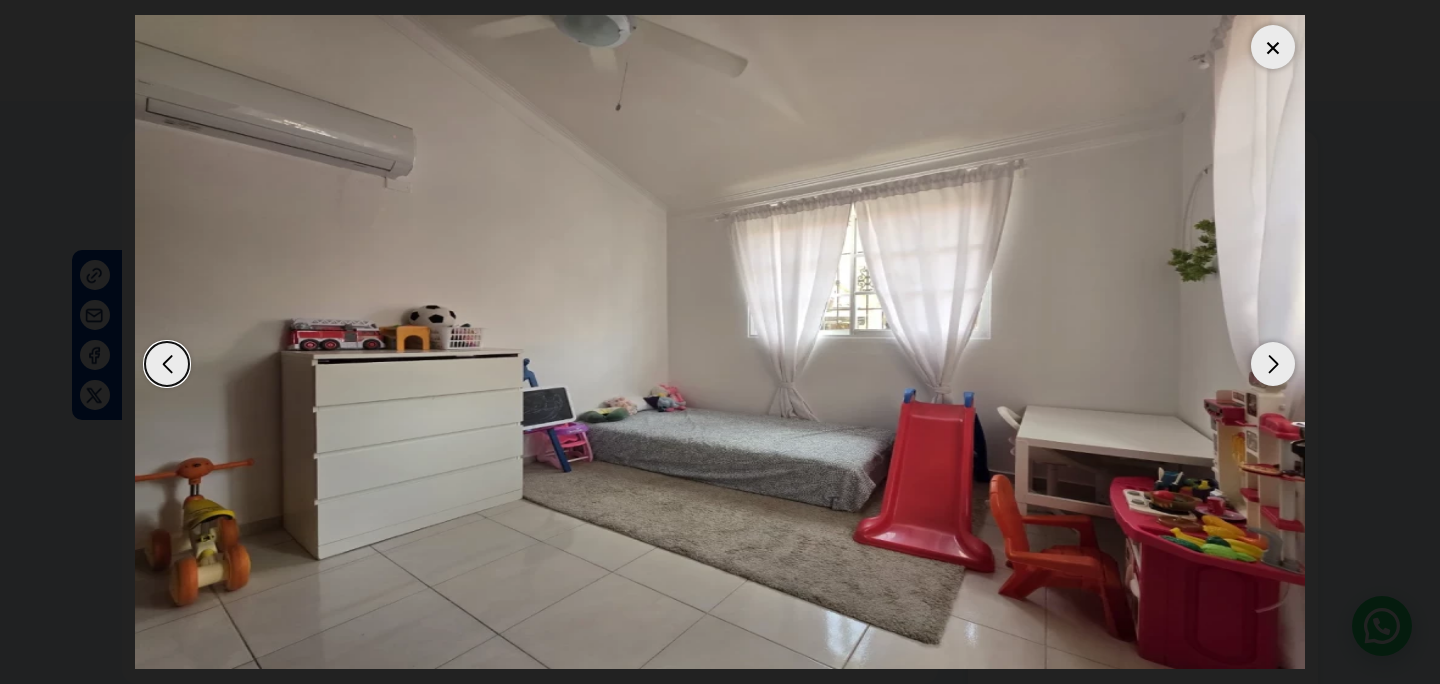 select on "US" 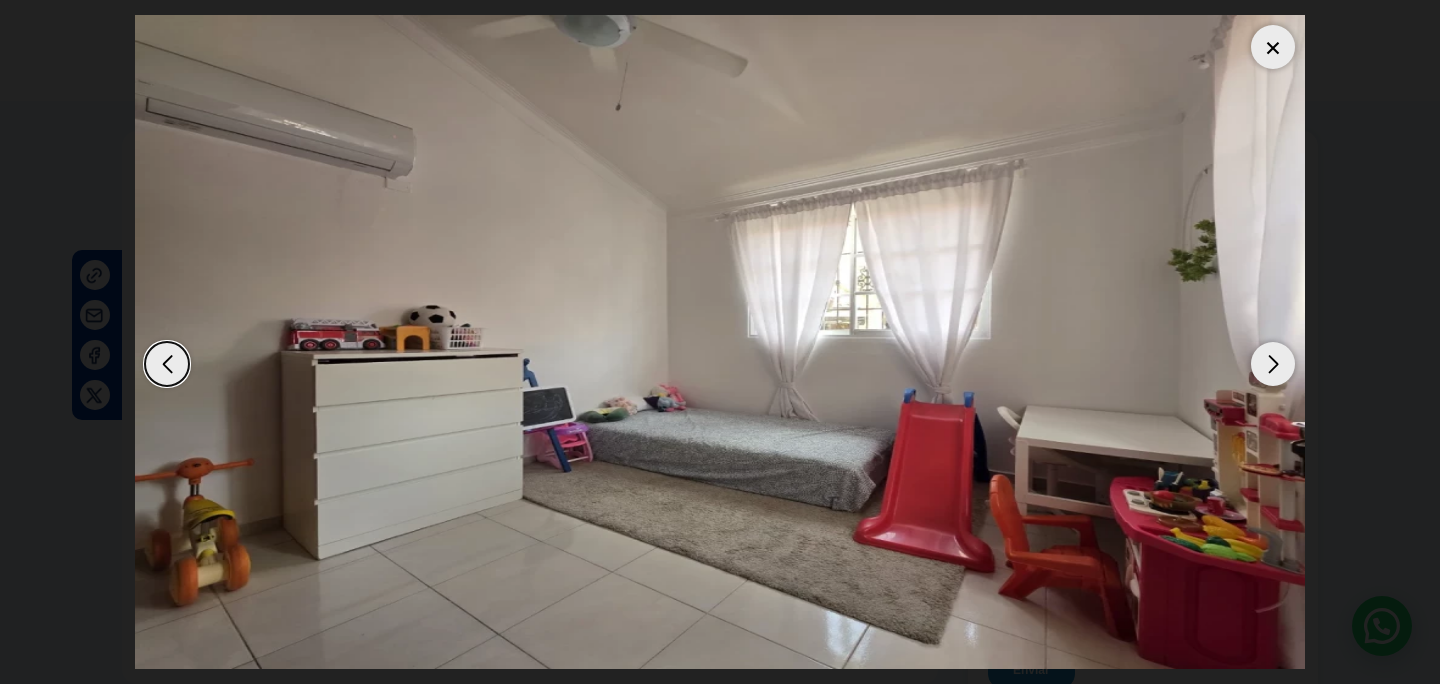 scroll, scrollTop: 0, scrollLeft: 0, axis: both 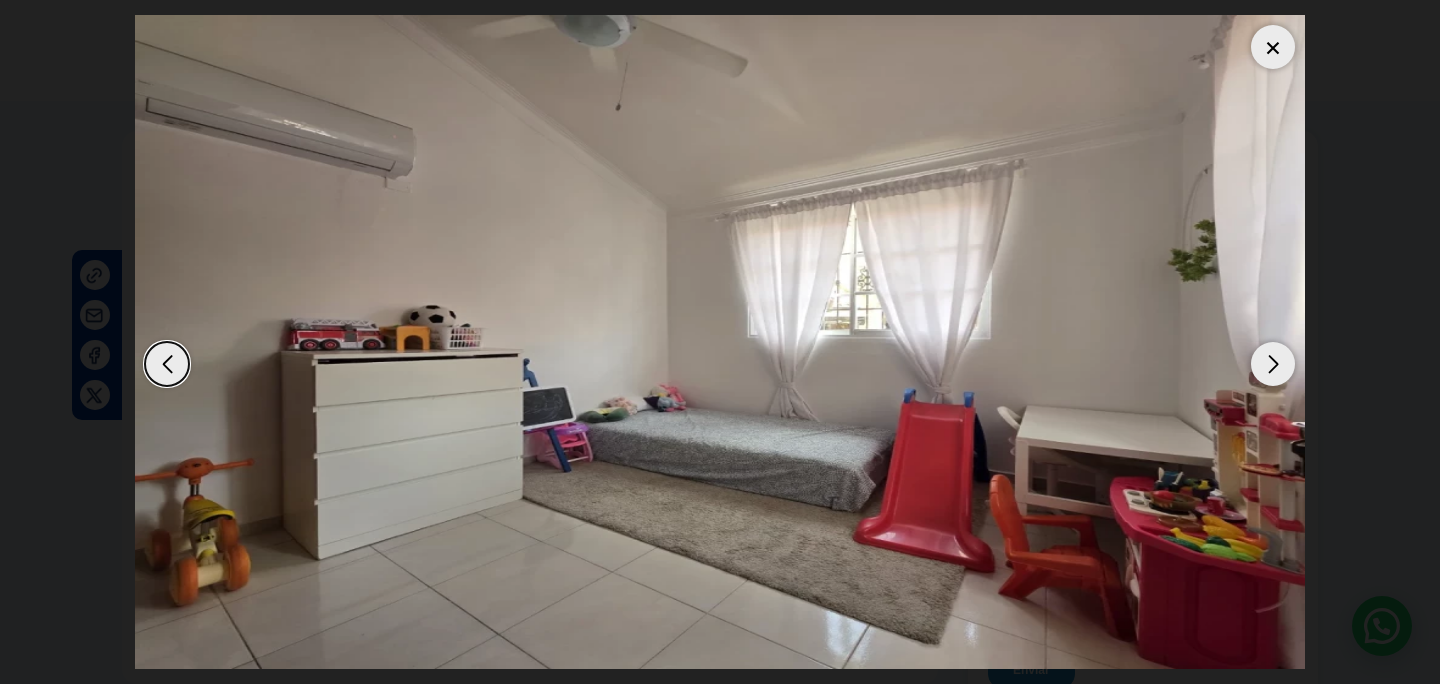 click at bounding box center (1273, 364) 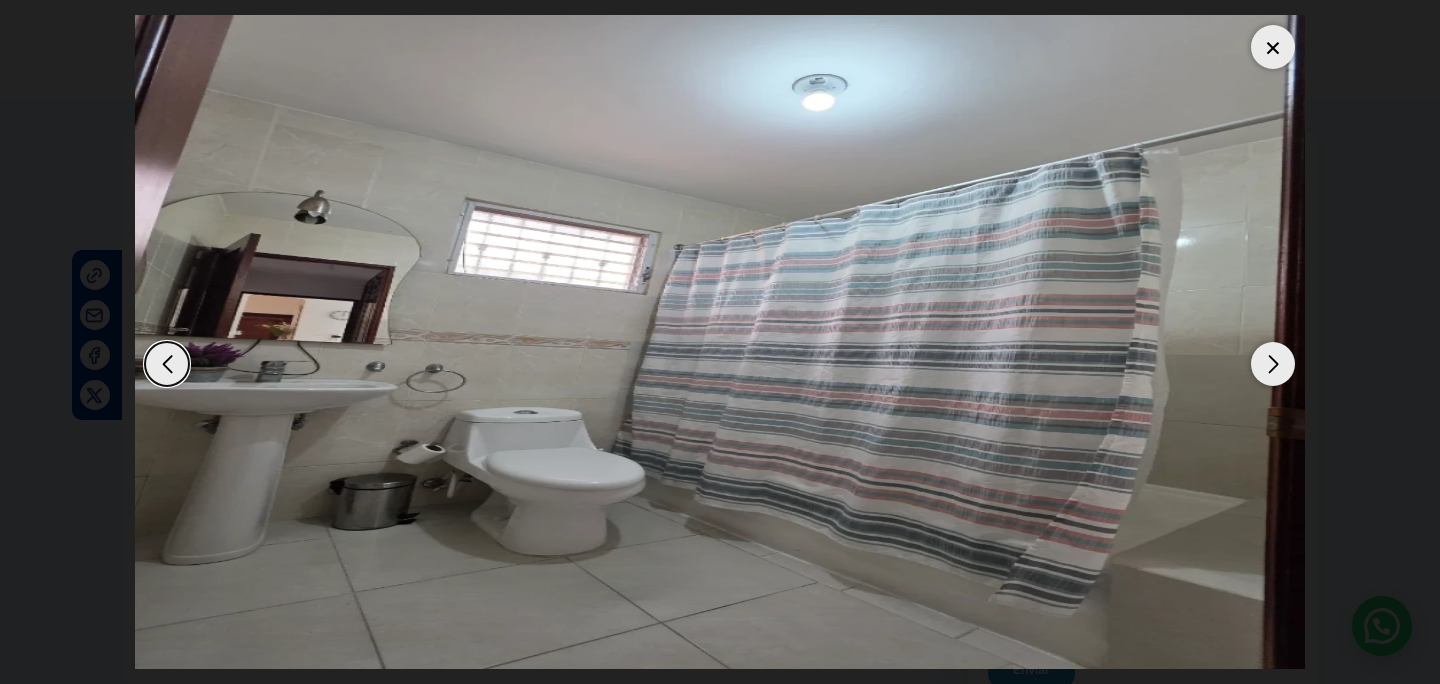 click at bounding box center [1273, 364] 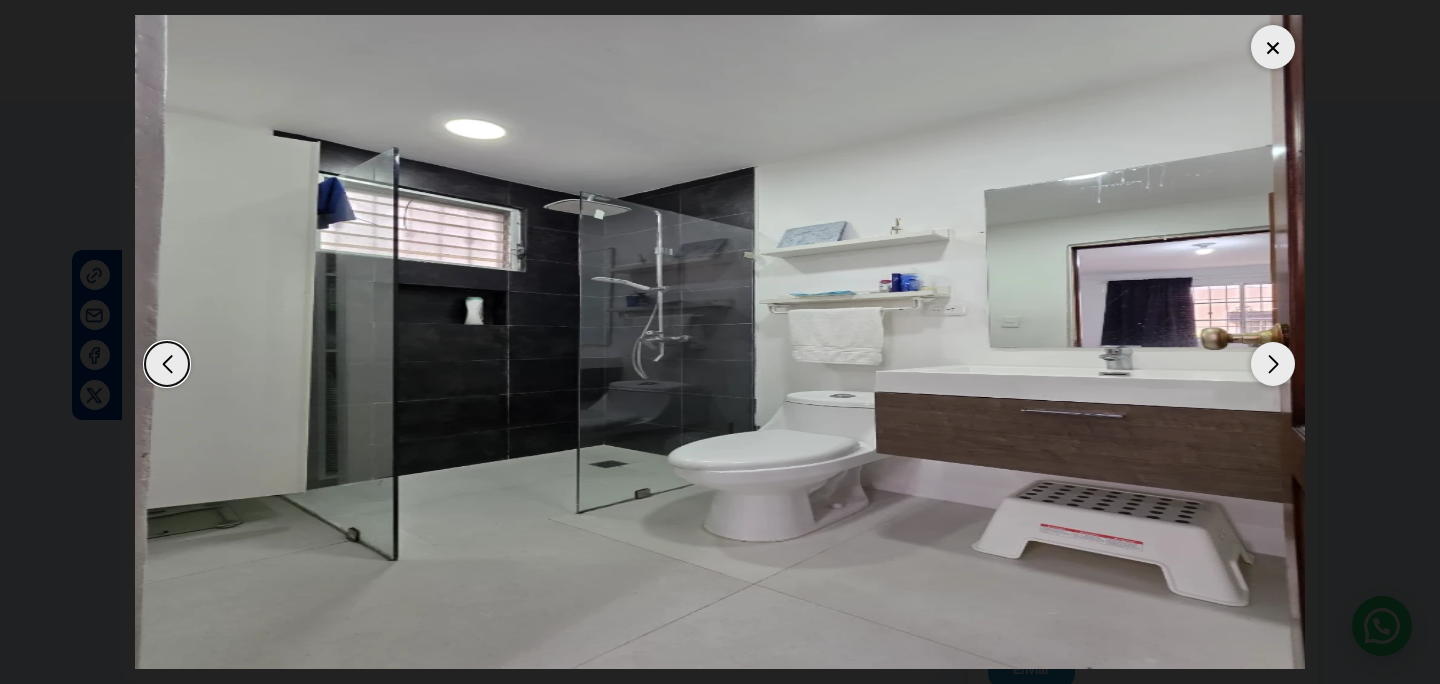click at bounding box center [1273, 364] 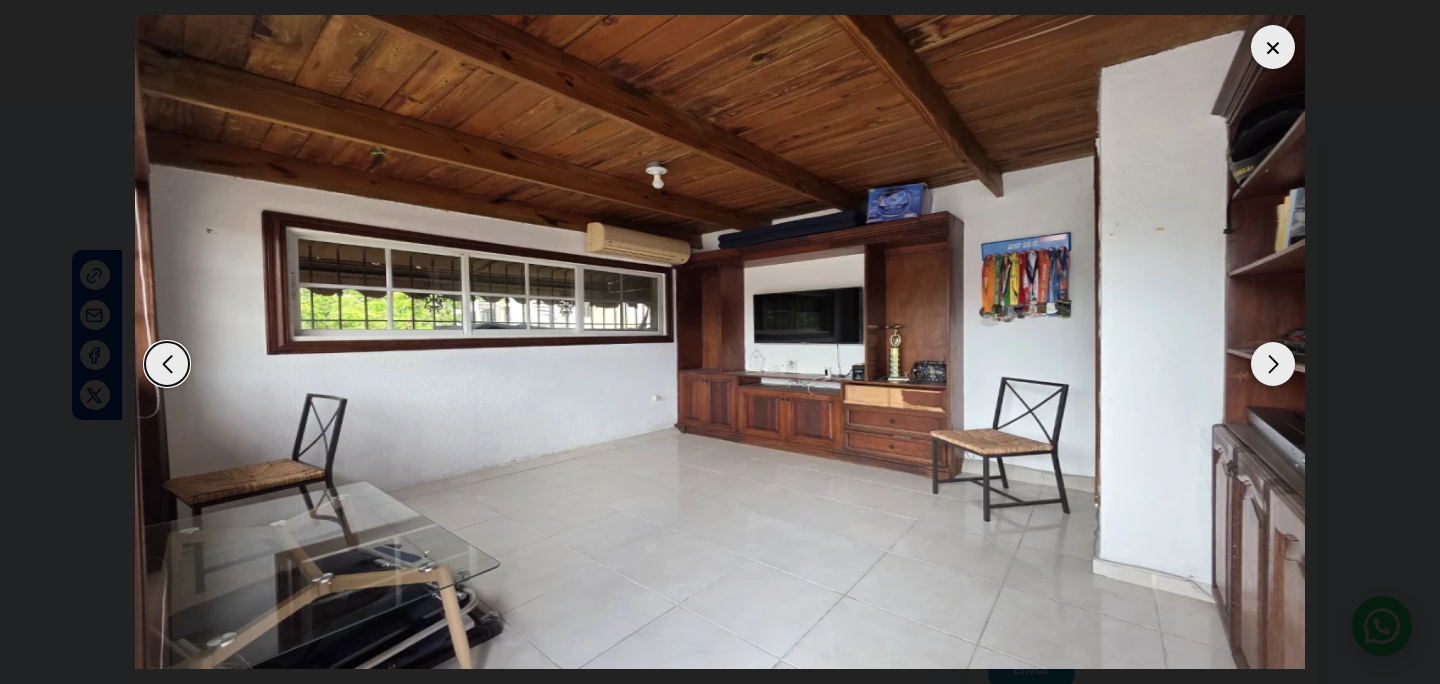 click at bounding box center (1273, 364) 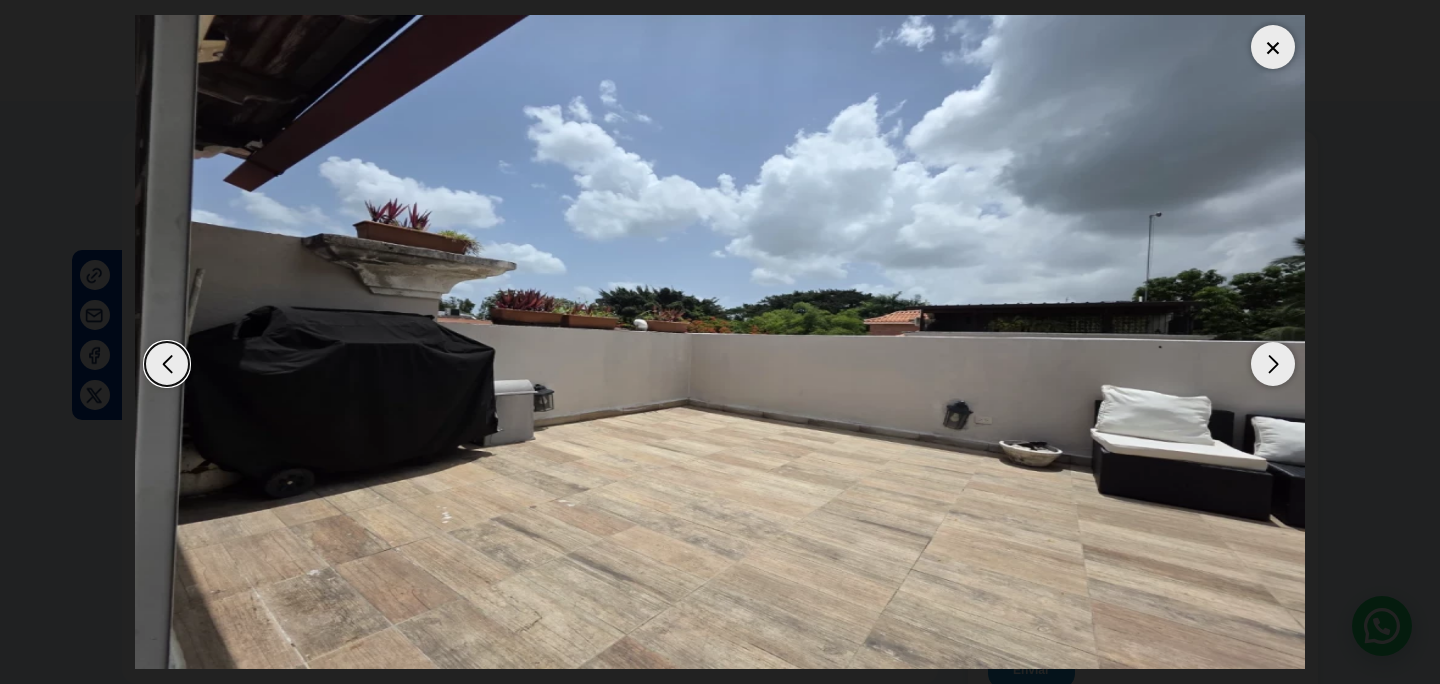 click at bounding box center (167, 364) 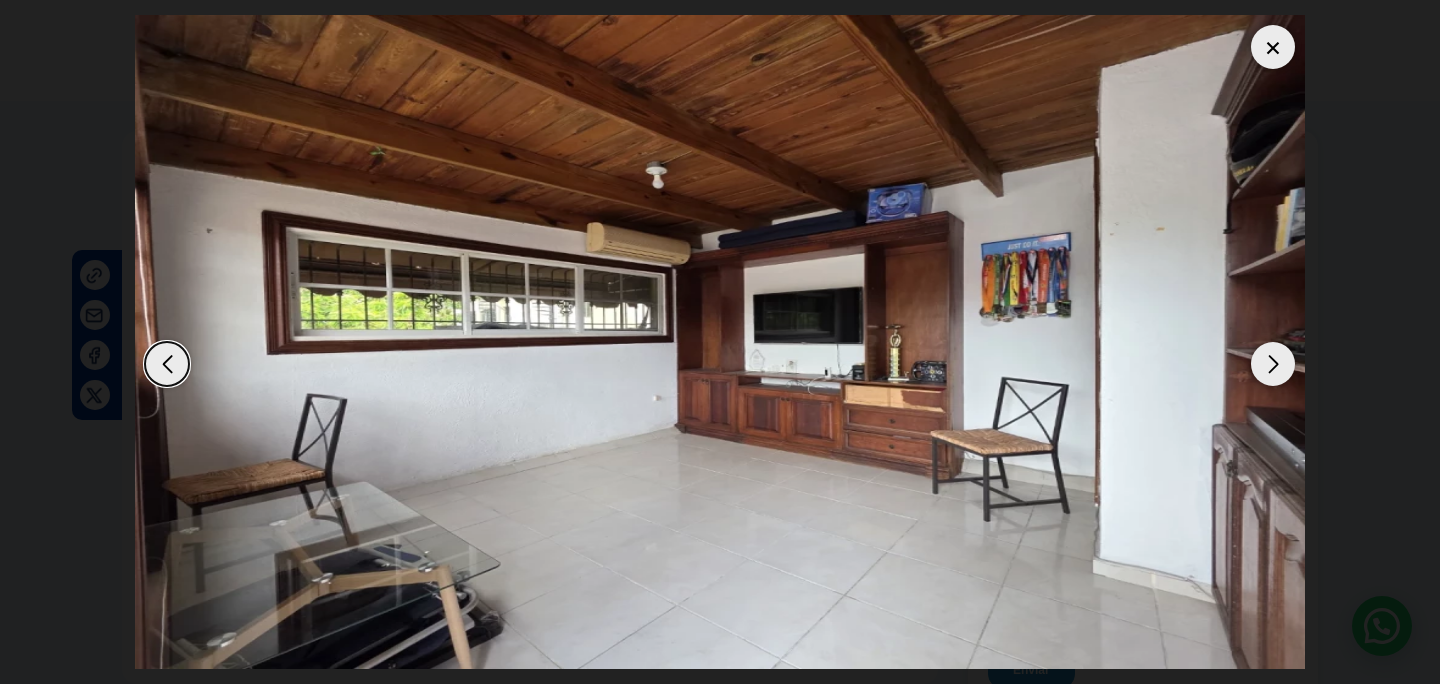 click at bounding box center (167, 364) 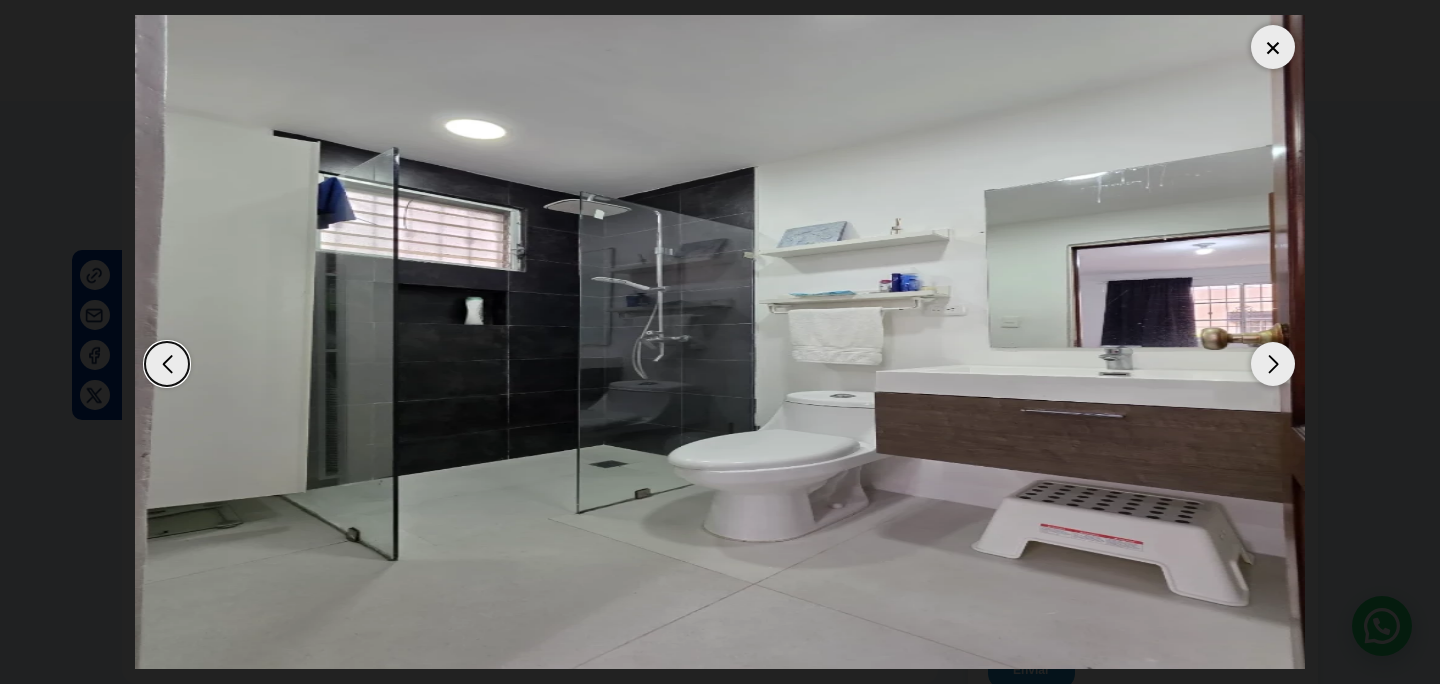 click at bounding box center (167, 364) 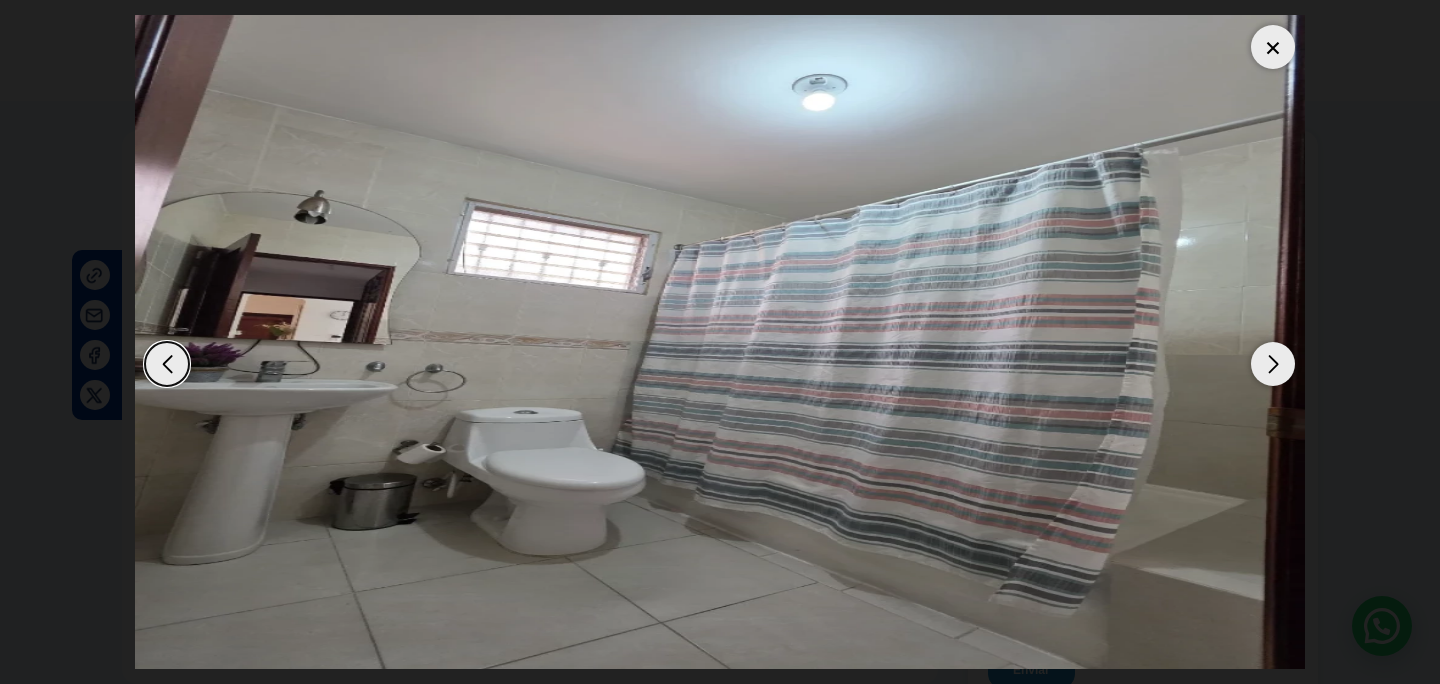 click at bounding box center (1273, 364) 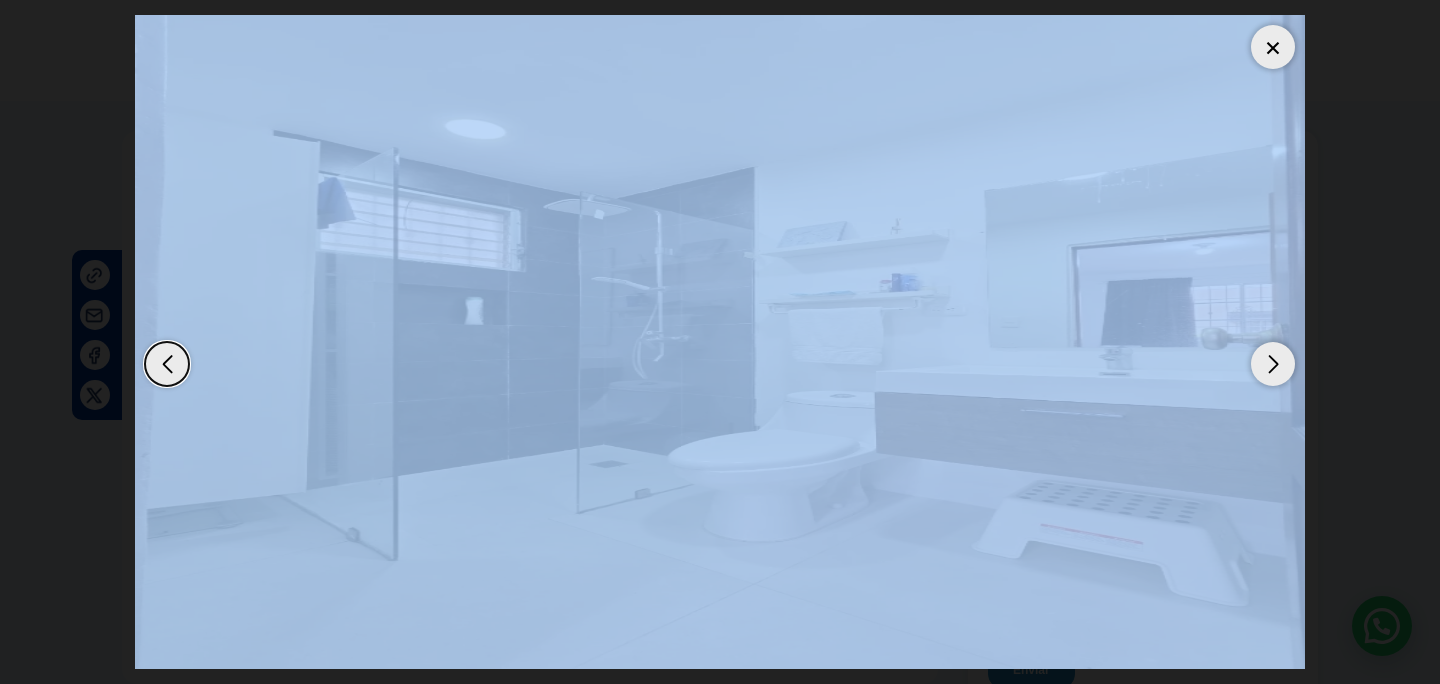 click at bounding box center [1273, 364] 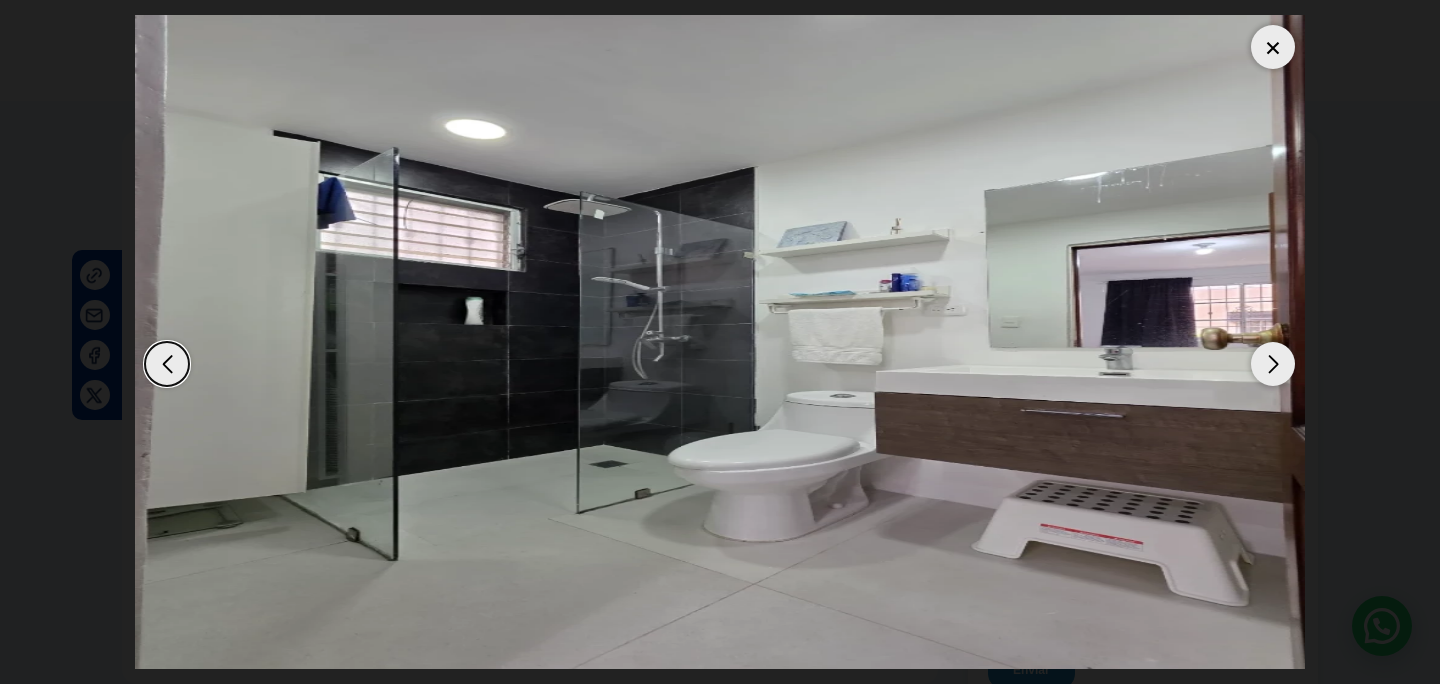 click at bounding box center (1273, 364) 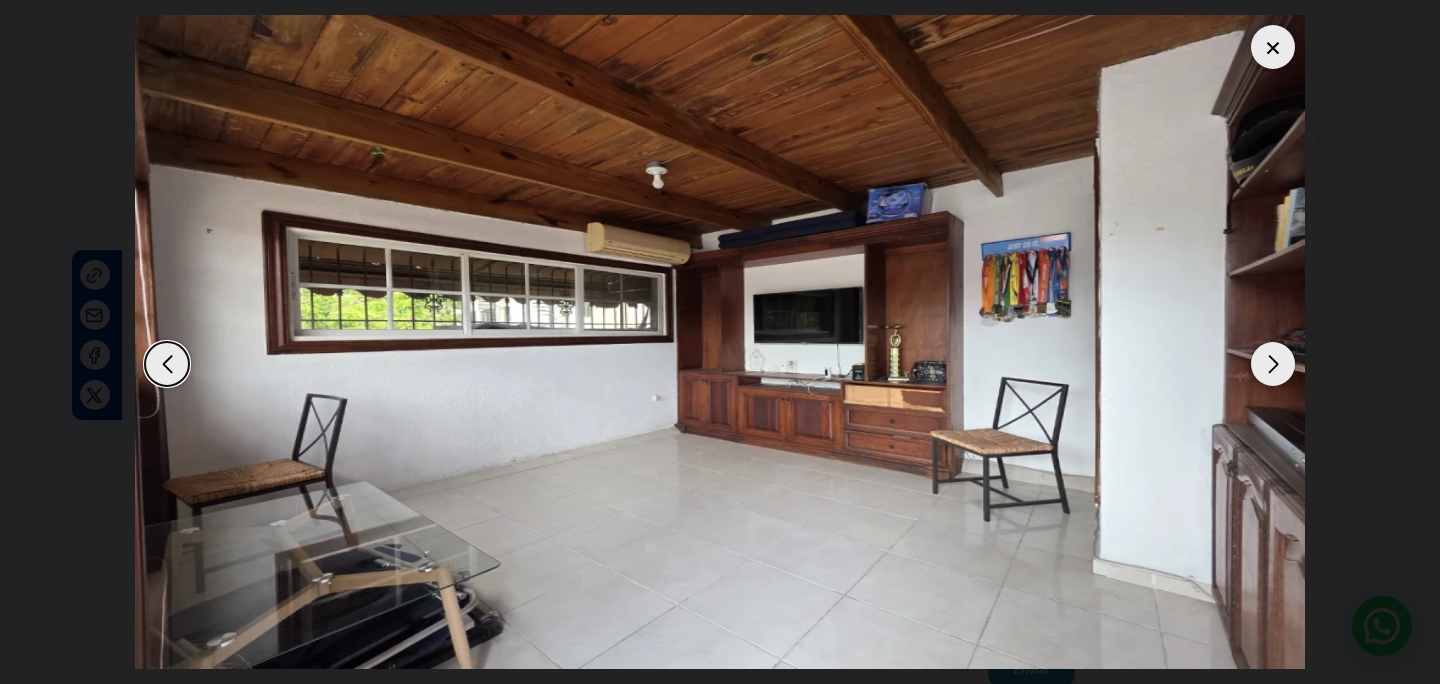 click at bounding box center (1273, 364) 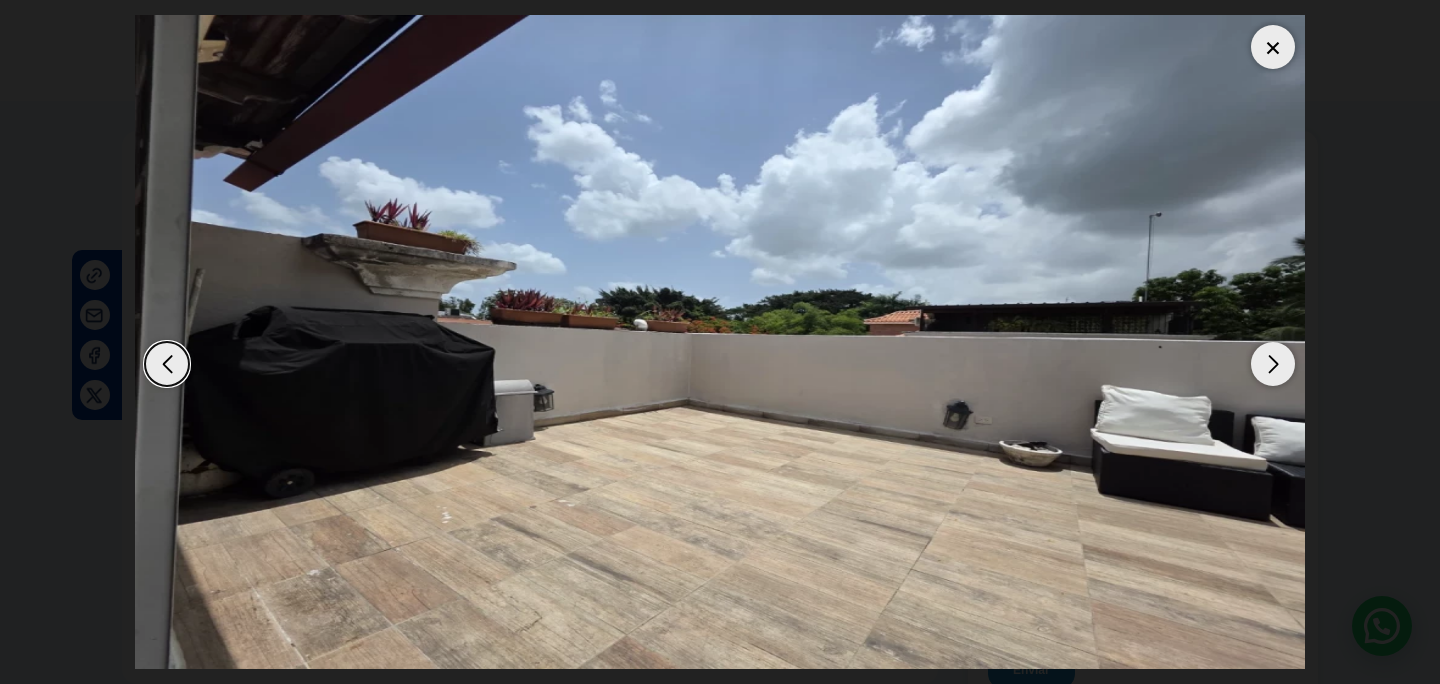 click at bounding box center [167, 364] 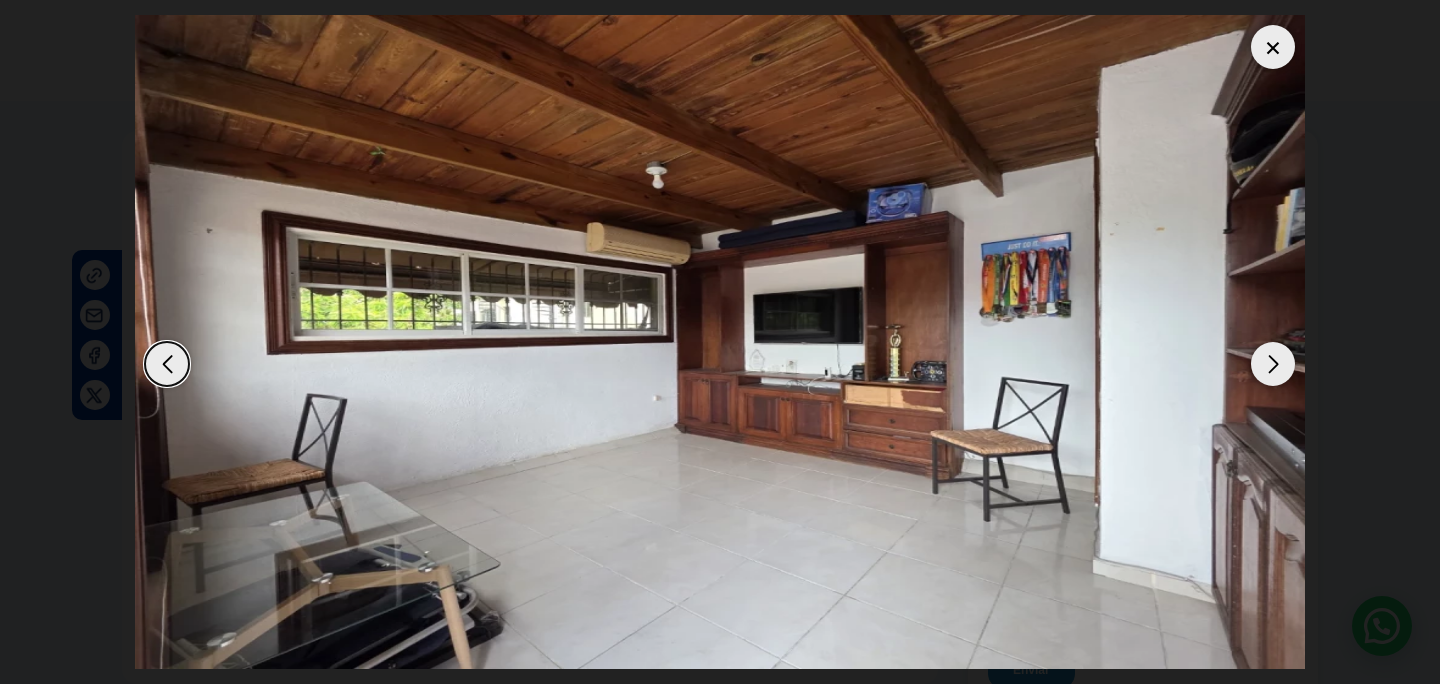 click at bounding box center [1273, 364] 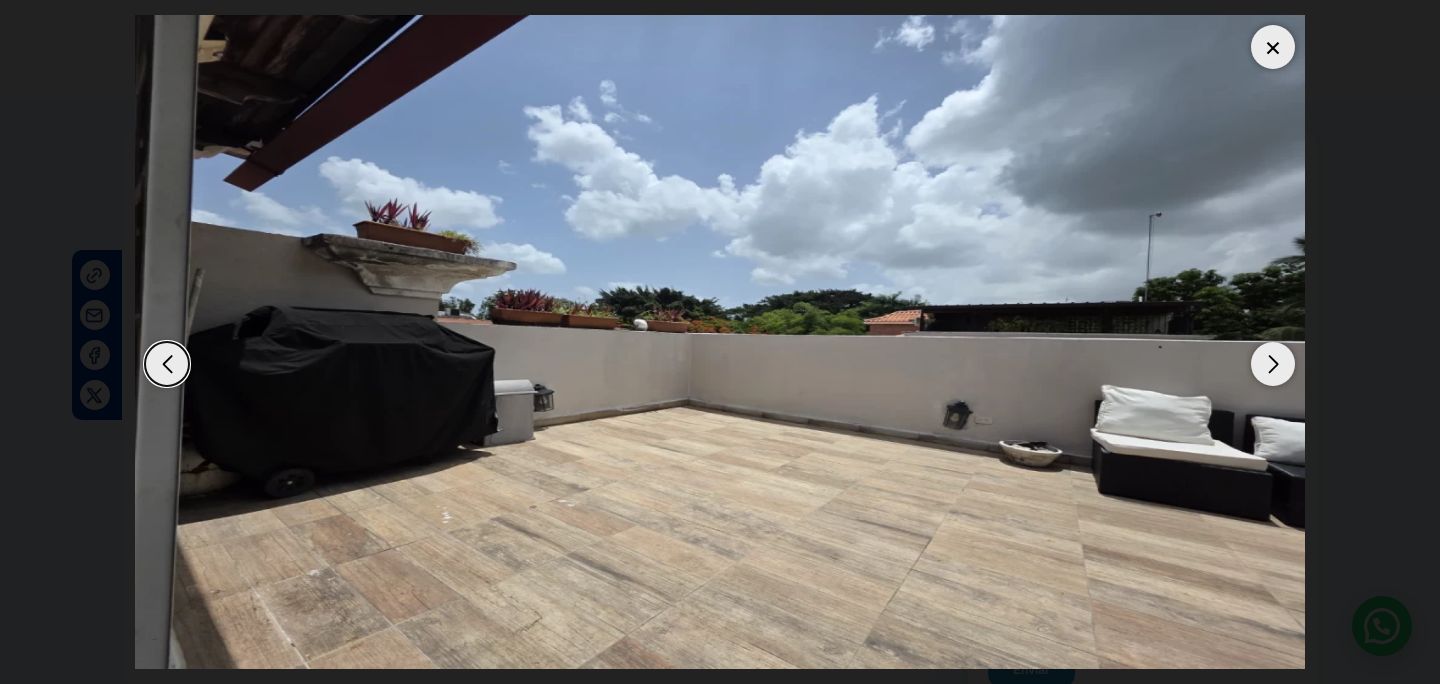click at bounding box center [167, 364] 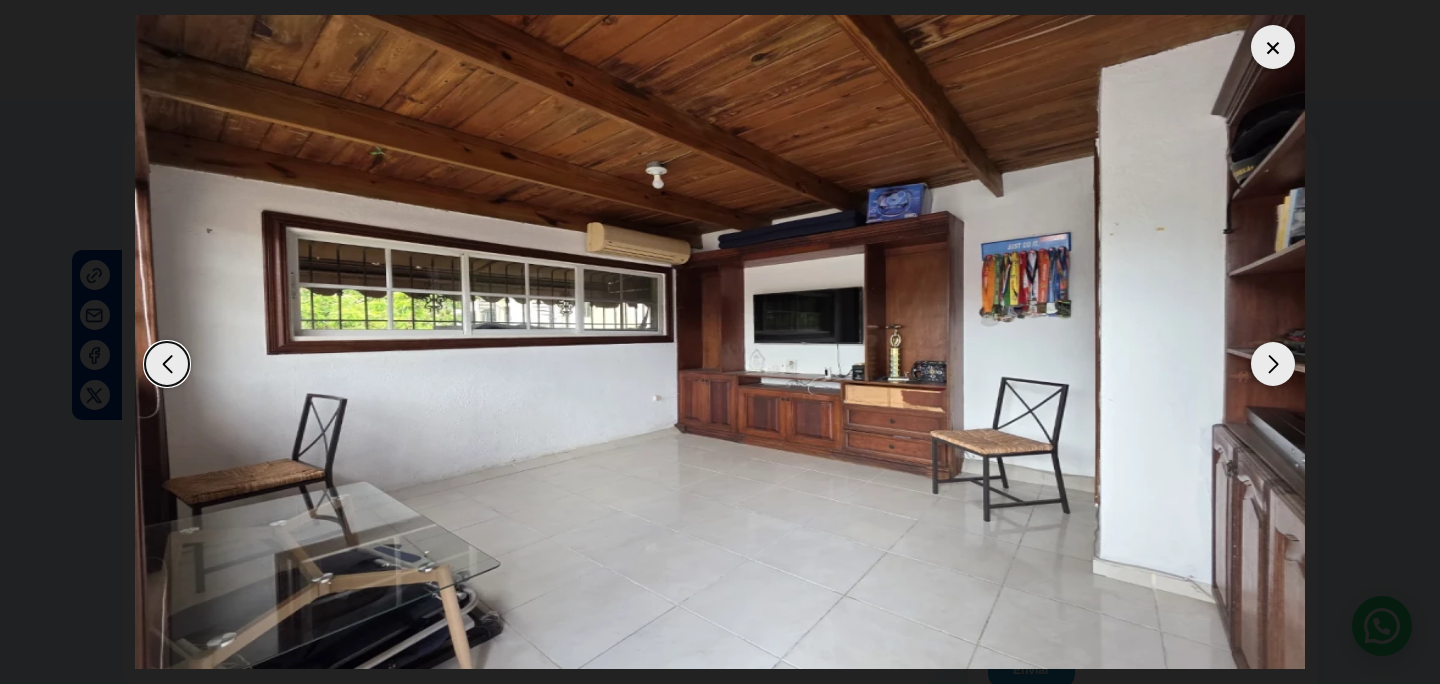 click at bounding box center (1273, 364) 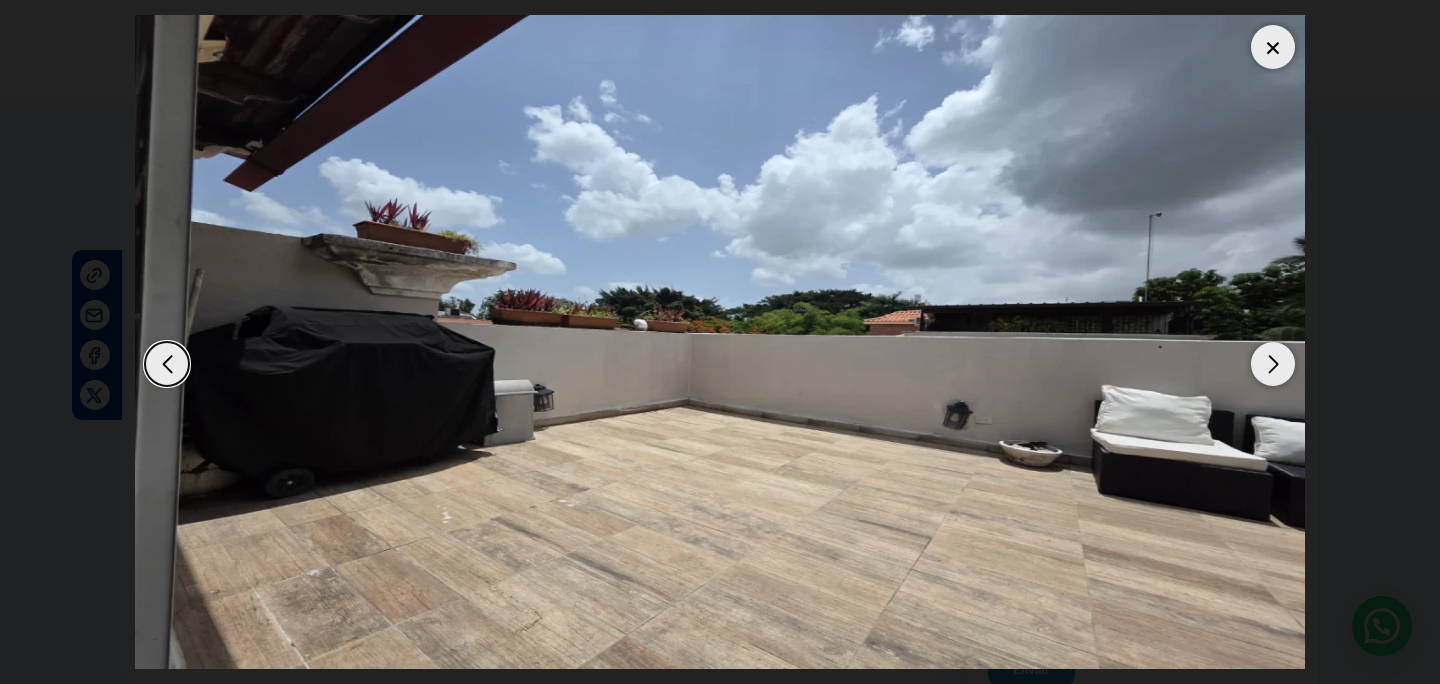 click at bounding box center [1273, 364] 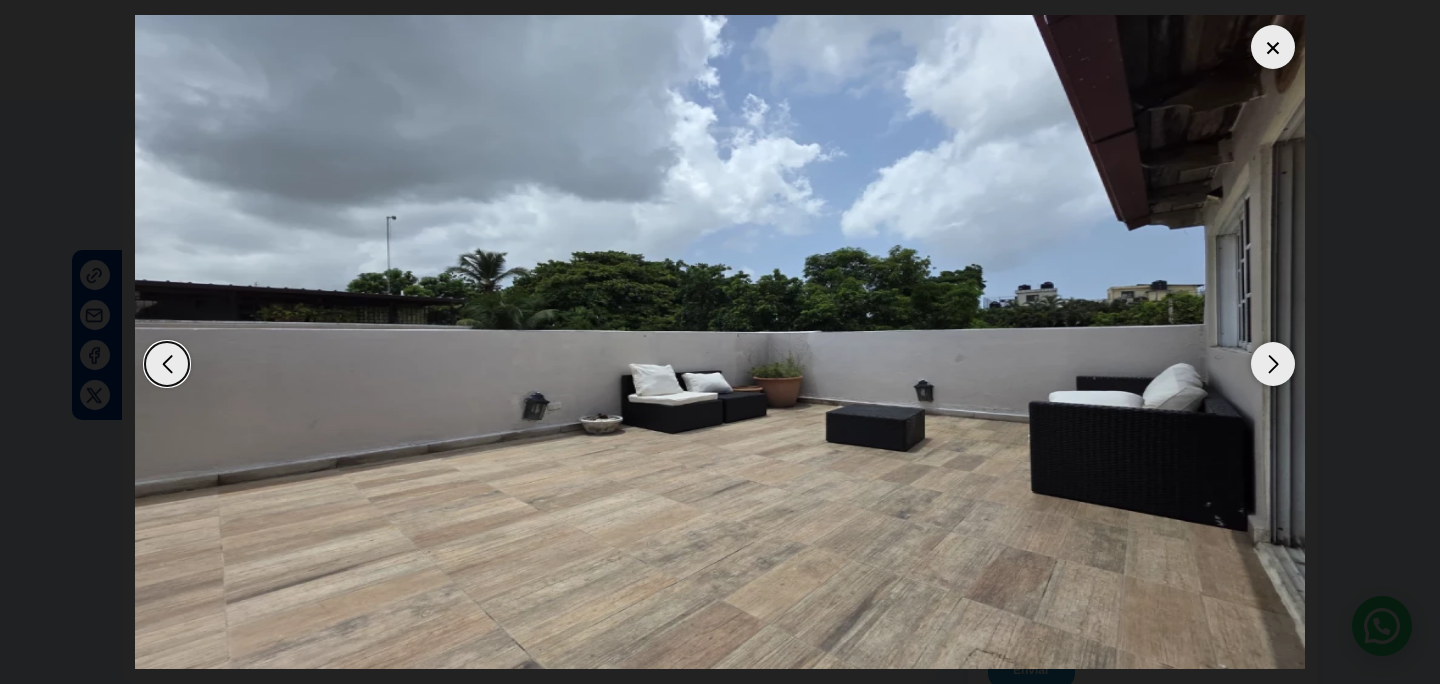 click at bounding box center [167, 364] 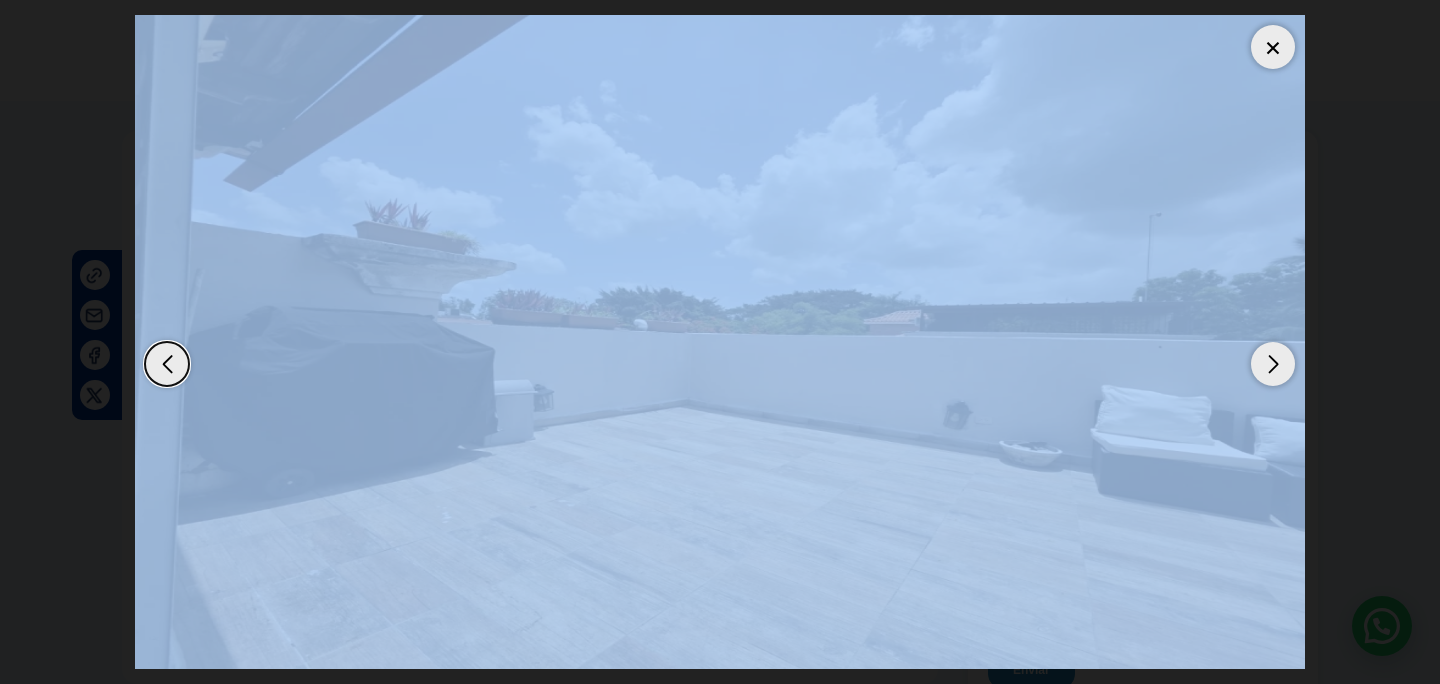 click at bounding box center [167, 364] 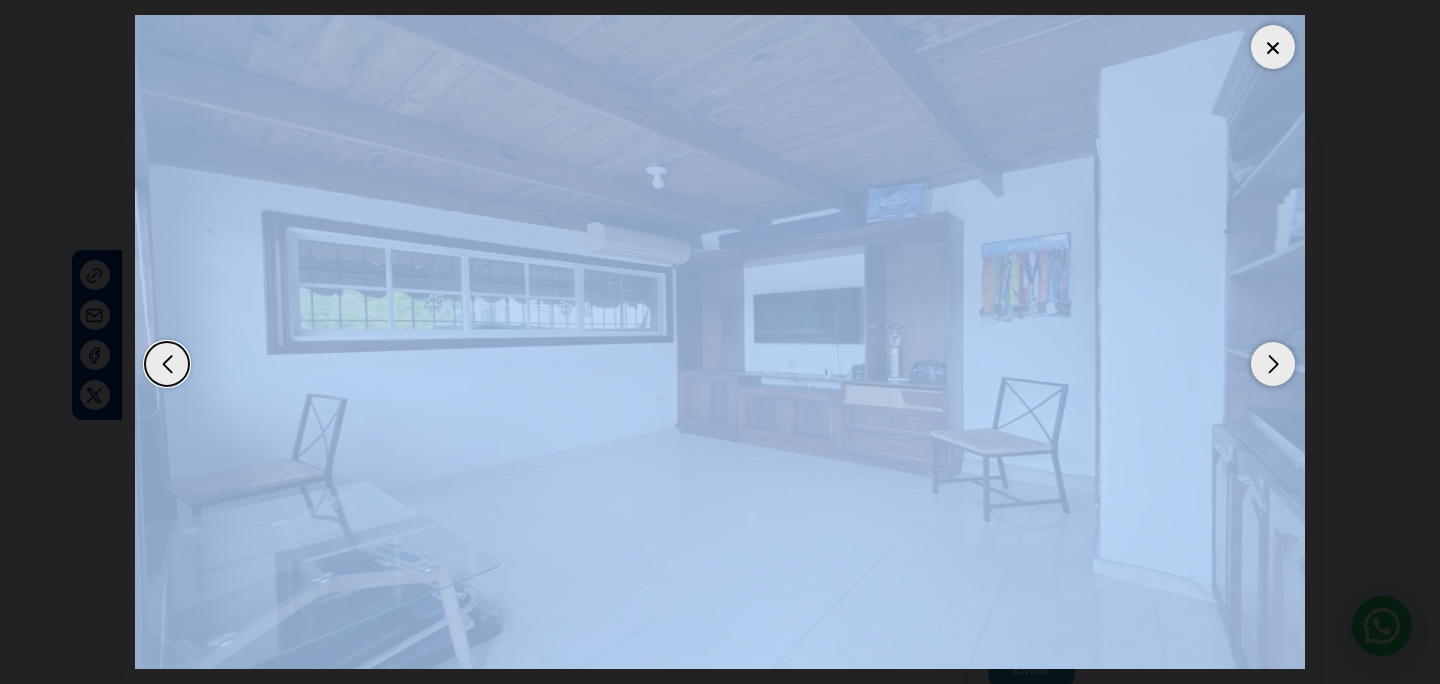 click at bounding box center (720, 342) 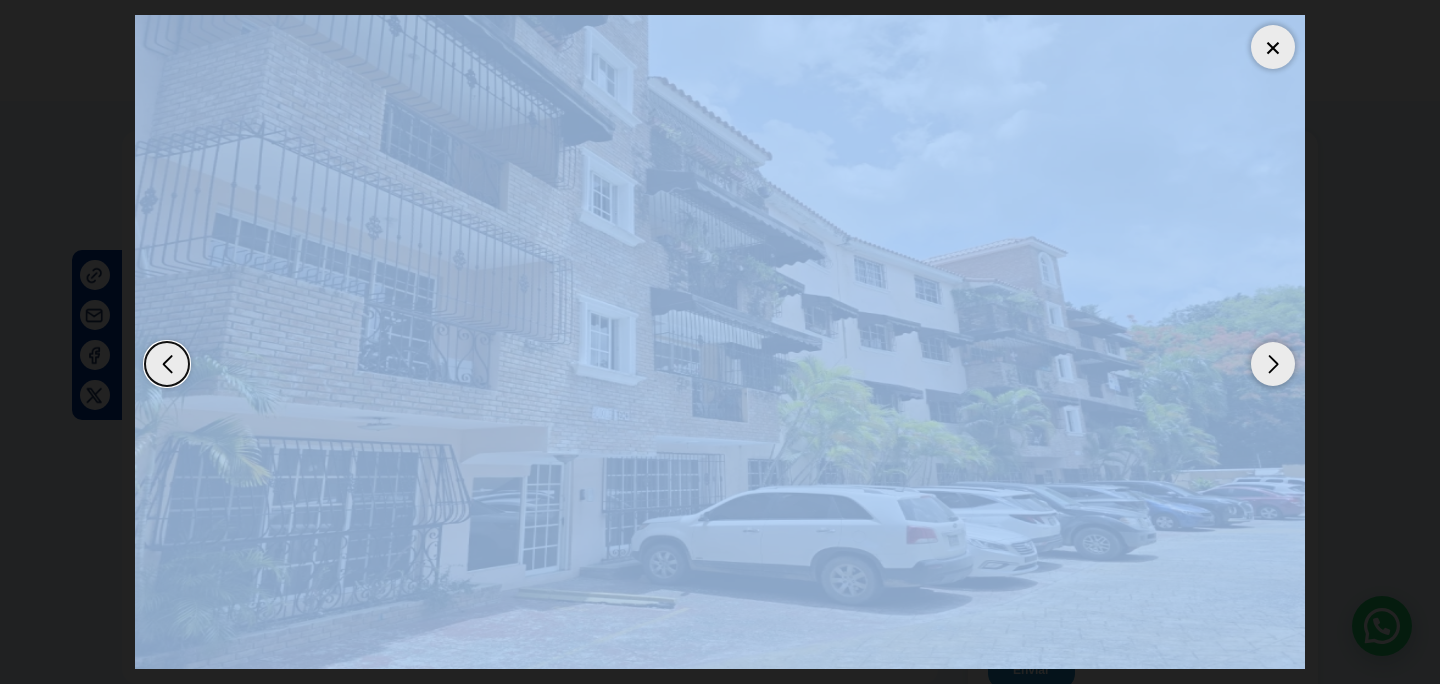 click at bounding box center (720, 342) 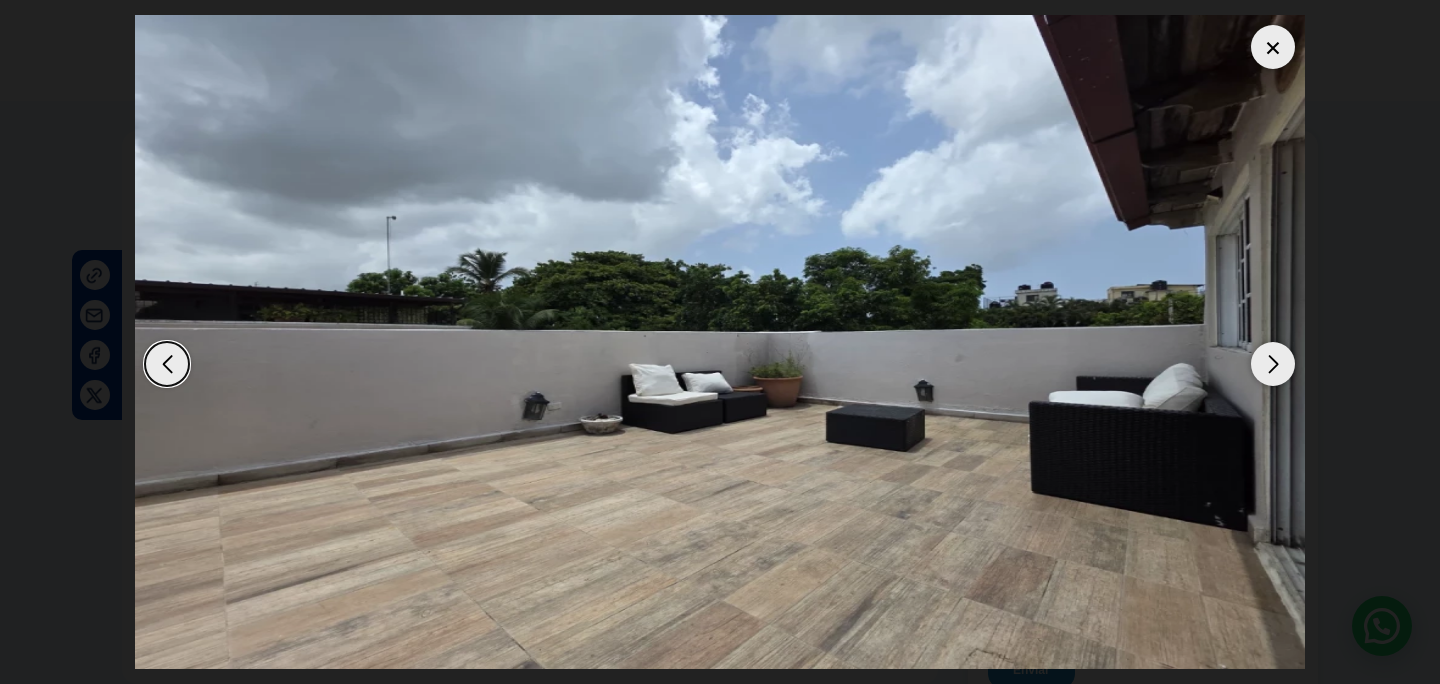 click at bounding box center [720, 342] 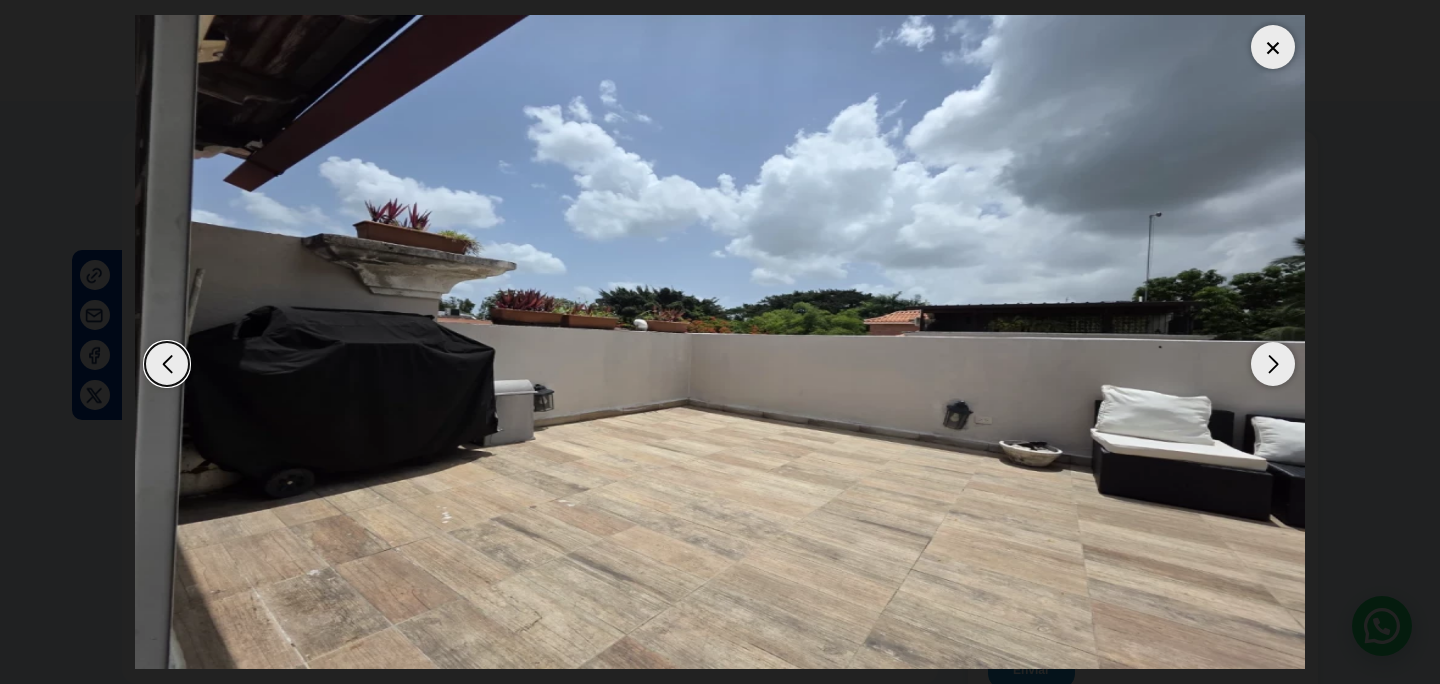 click at bounding box center [167, 364] 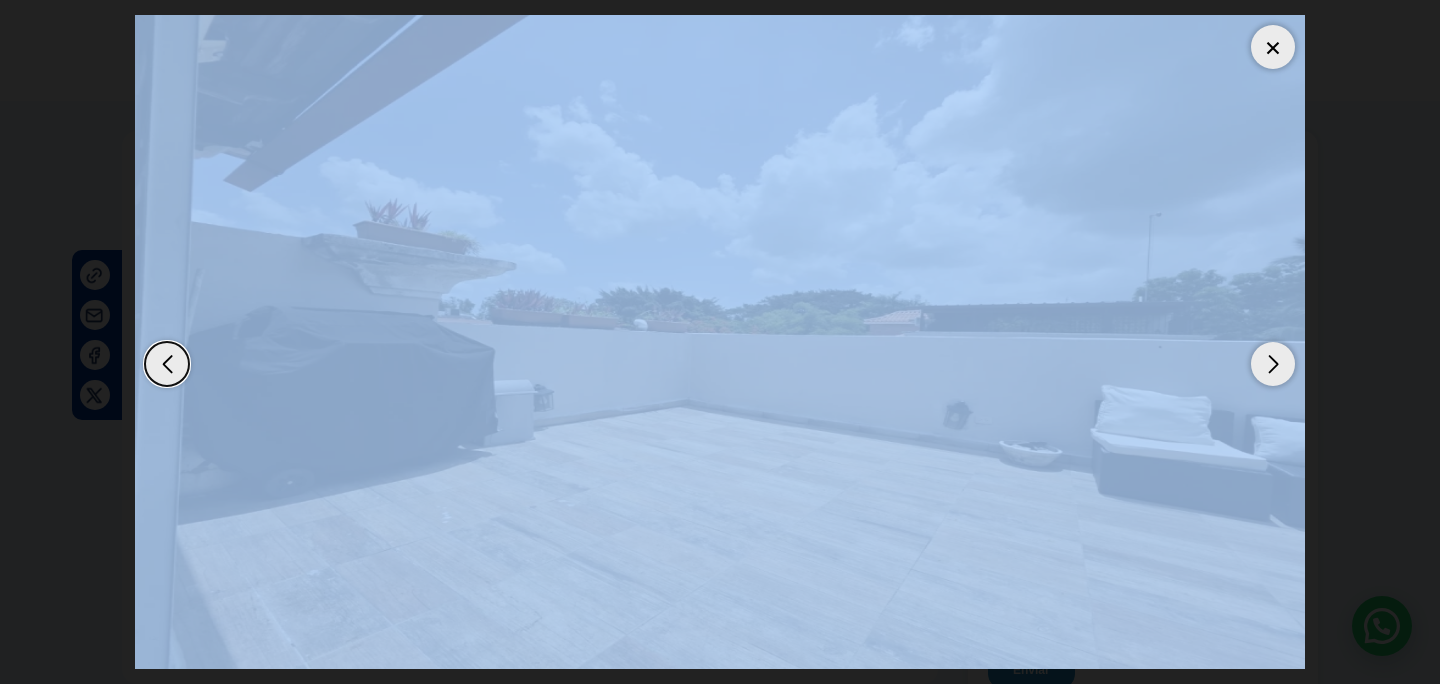 click at bounding box center (167, 364) 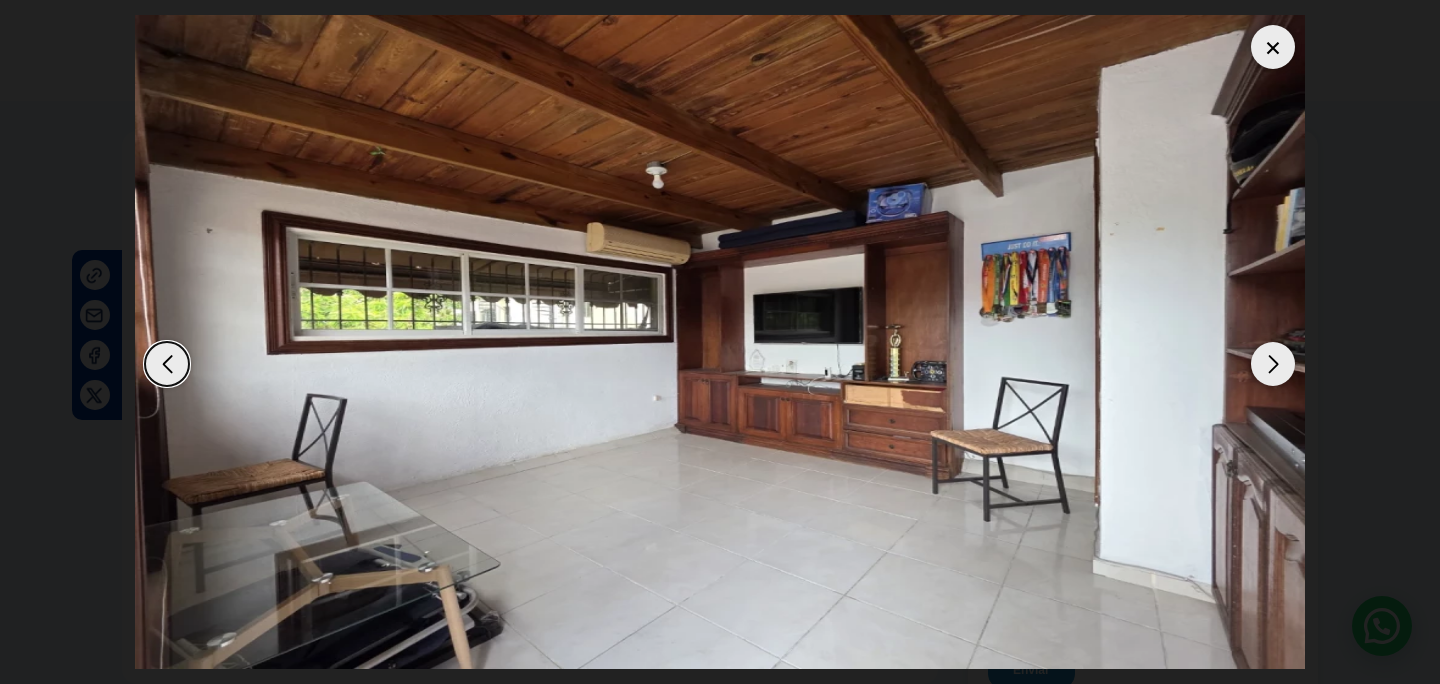 click at bounding box center (1273, 47) 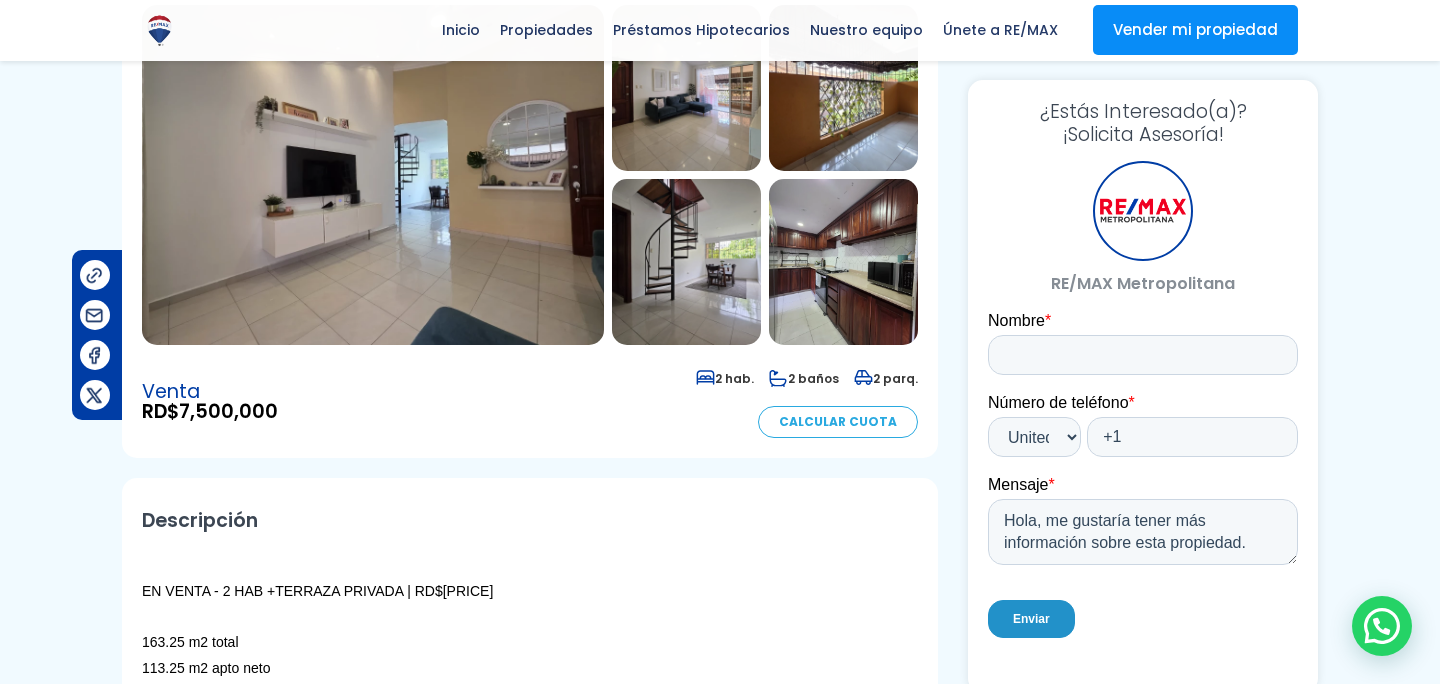 scroll, scrollTop: 227, scrollLeft: 0, axis: vertical 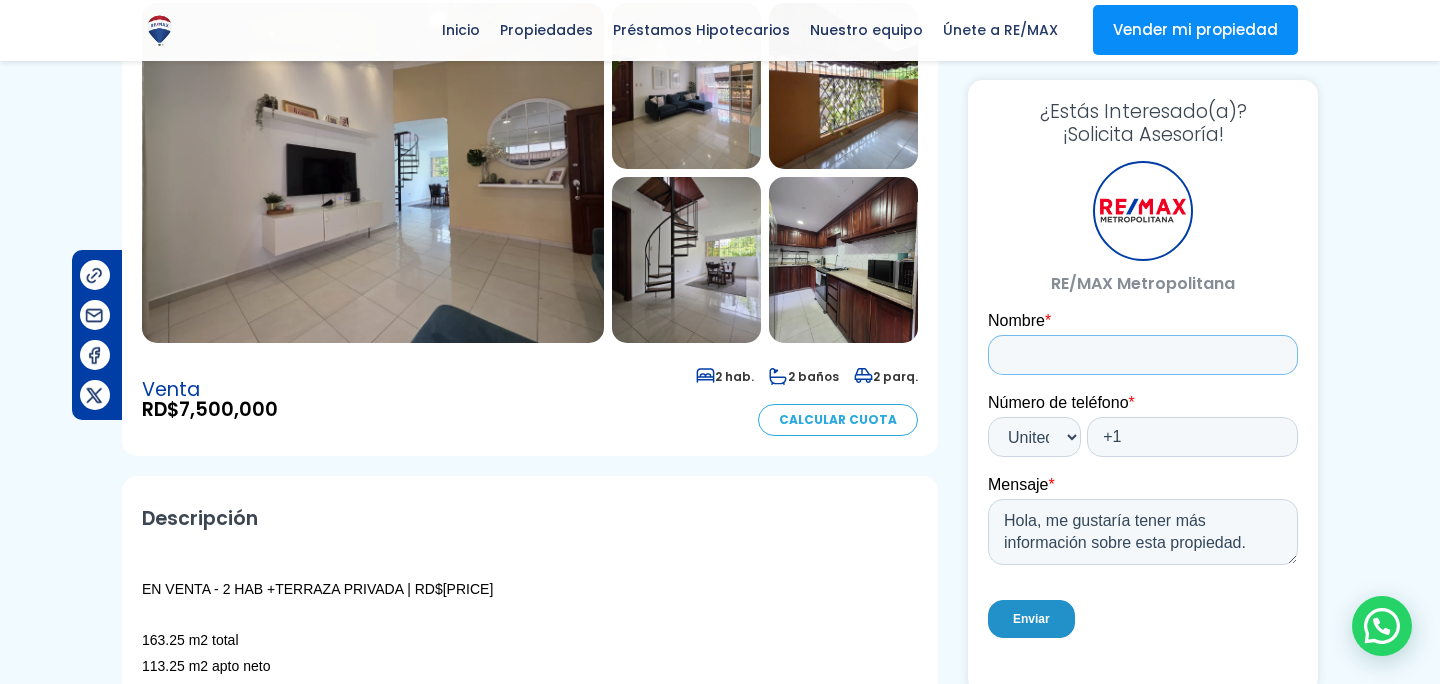 click on "Nombre *" at bounding box center (1143, 355) 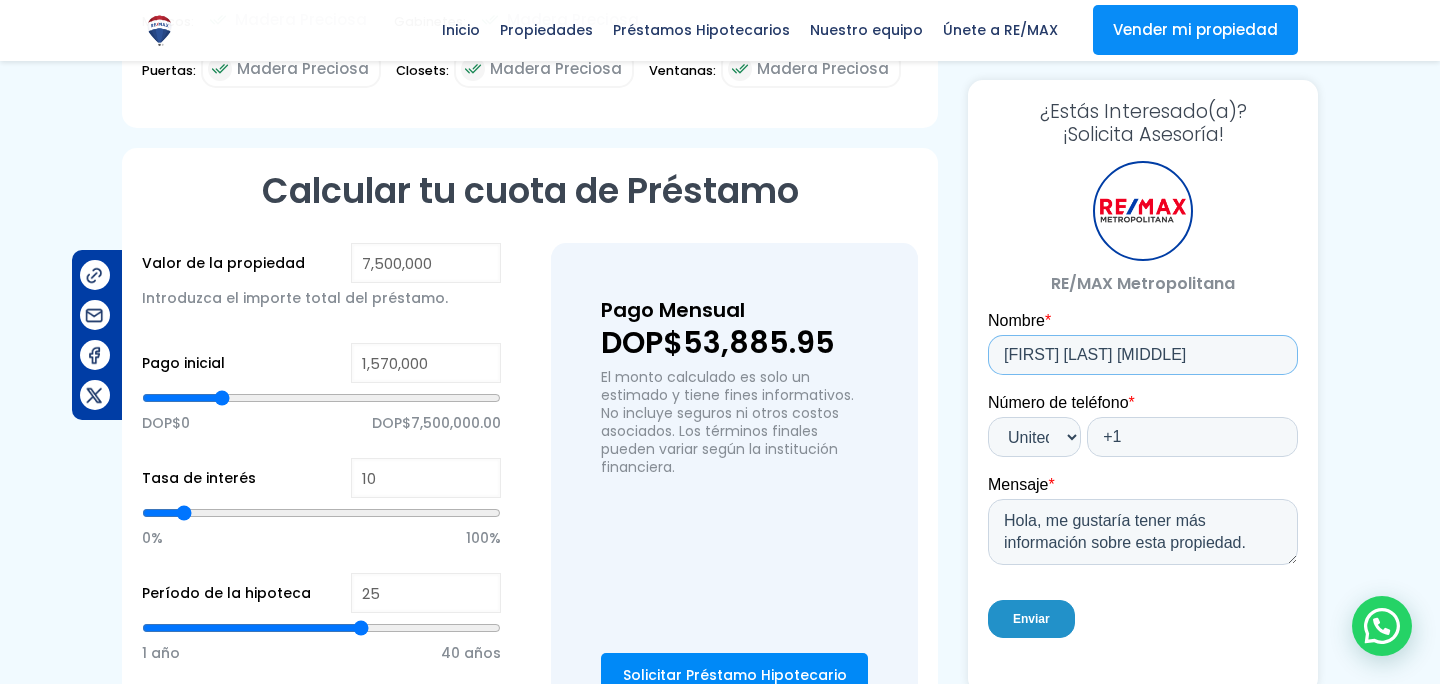 scroll, scrollTop: 1286, scrollLeft: 0, axis: vertical 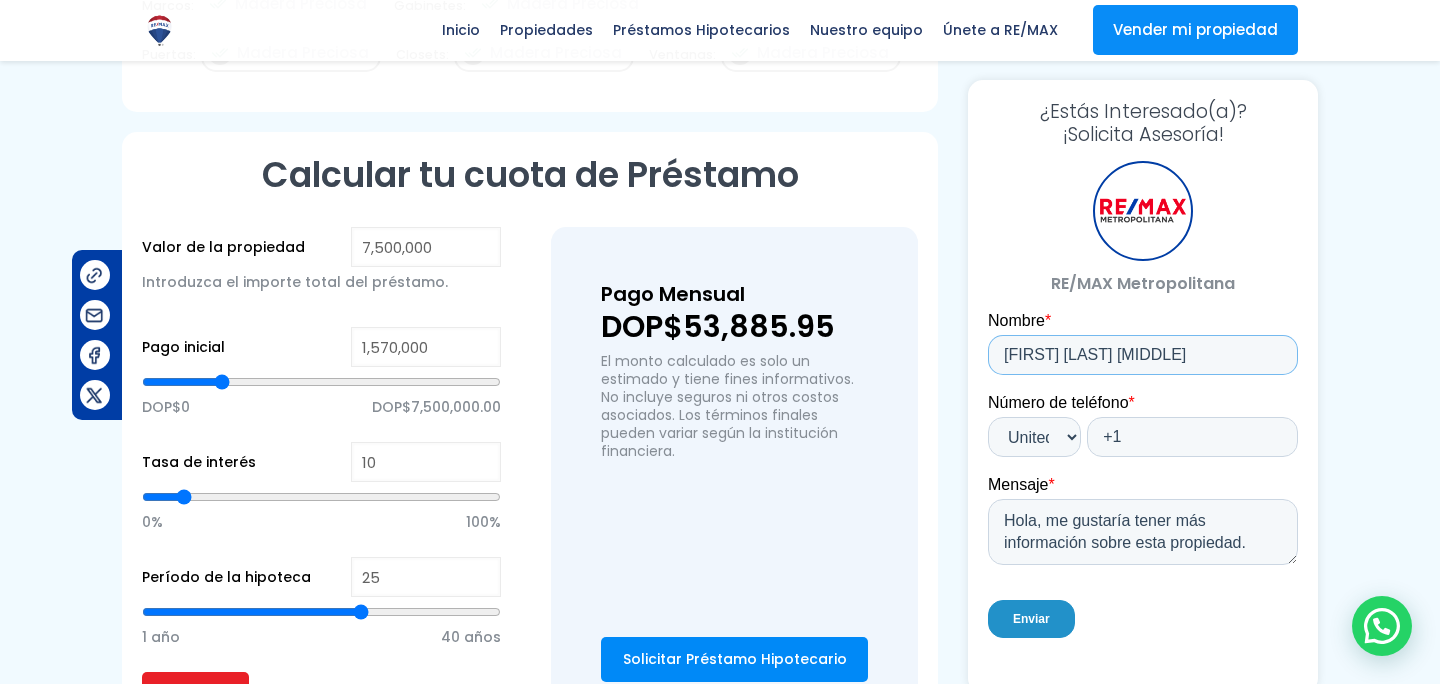 type on "[FIRST] [LAST] [MIDDLE]" 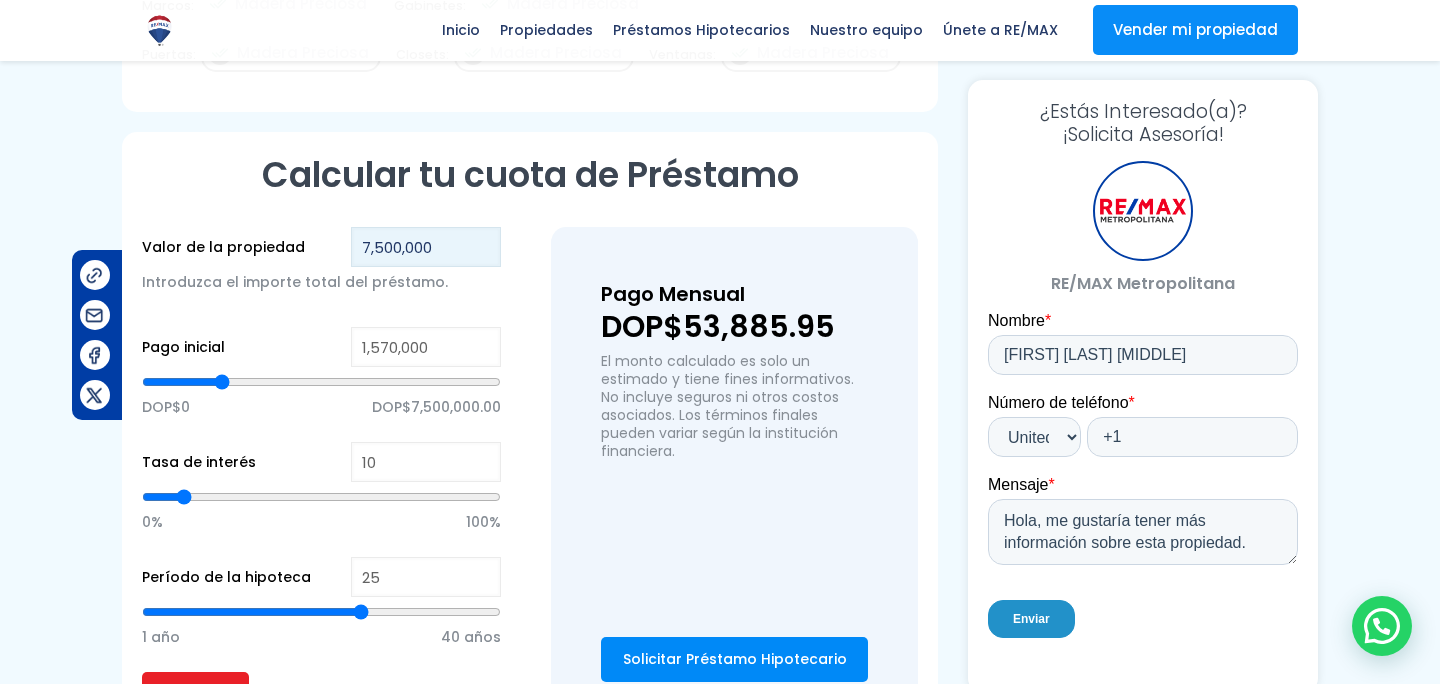click on "7,500,000" at bounding box center (426, 247) 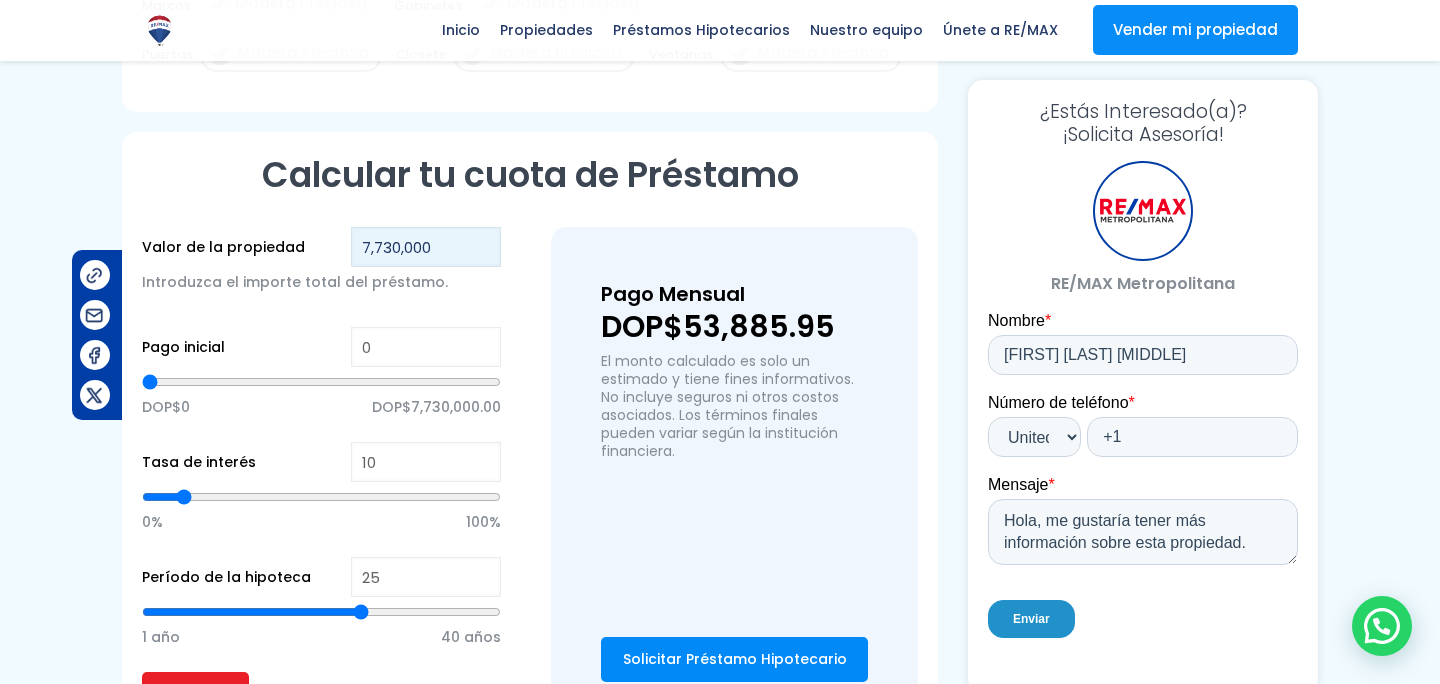 type on "7,730,000" 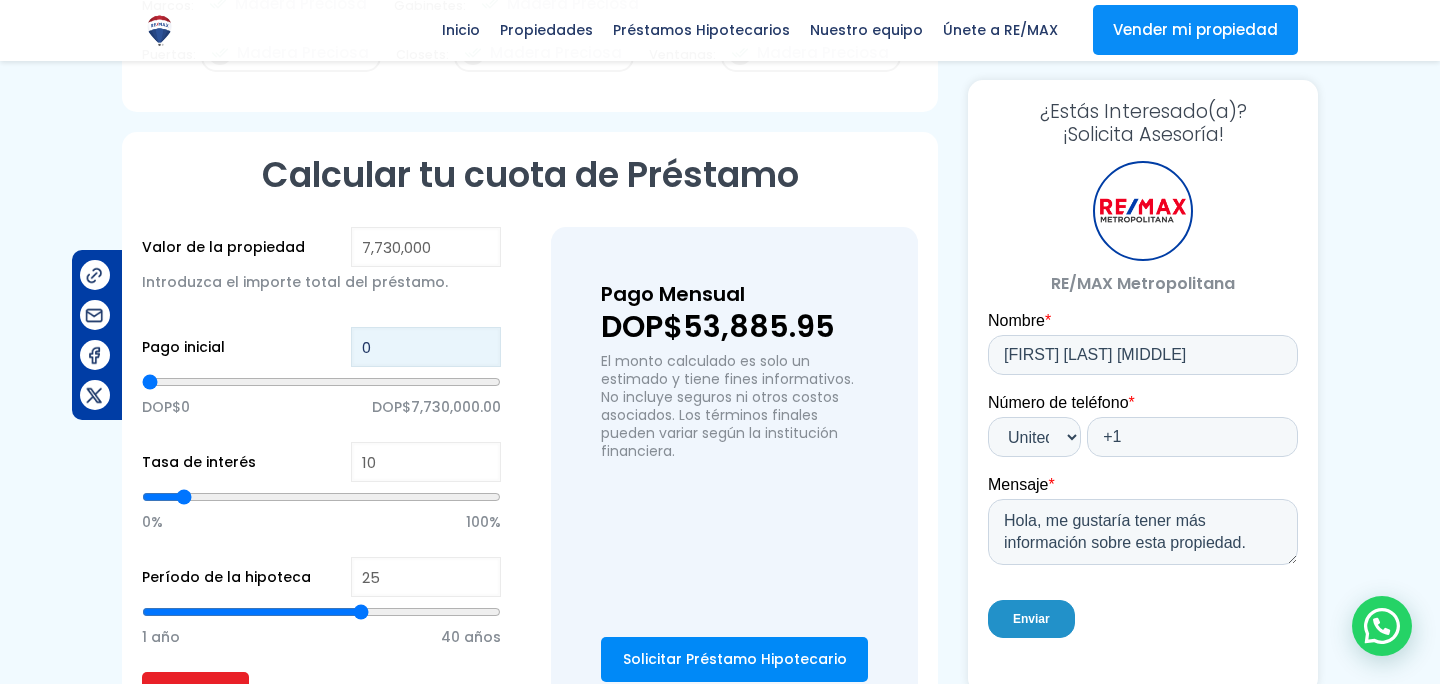 click on "0" at bounding box center (426, 347) 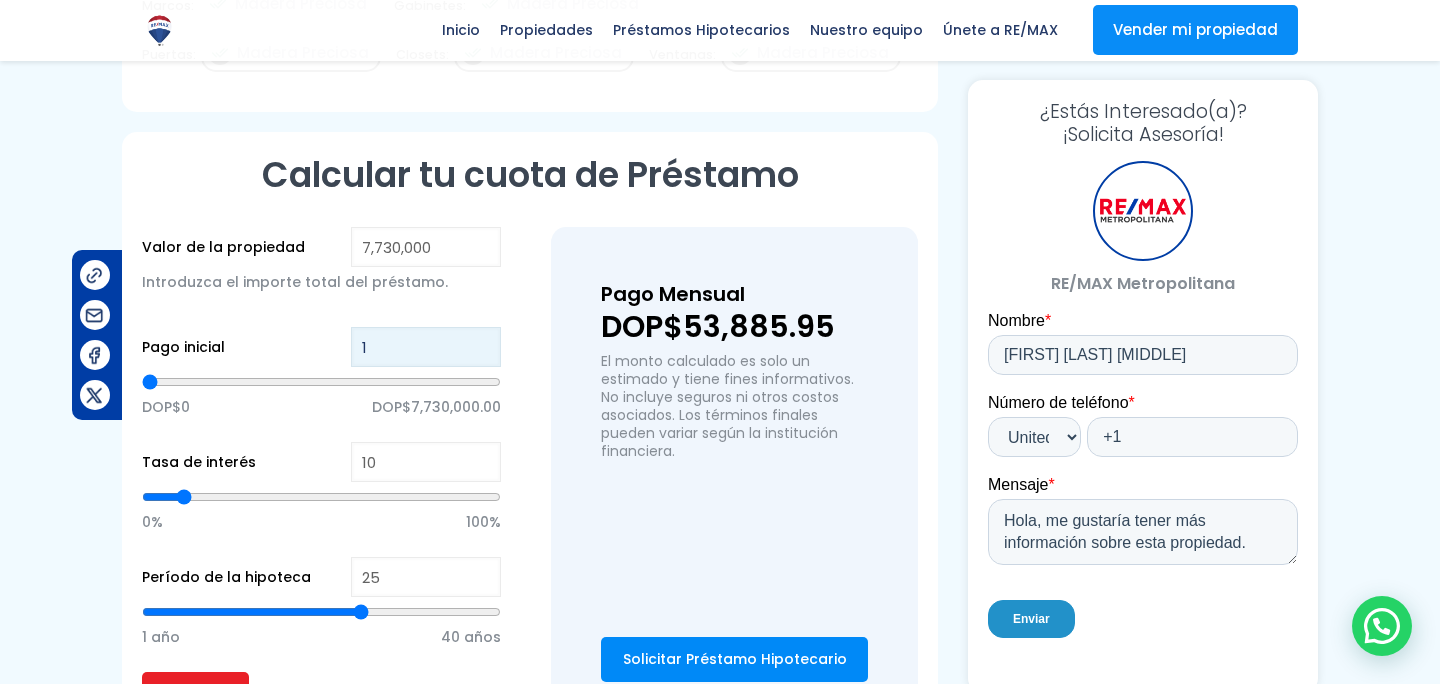 type on "15" 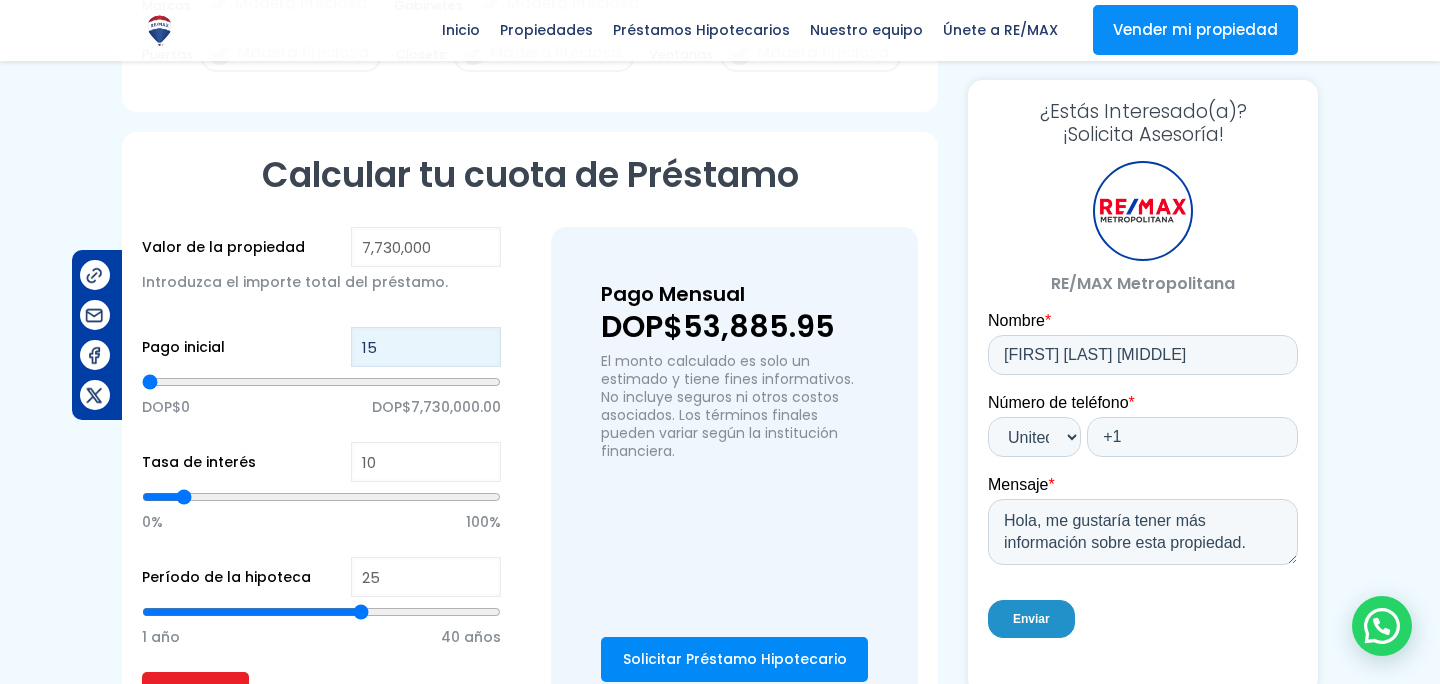 type on "158" 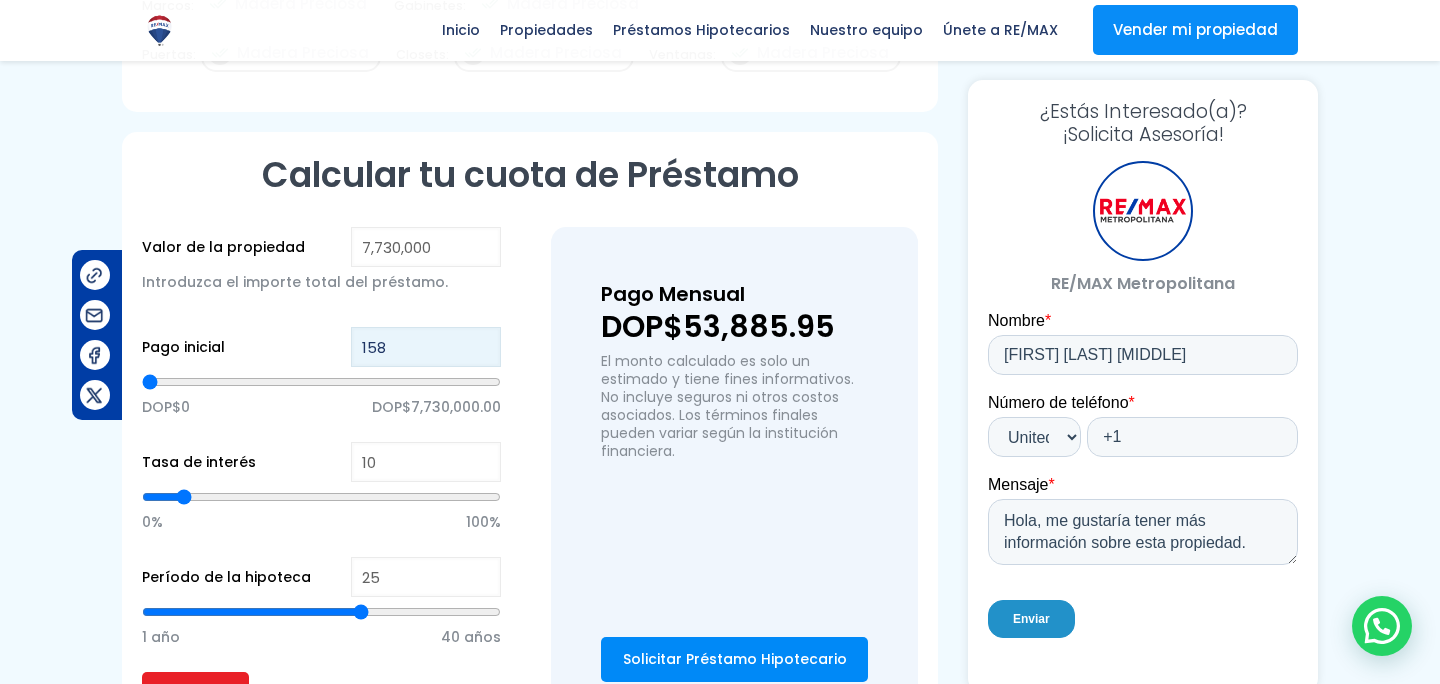 type on "1,580" 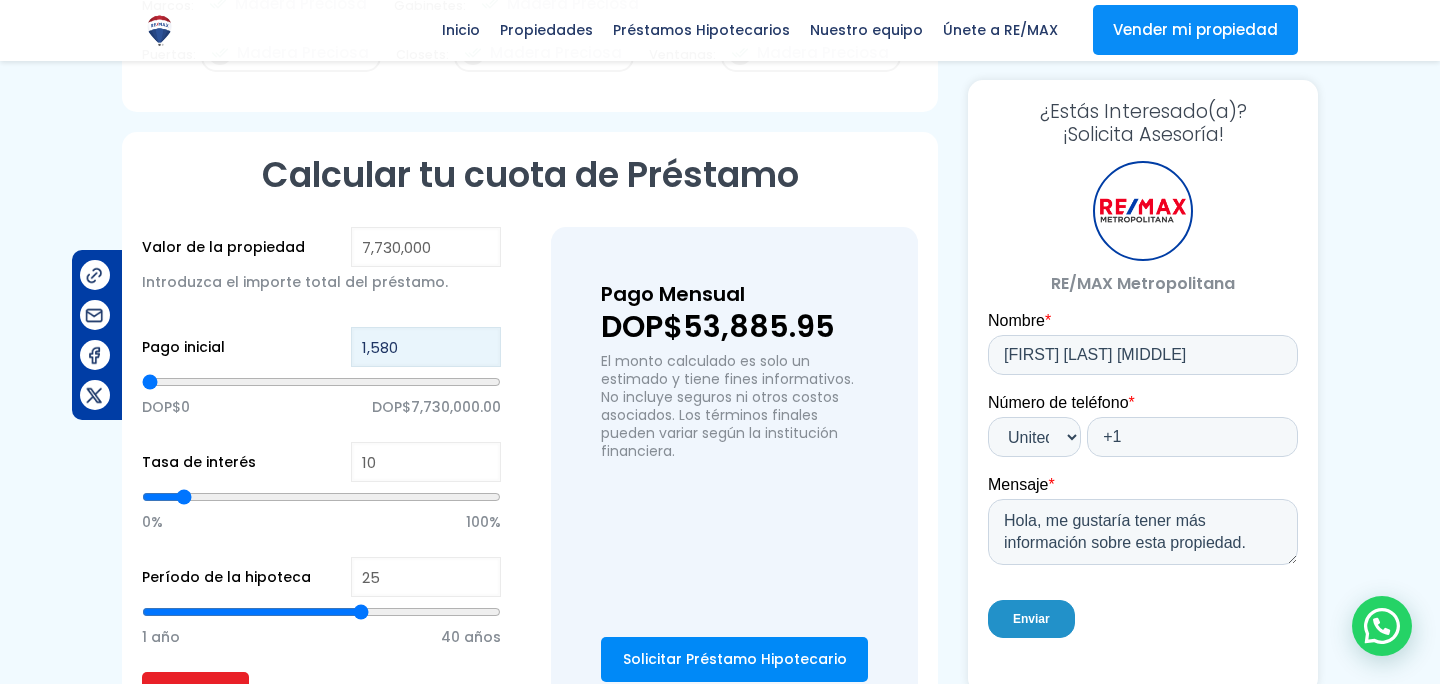 type on "15,800" 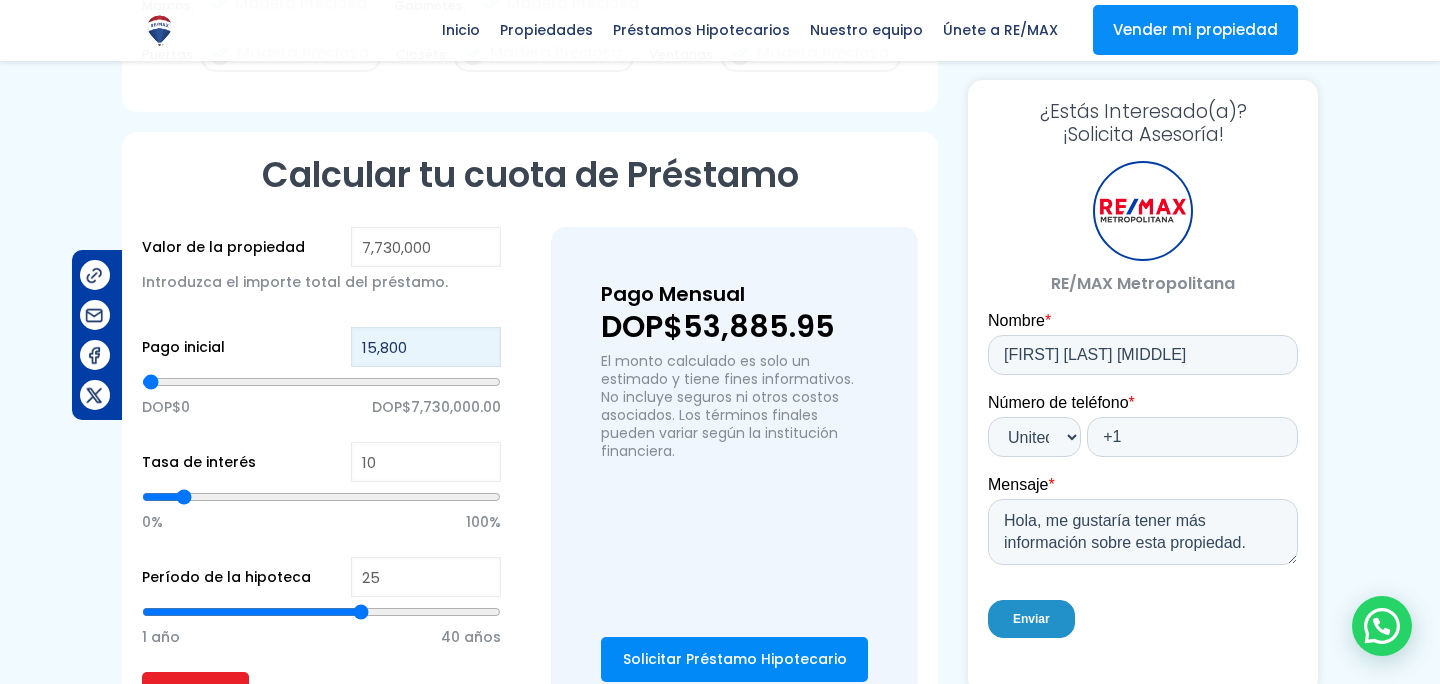 type on "158,000" 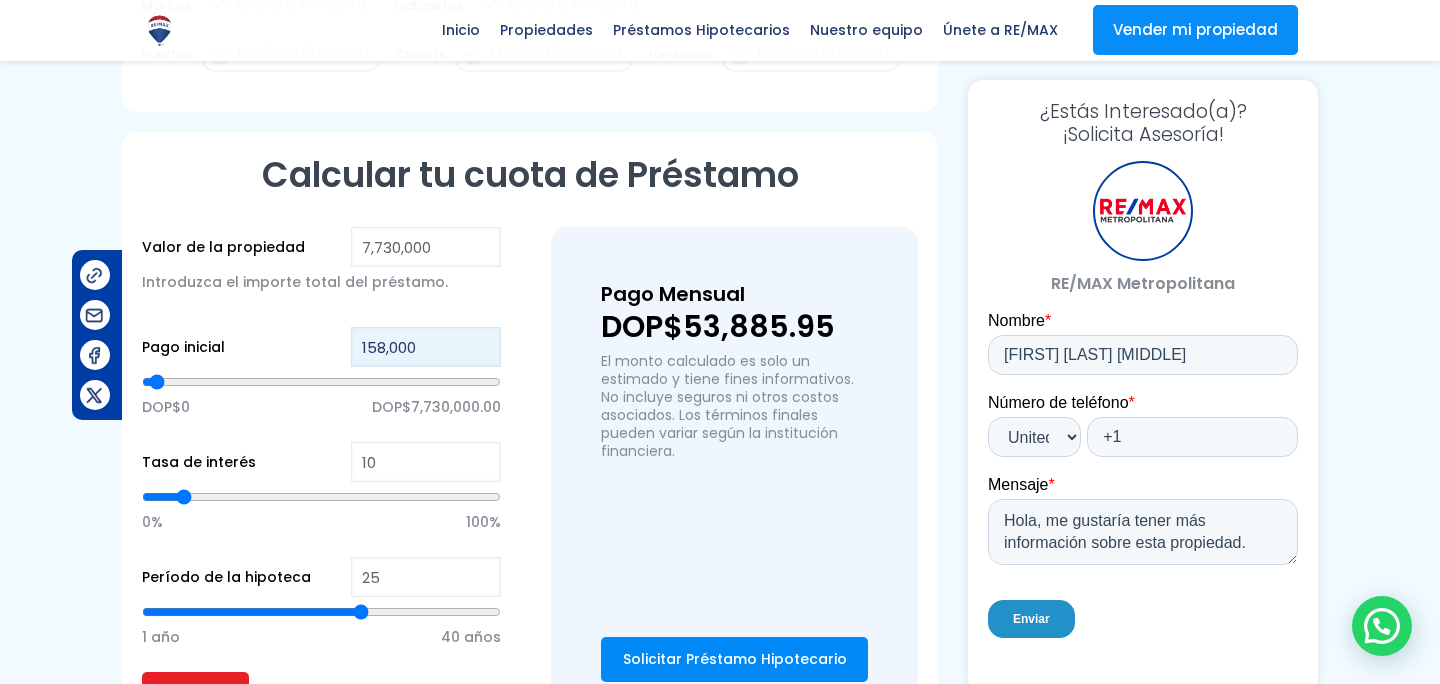 type on "1,580,000" 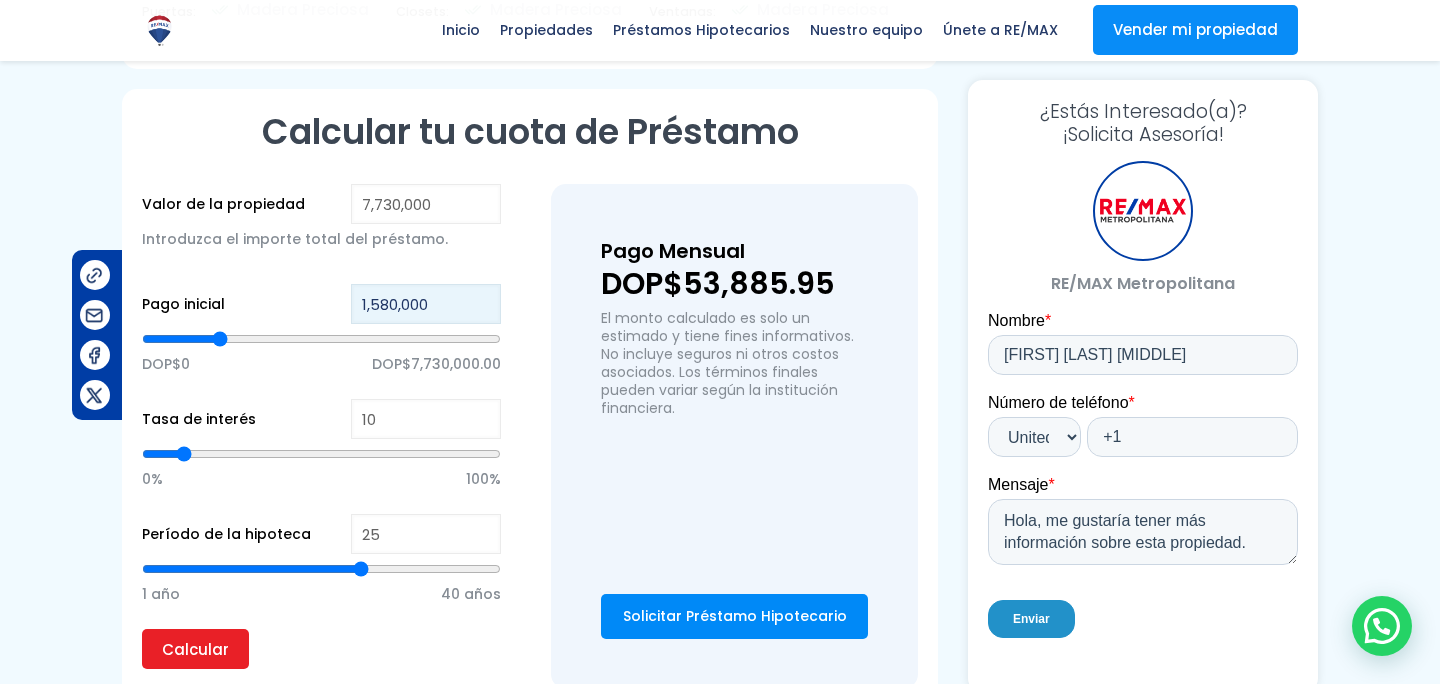 scroll, scrollTop: 1334, scrollLeft: 0, axis: vertical 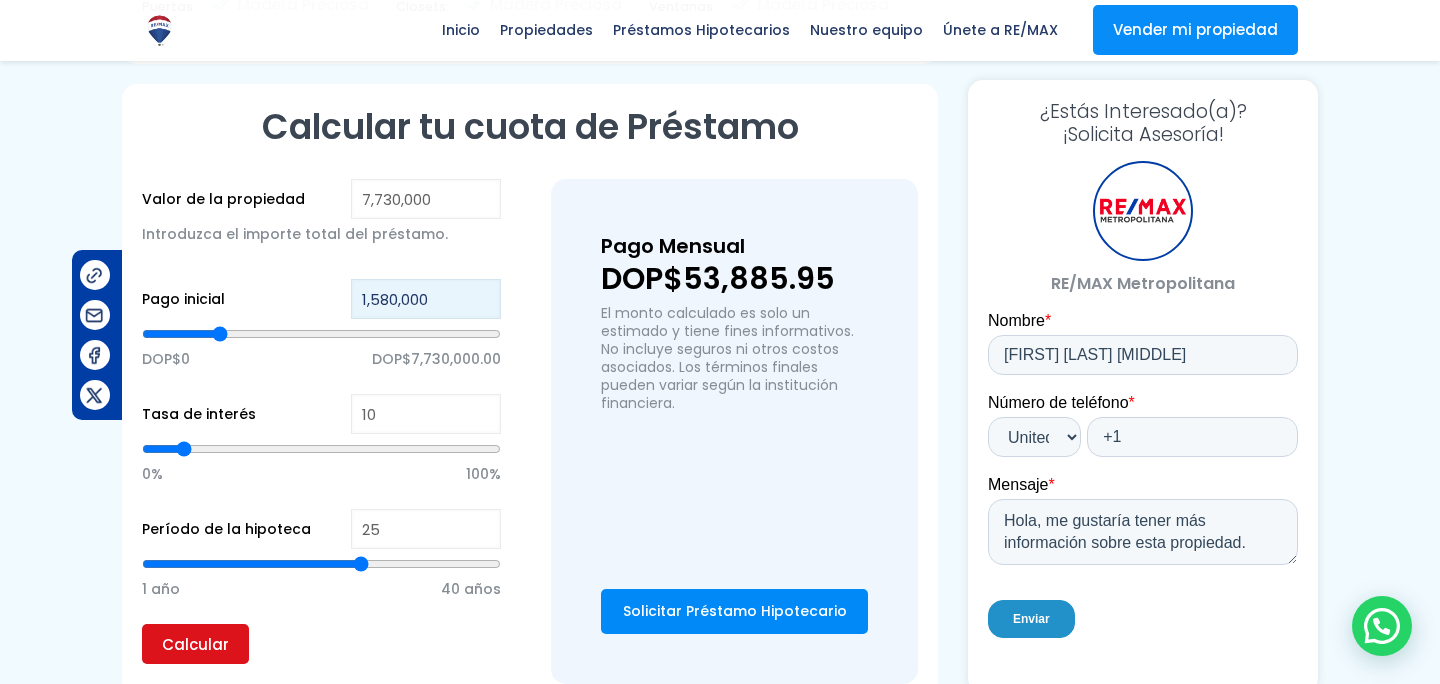 type on "1,580,000" 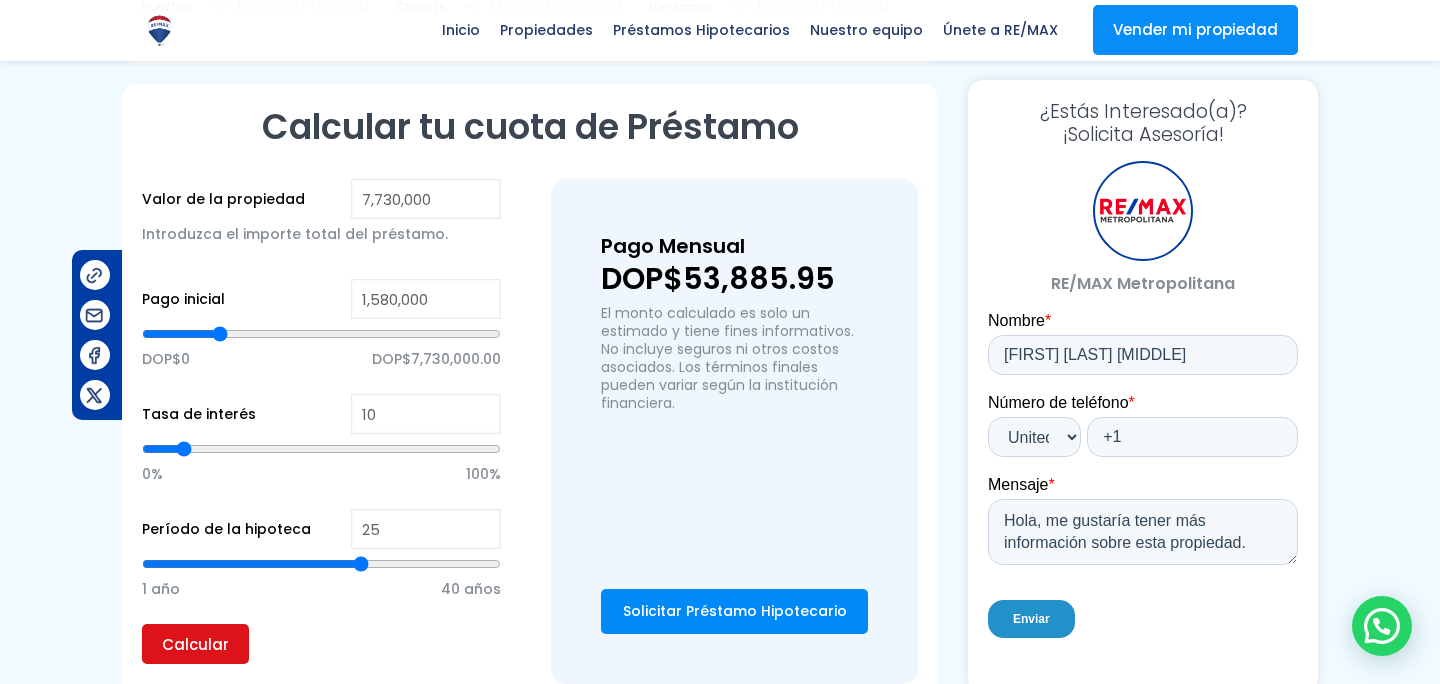 click on "Calcular" at bounding box center [195, 644] 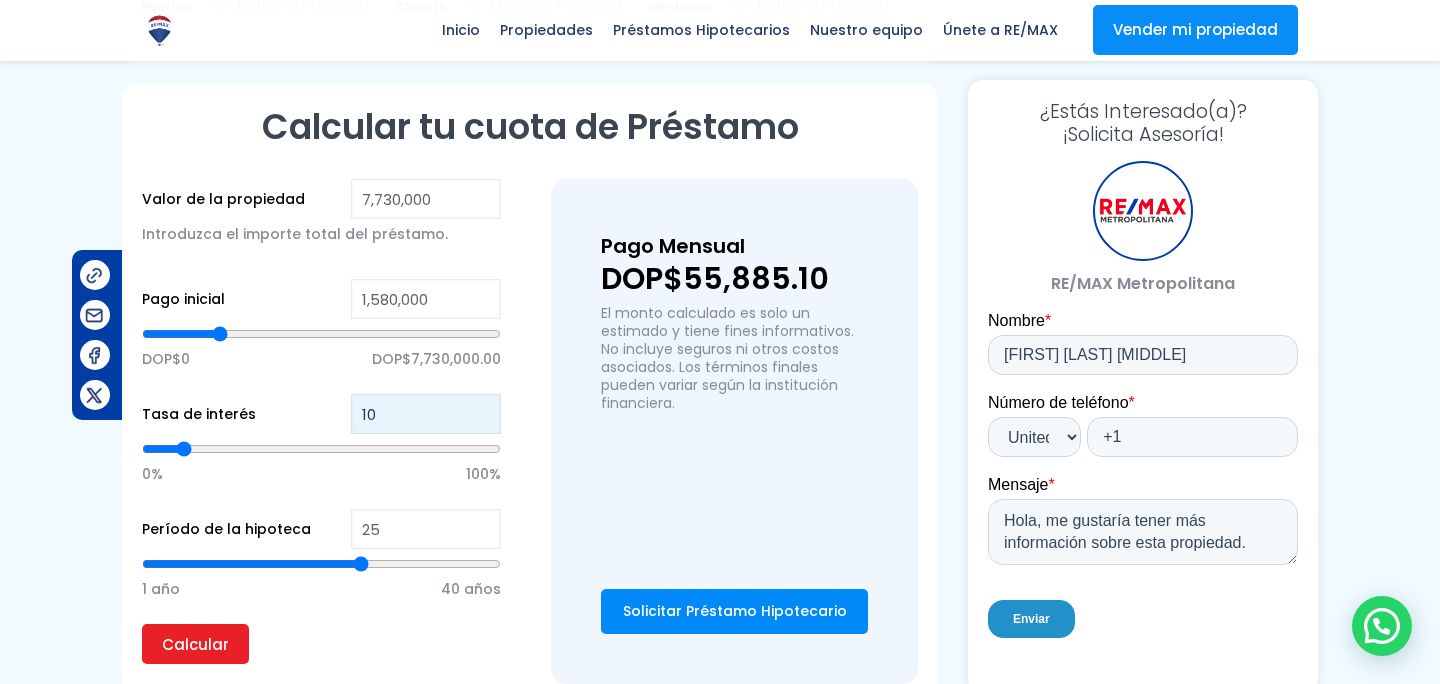 click on "10" at bounding box center [426, 414] 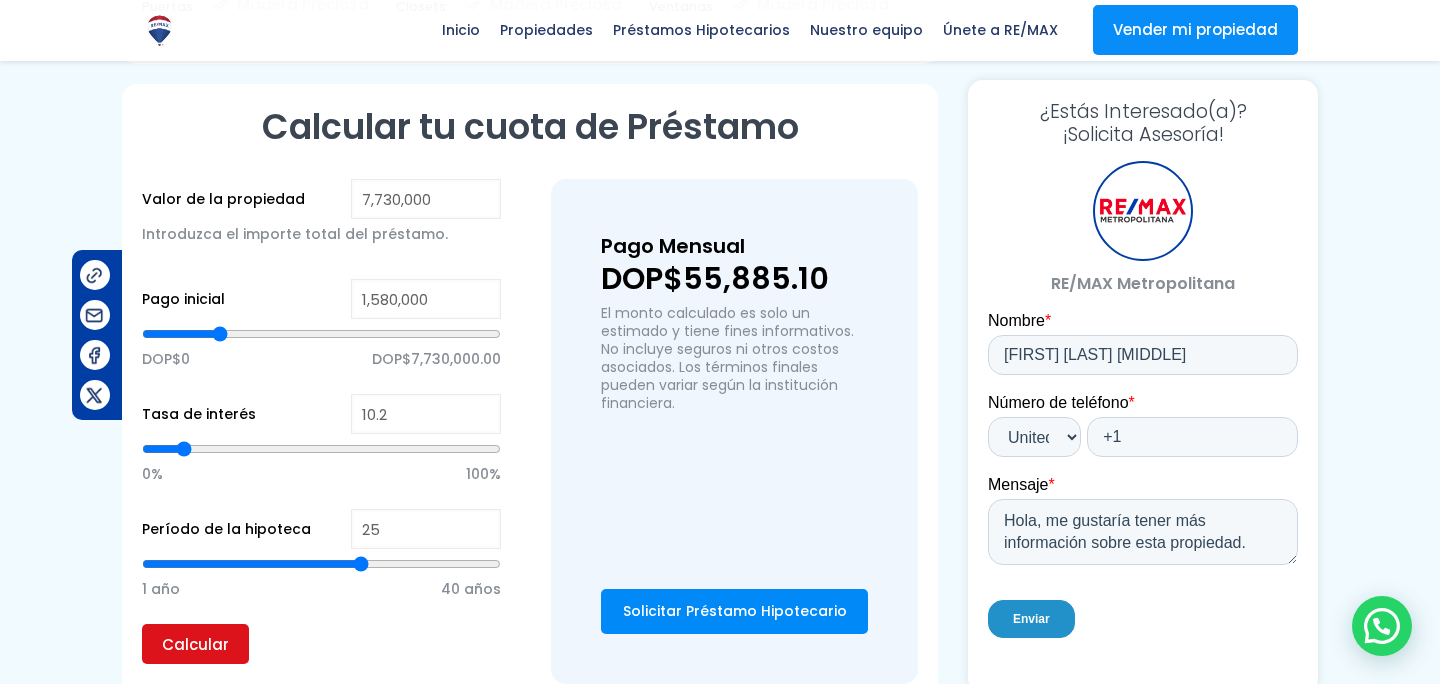 click on "Calcular" at bounding box center (195, 644) 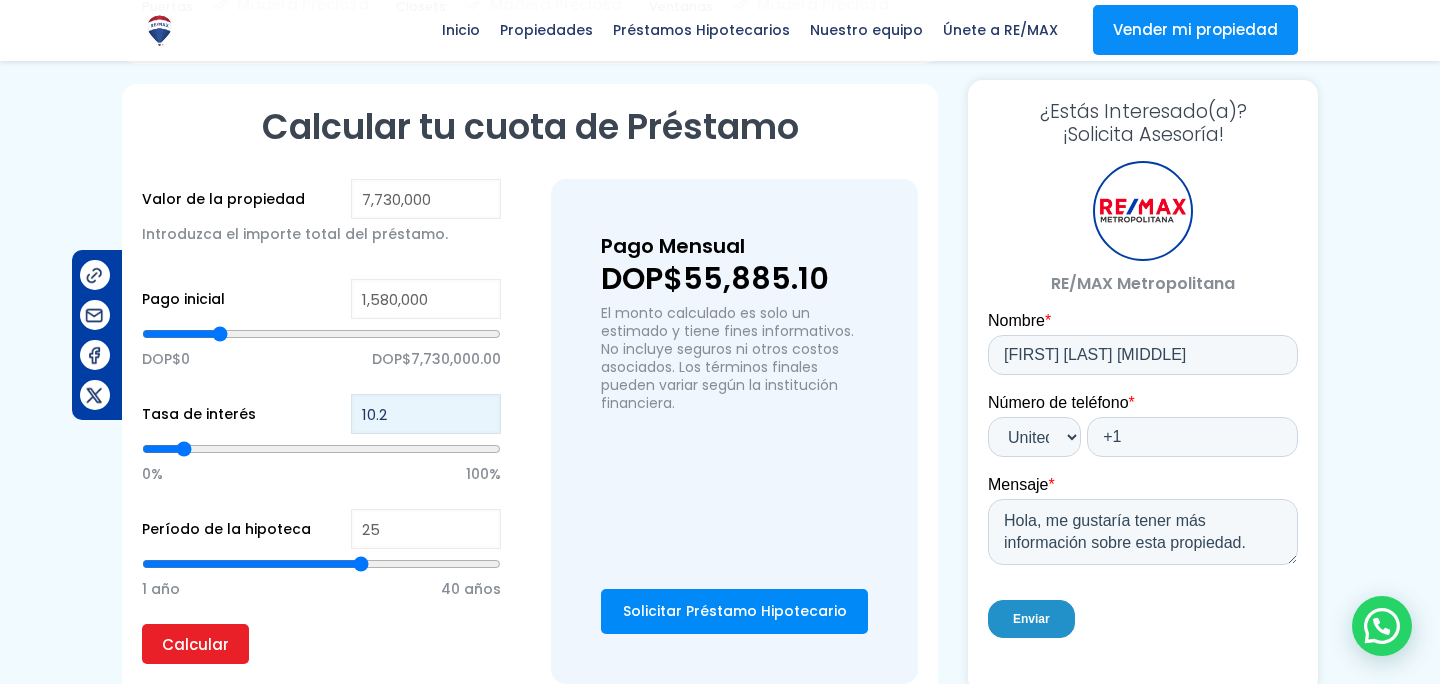 click on "10.2" at bounding box center (426, 414) 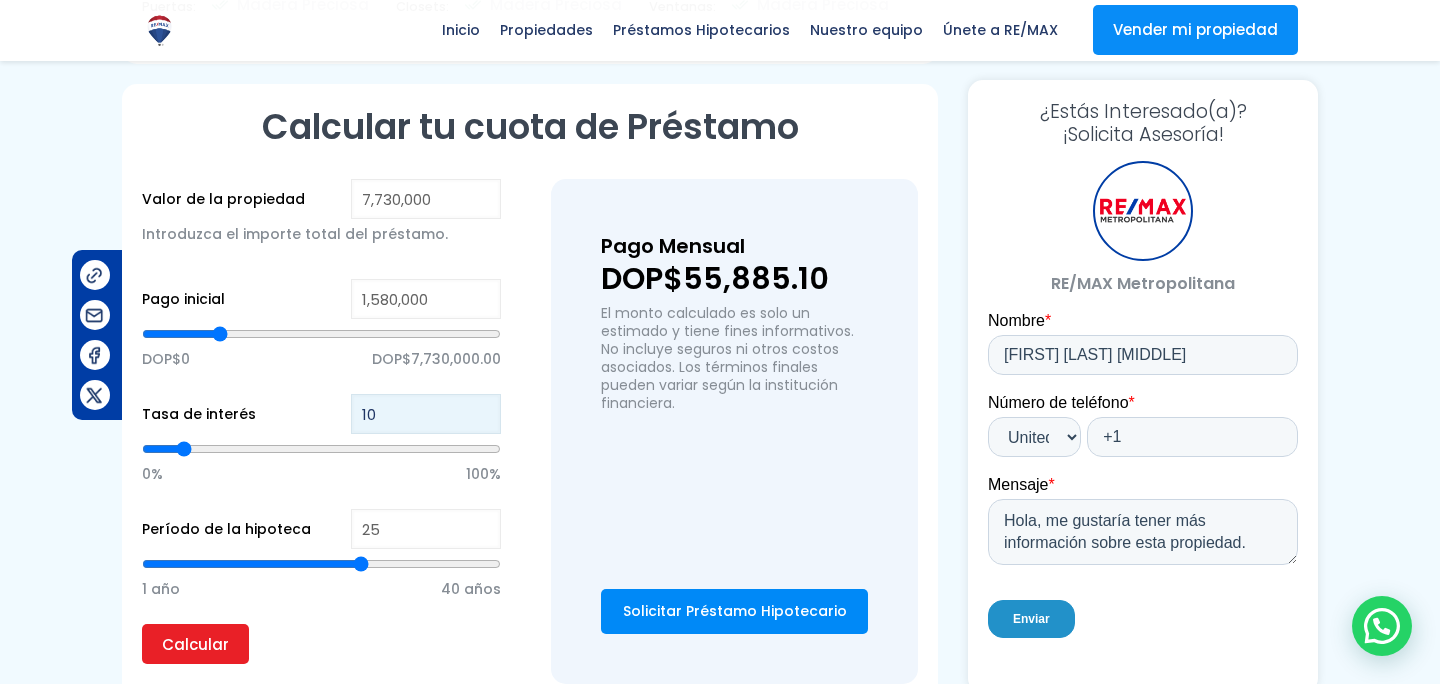 type on "10.8" 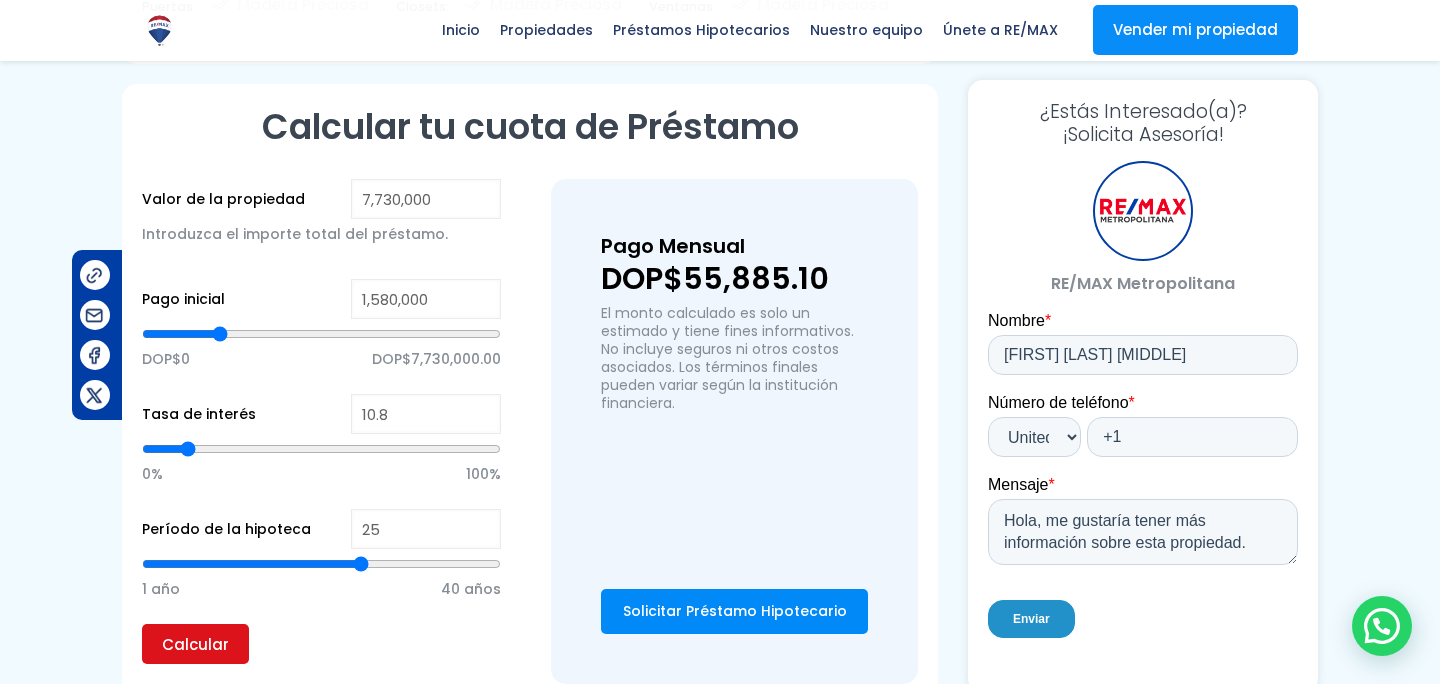 click on "Calcular" at bounding box center [195, 644] 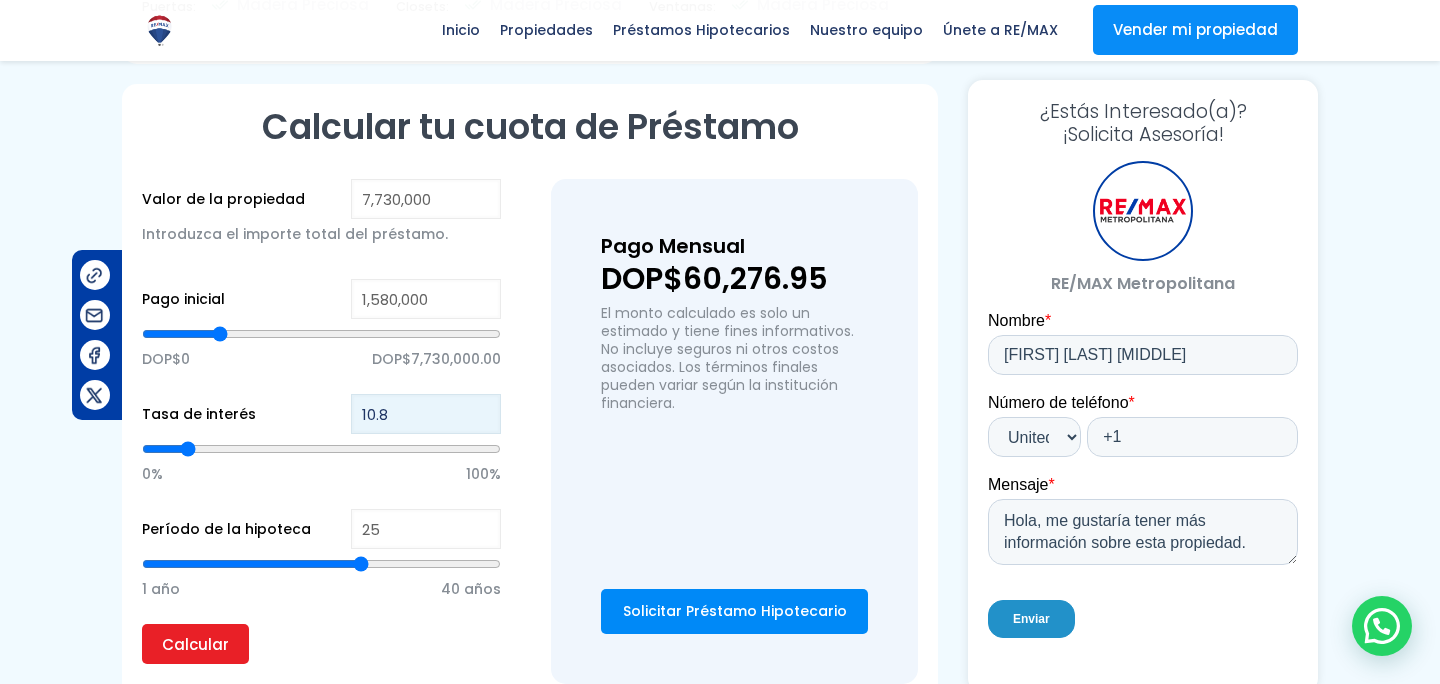 click on "10.8" at bounding box center [426, 414] 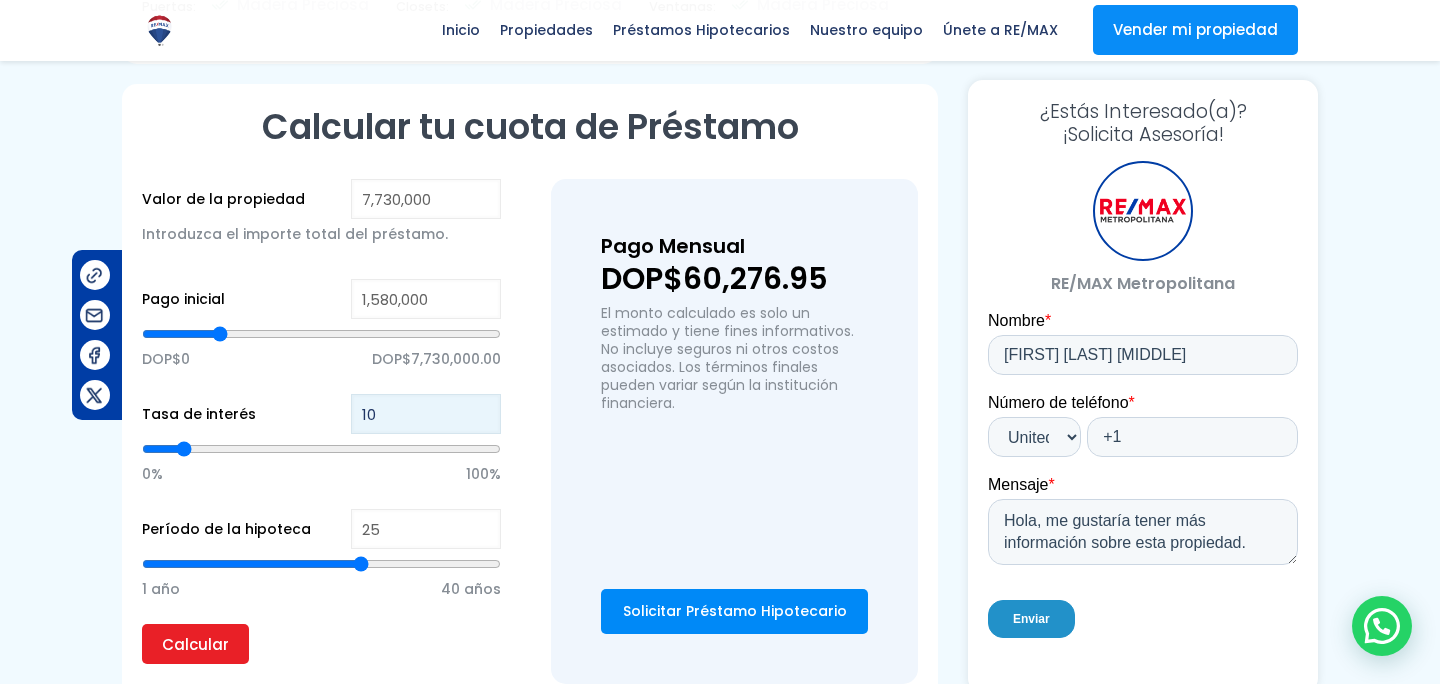 type on "10.2" 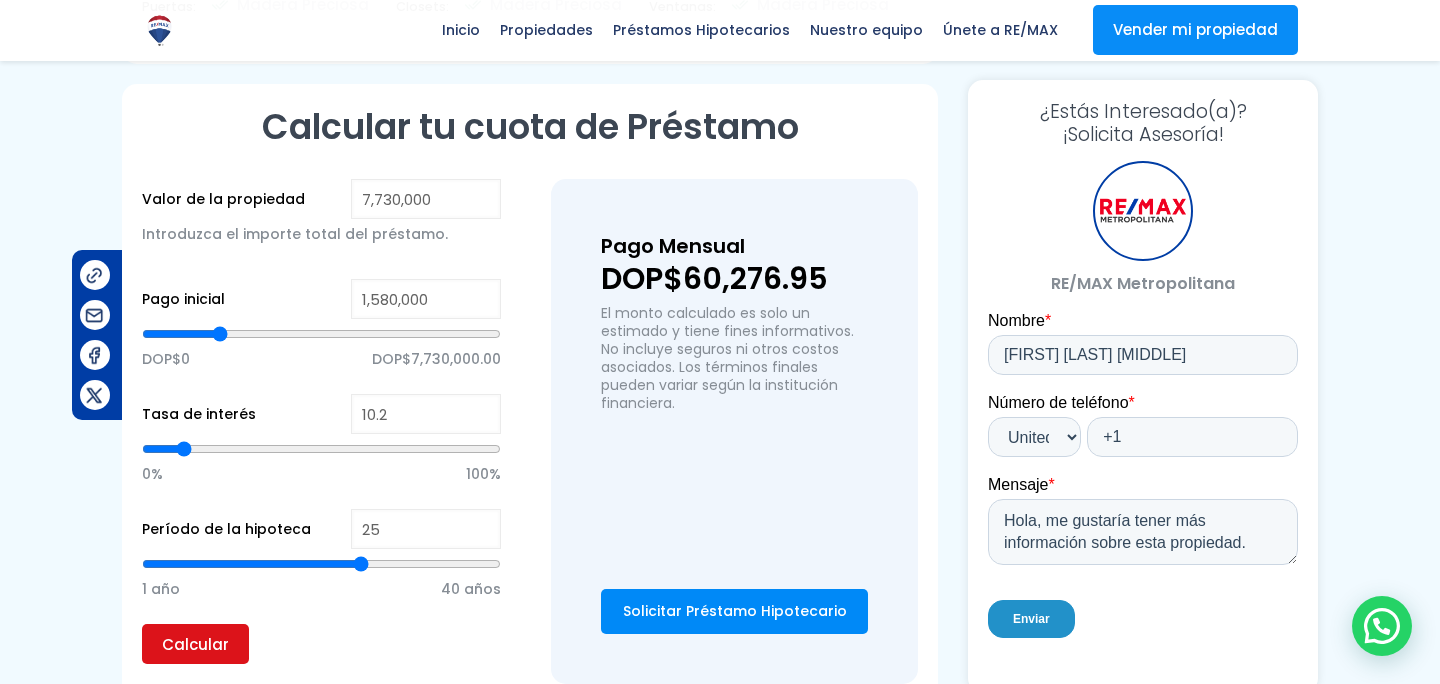 click on "Calcular" at bounding box center [195, 644] 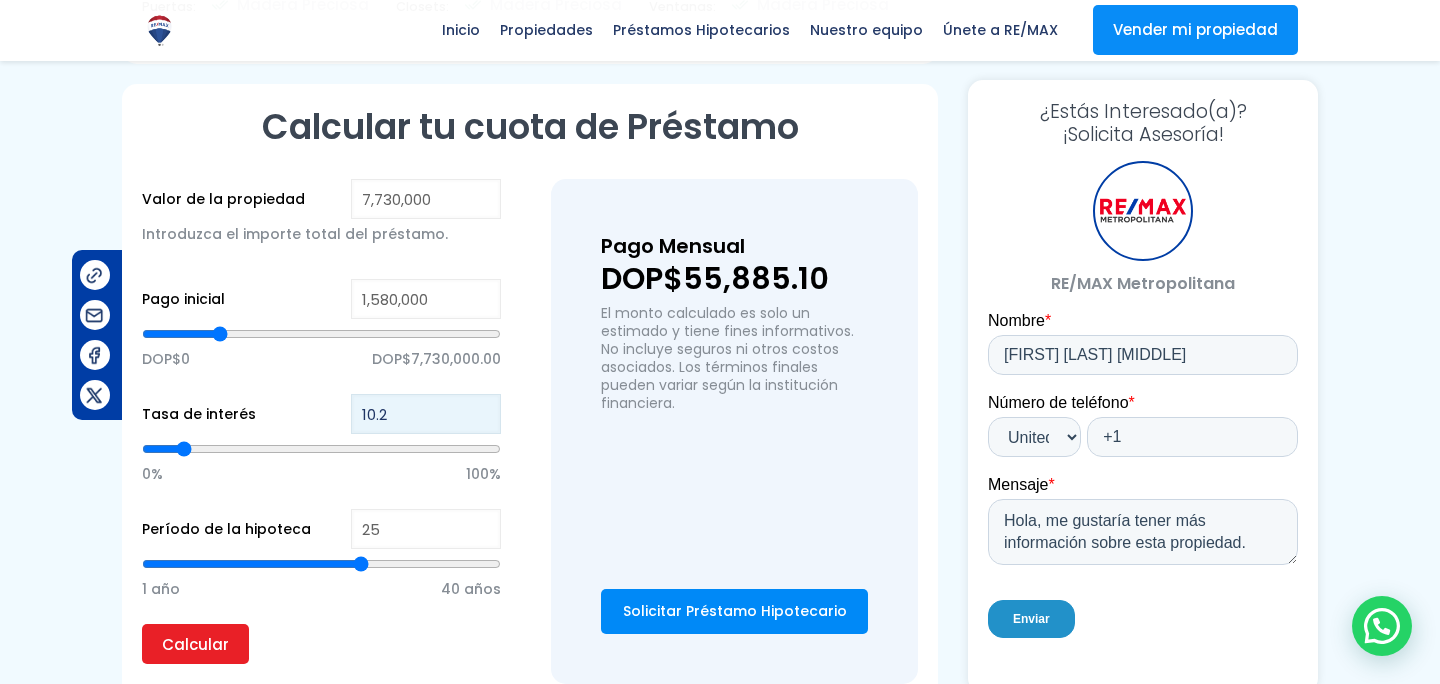 click on "10.2" at bounding box center [426, 414] 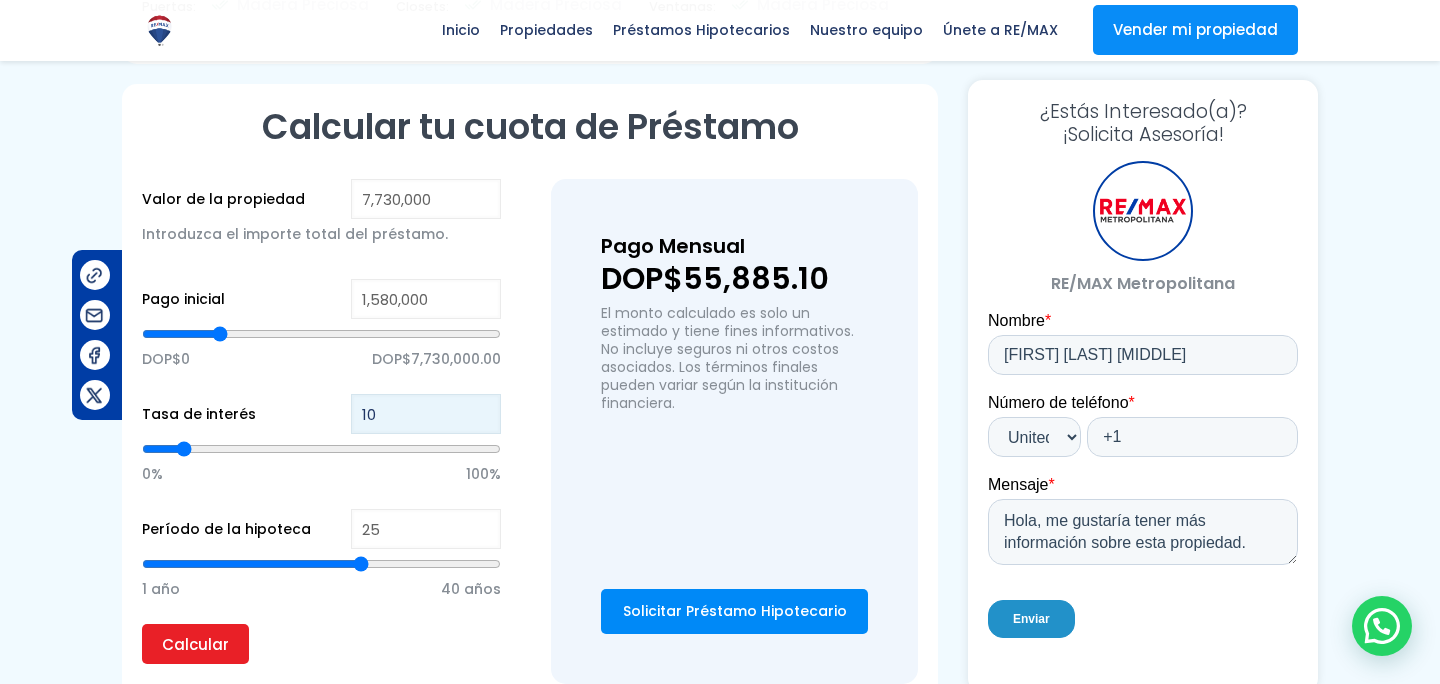 type on "10.8" 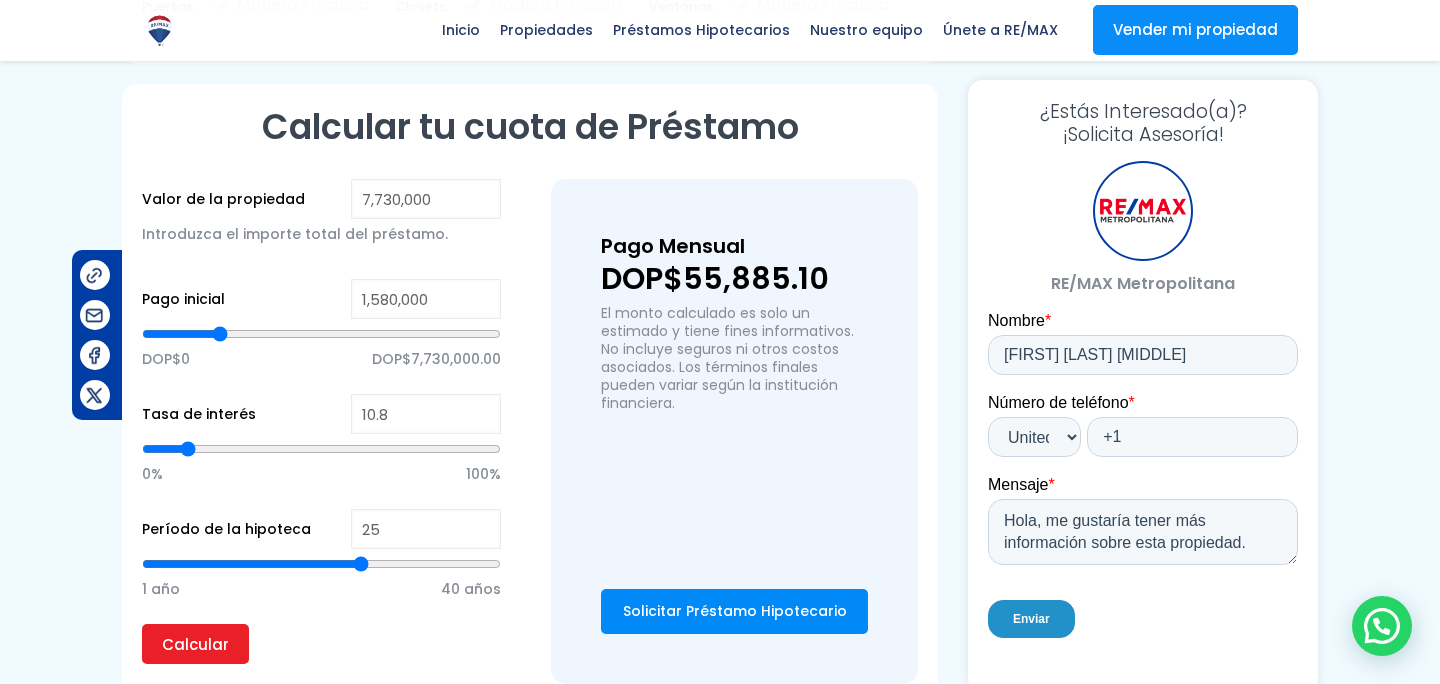 click on "[AGE] [AGE]" at bounding box center [321, 586] 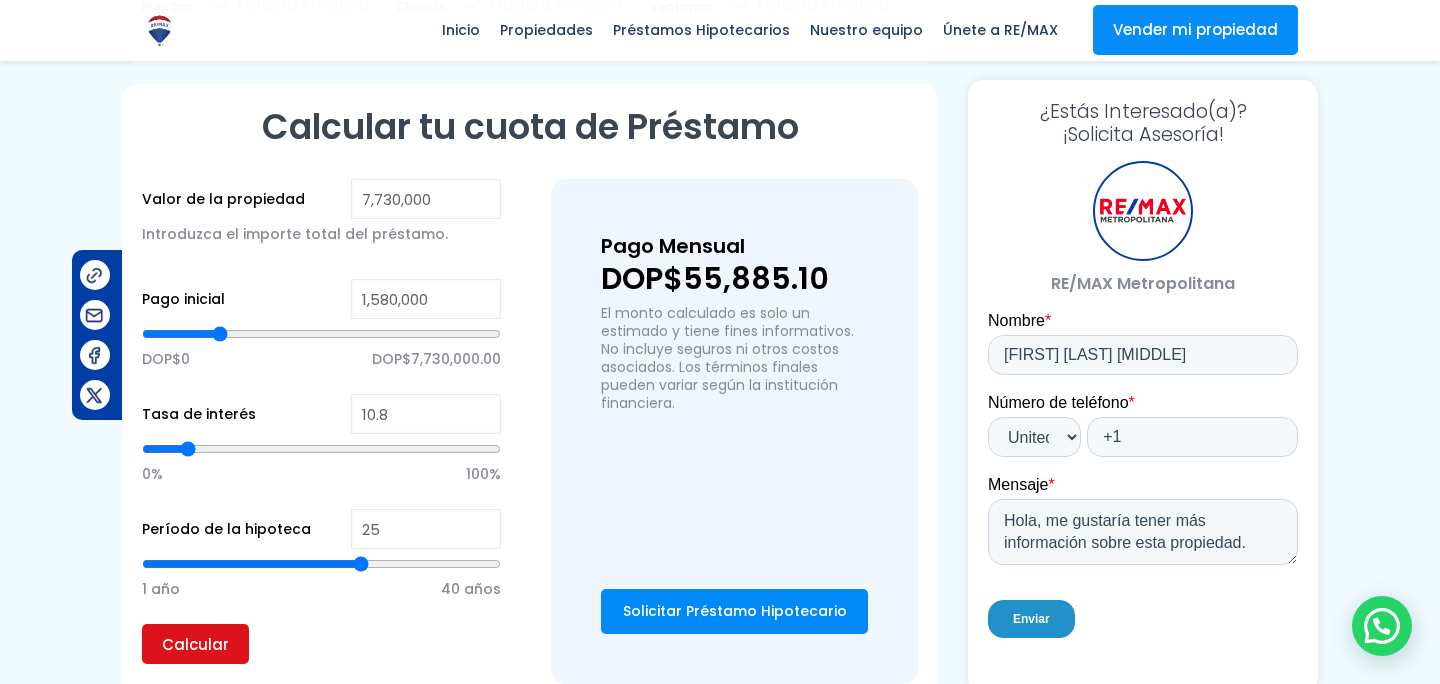 click on "Calcular" at bounding box center (195, 644) 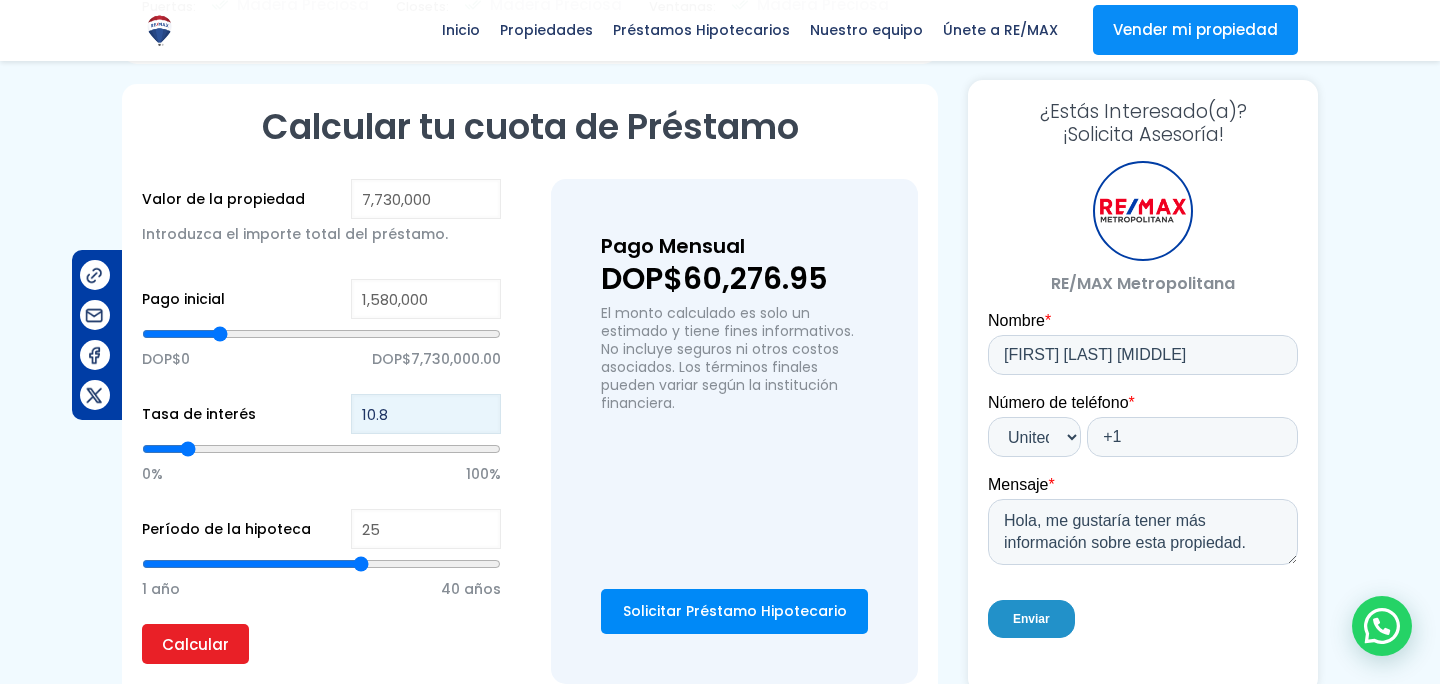 click on "10.8" at bounding box center [426, 414] 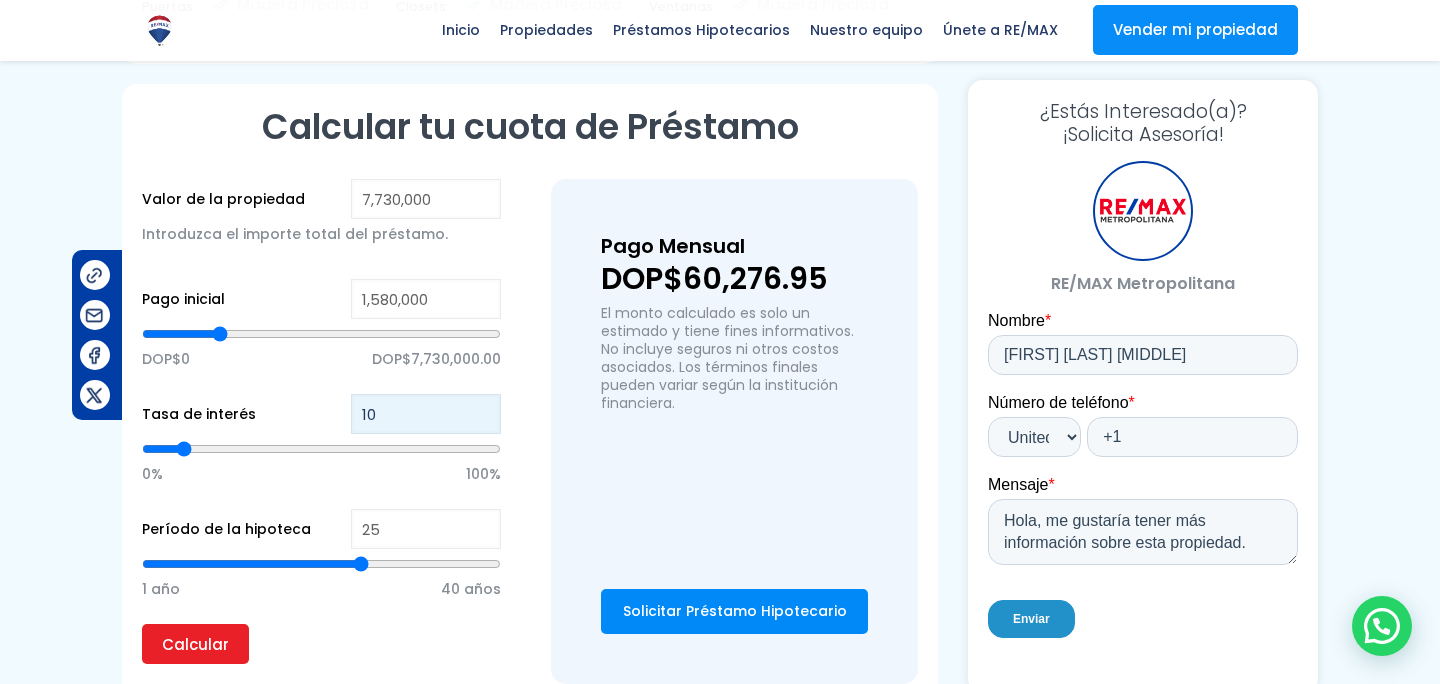 type on "1" 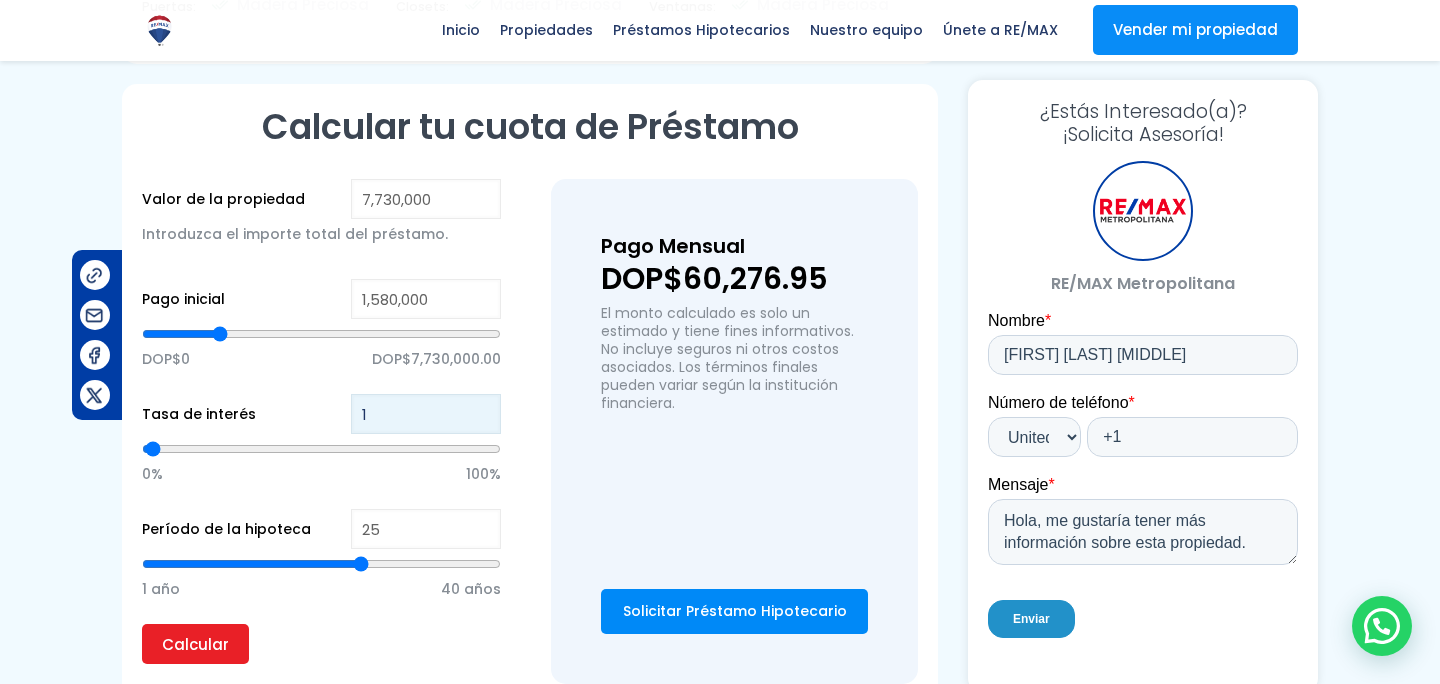 type on "11" 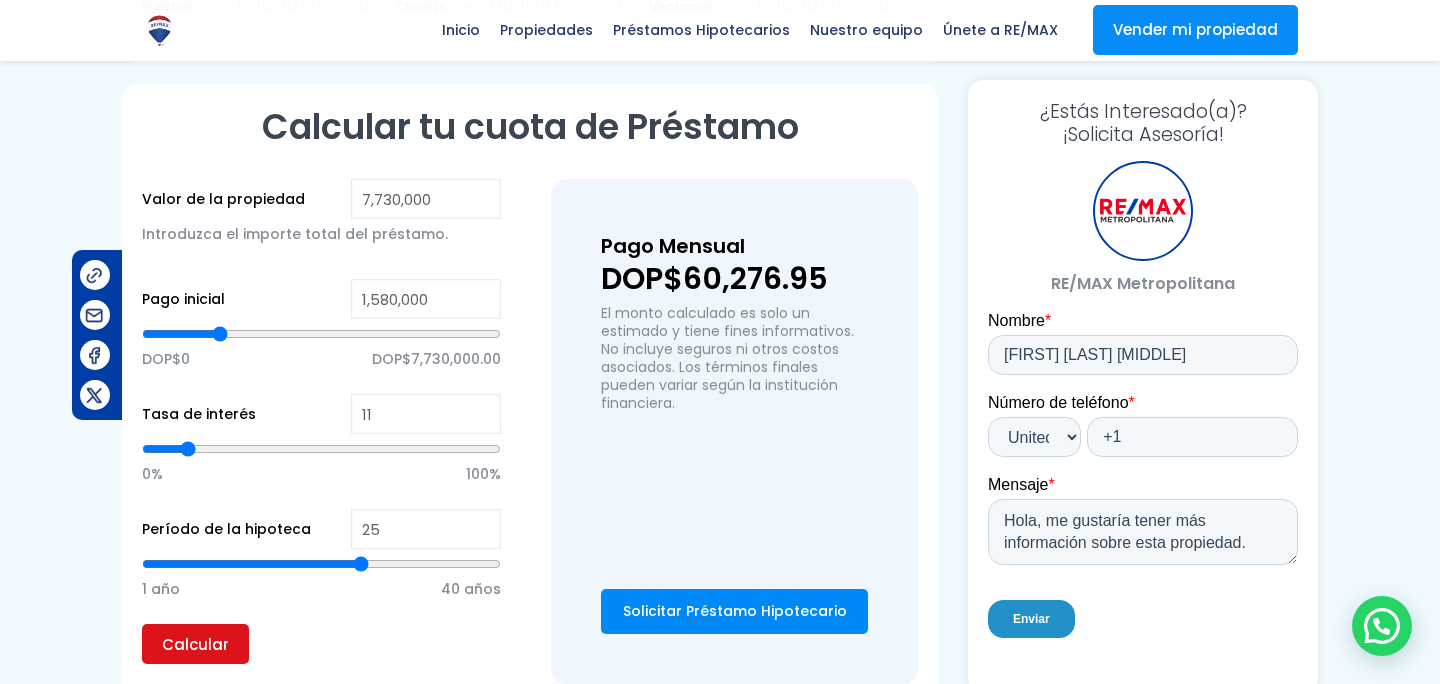 click on "Calcular" at bounding box center [195, 644] 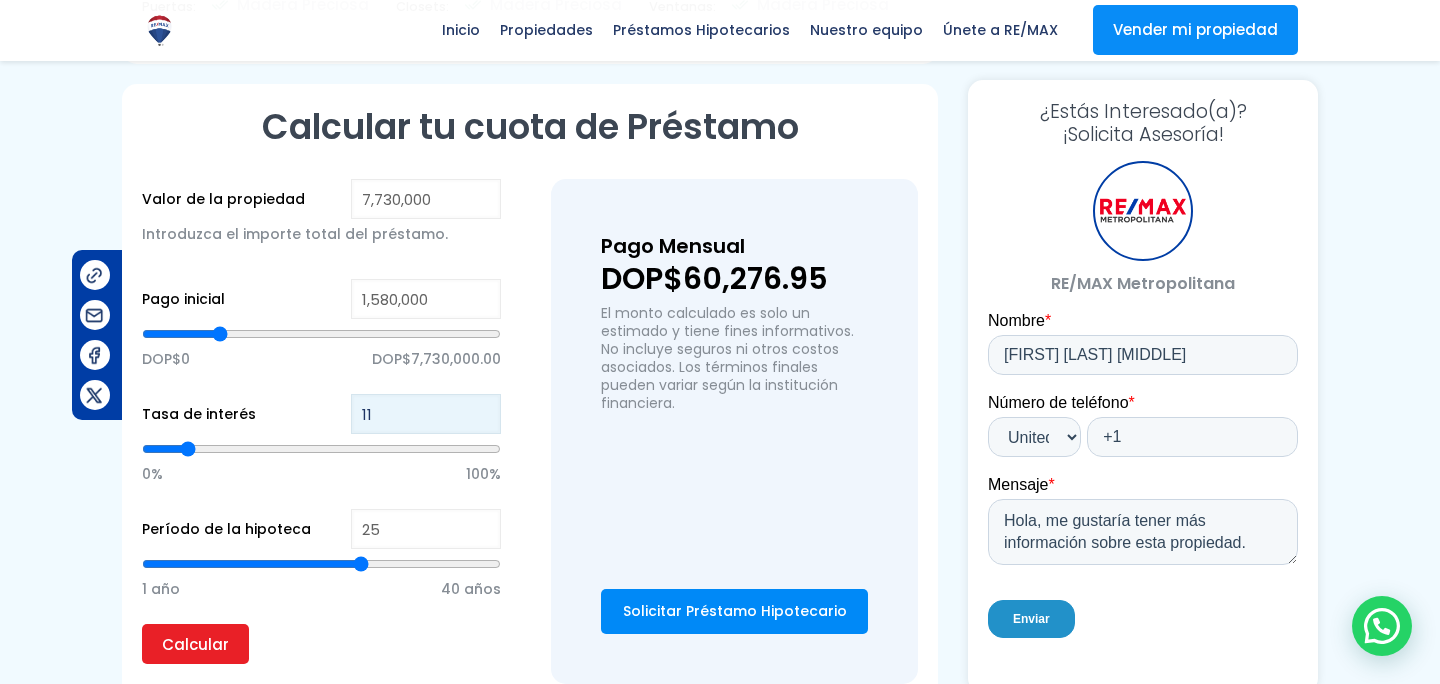 click on "11" at bounding box center [426, 414] 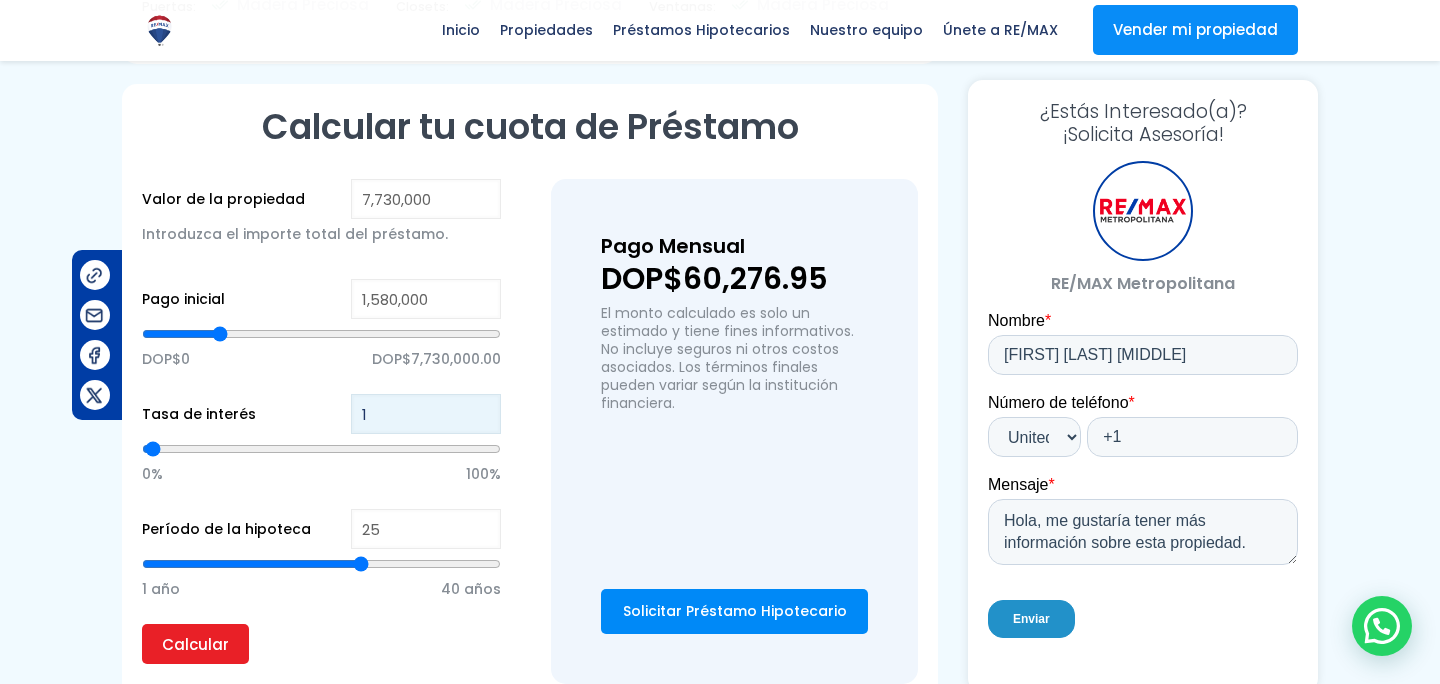 type on "10" 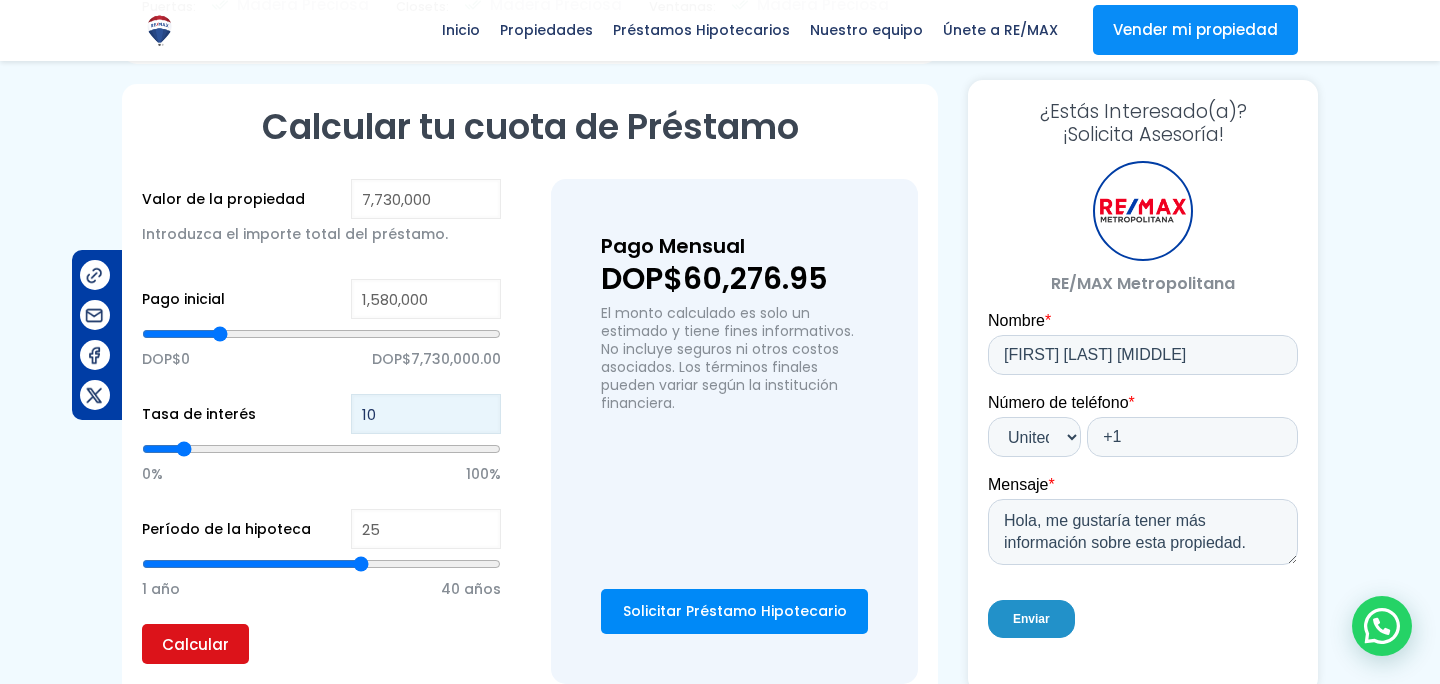 type on "10" 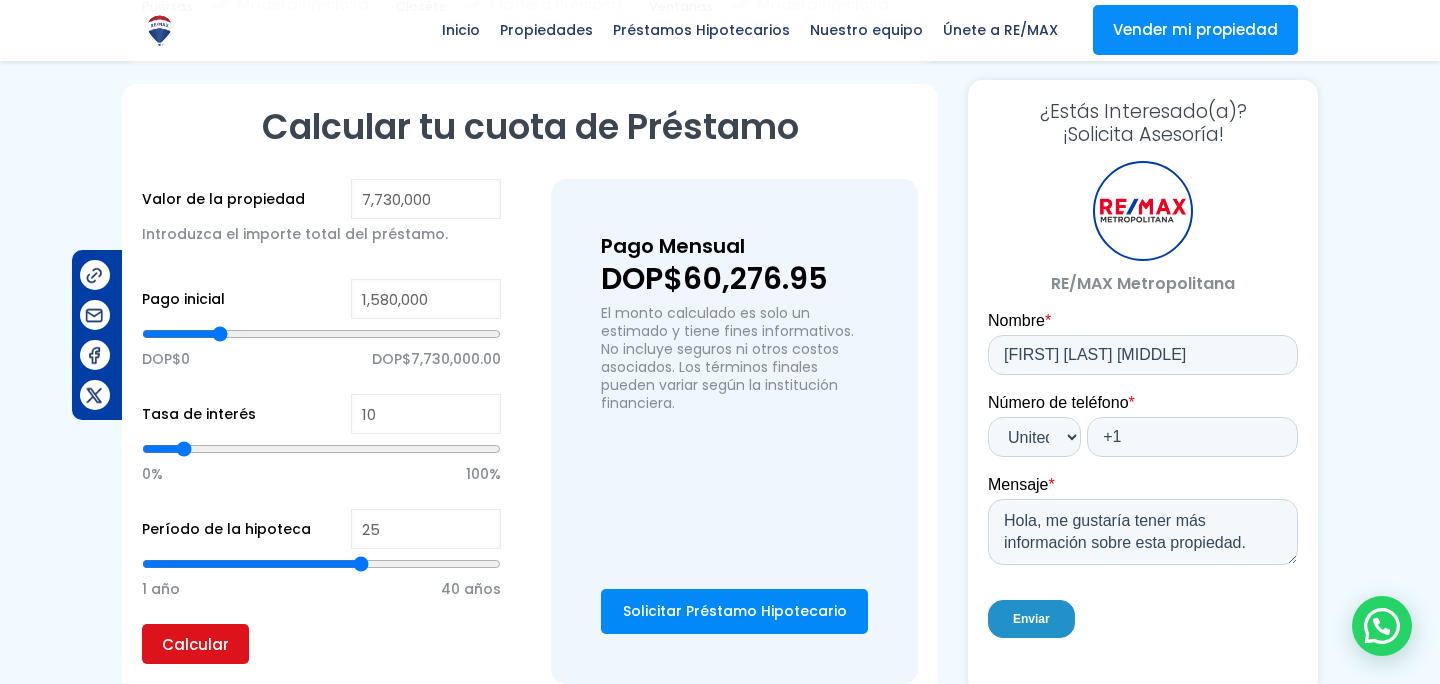 click on "Calcular" at bounding box center [195, 644] 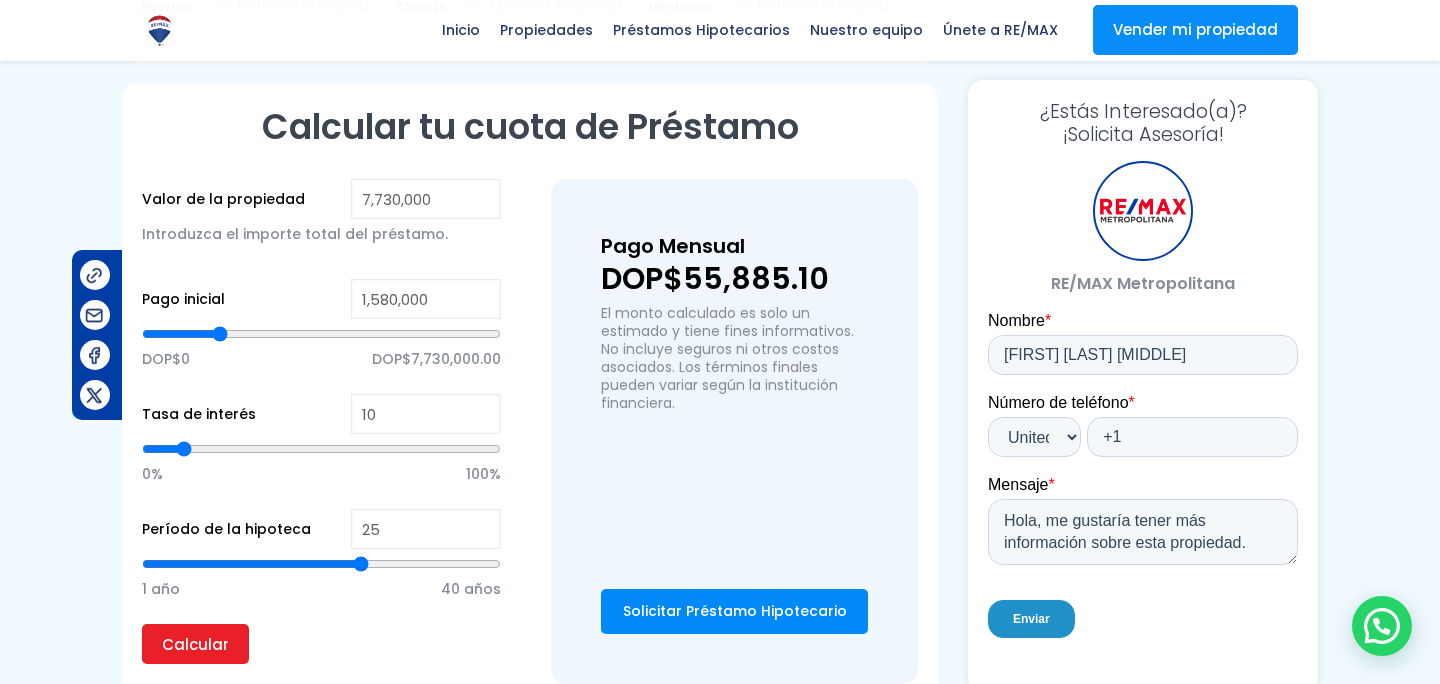 type on "26" 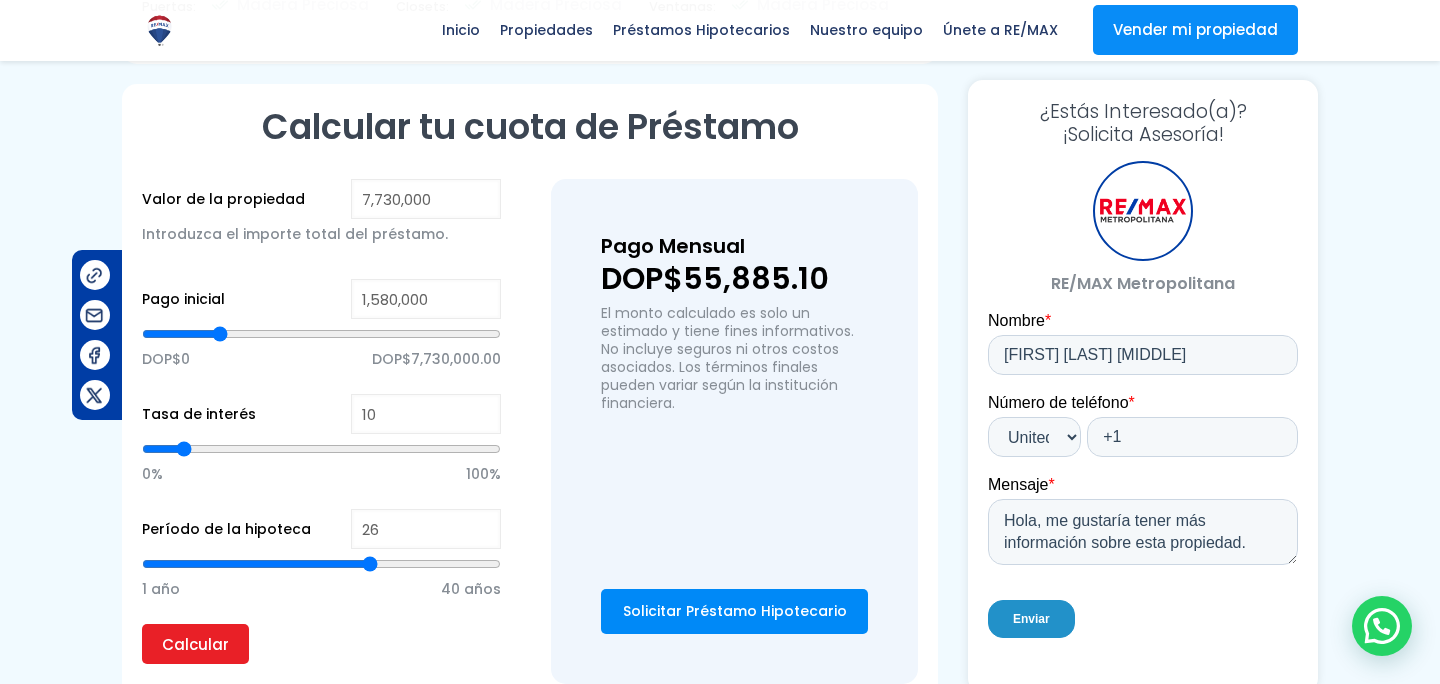 type on "27" 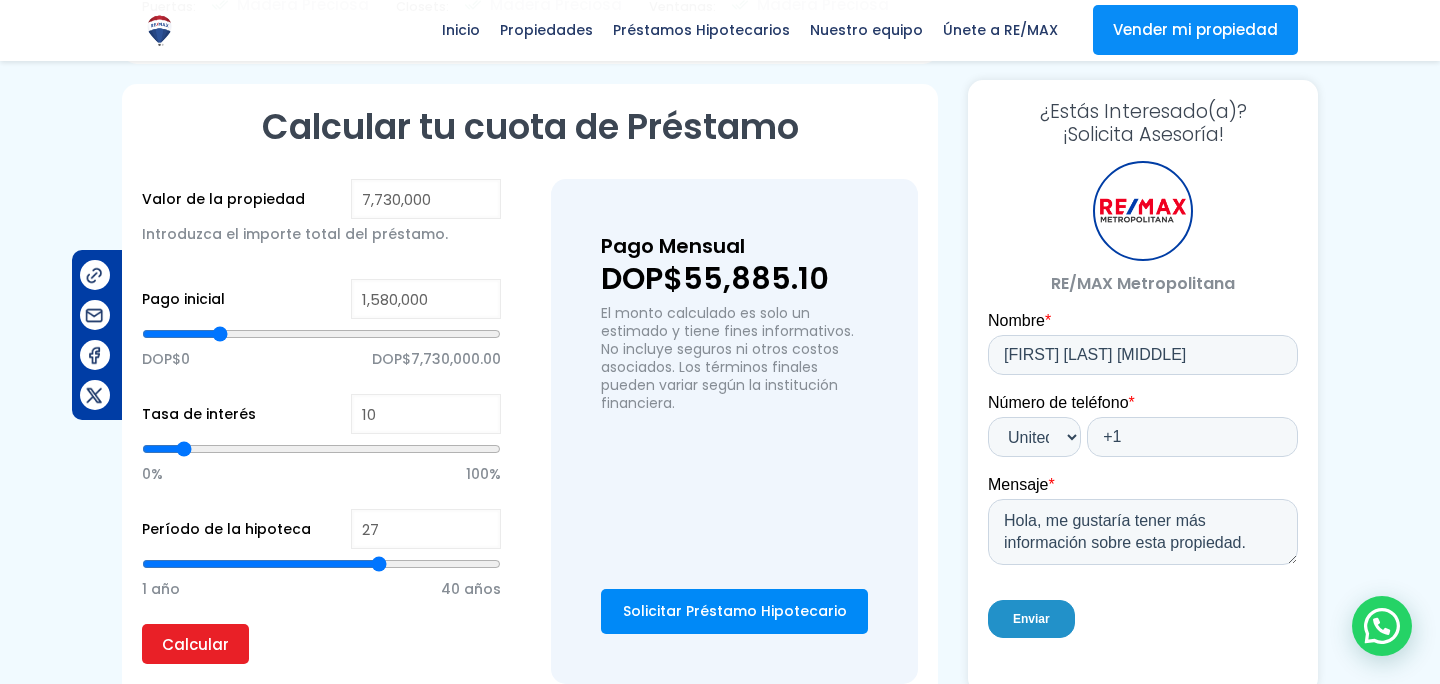type on "28" 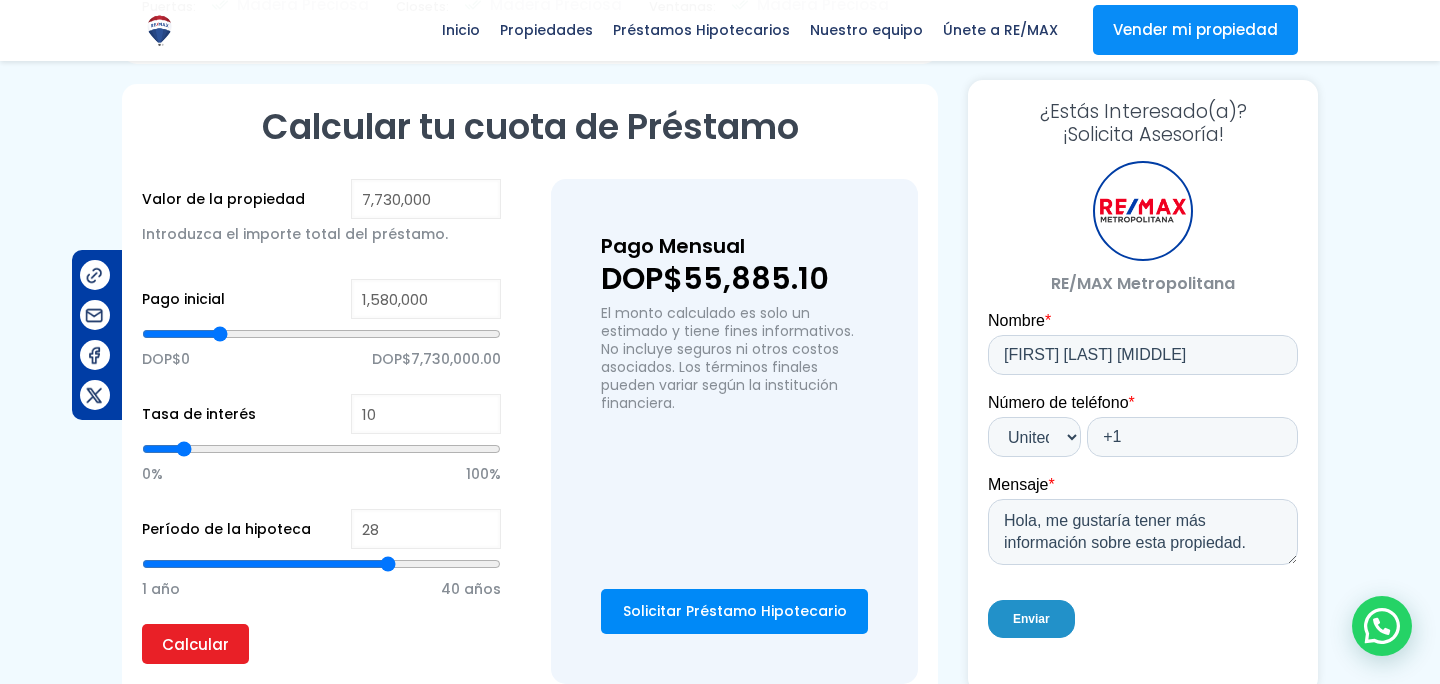 type on "29" 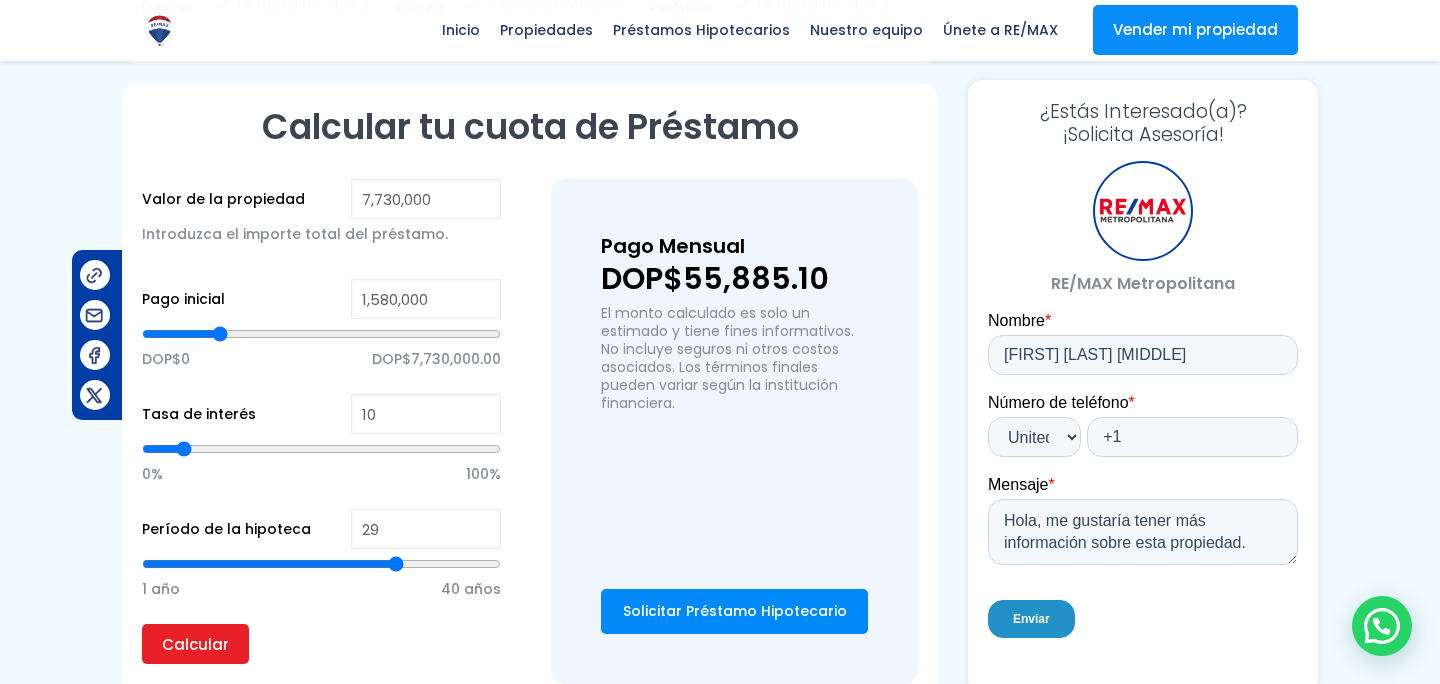type on "30" 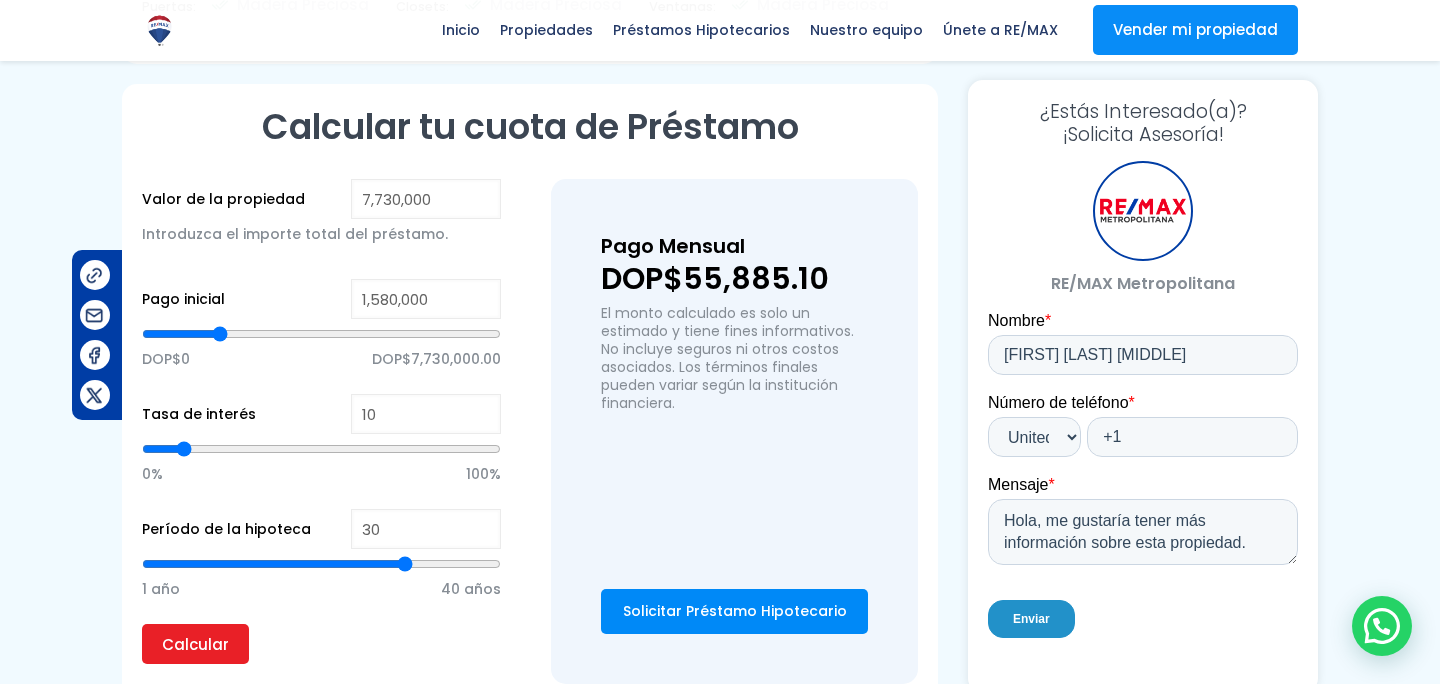 drag, startPoint x: 368, startPoint y: 558, endPoint x: 402, endPoint y: 560, distance: 34.058773 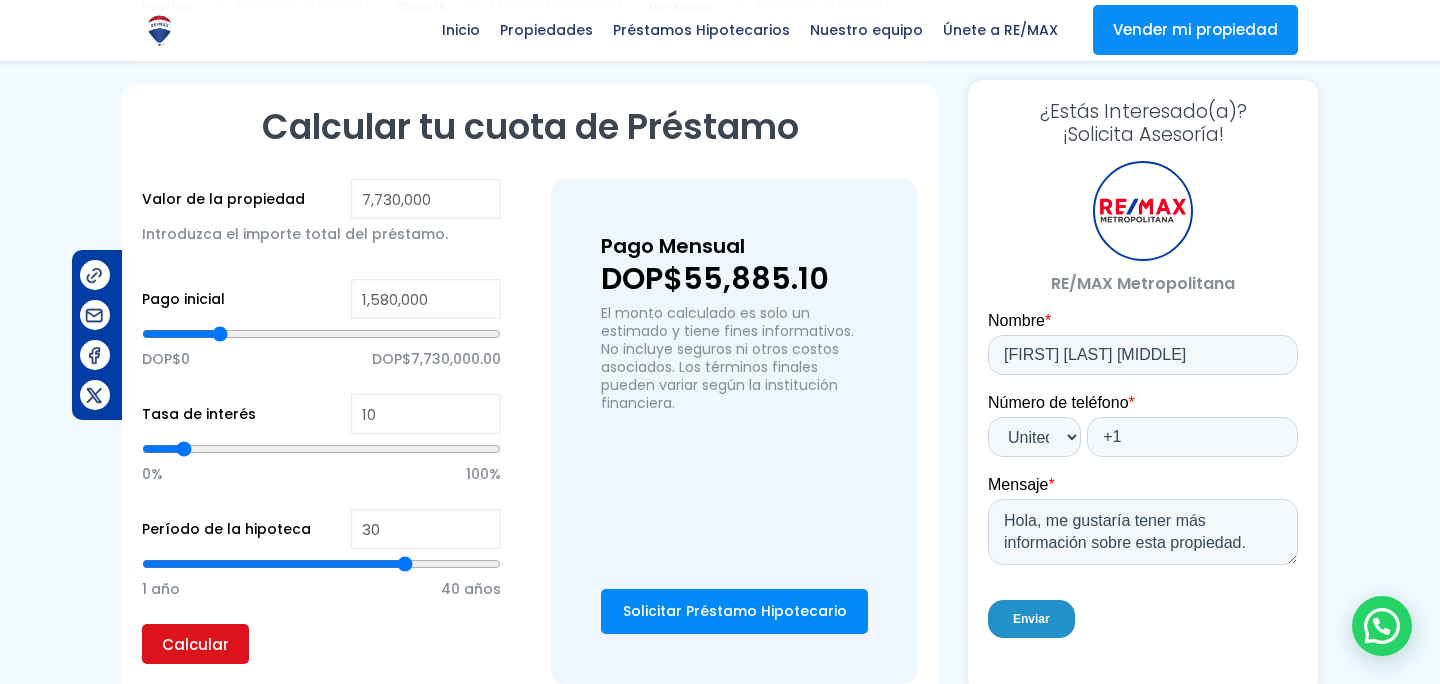 click on "Calcular" at bounding box center (195, 644) 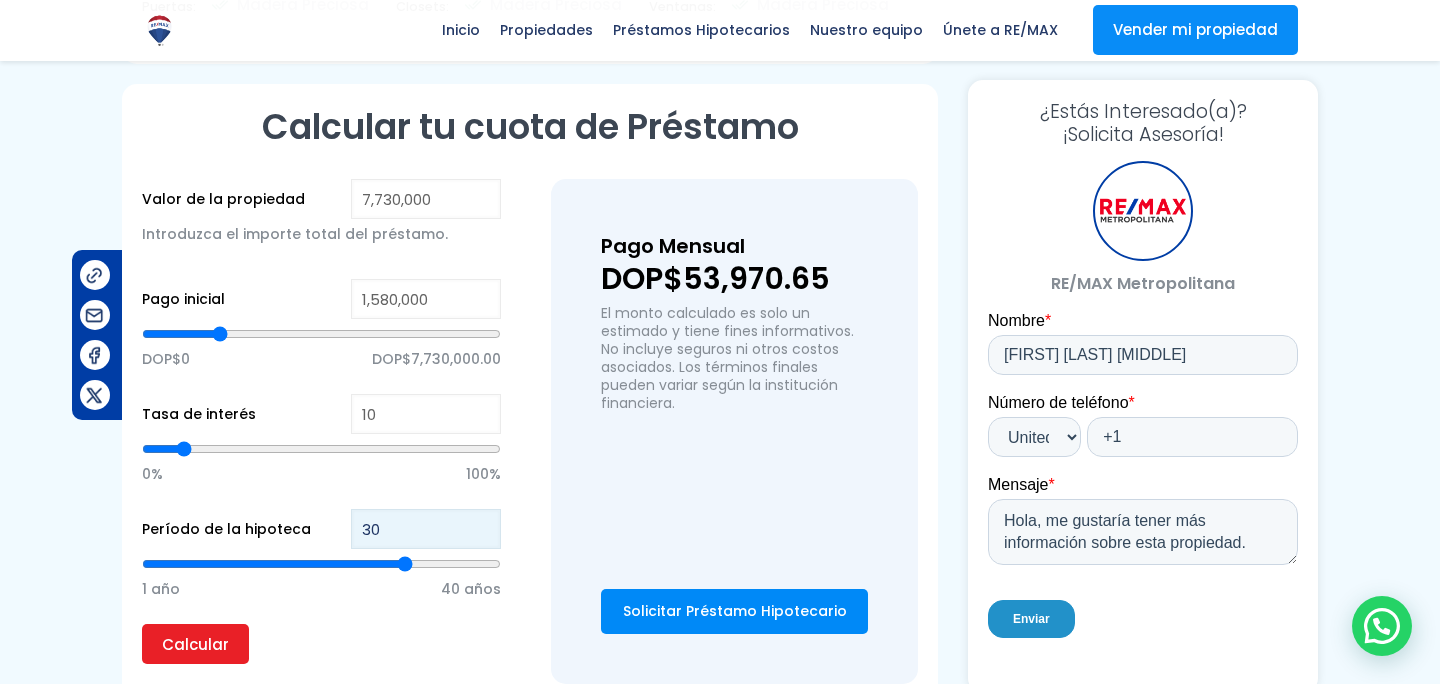 click on "30" at bounding box center [426, 529] 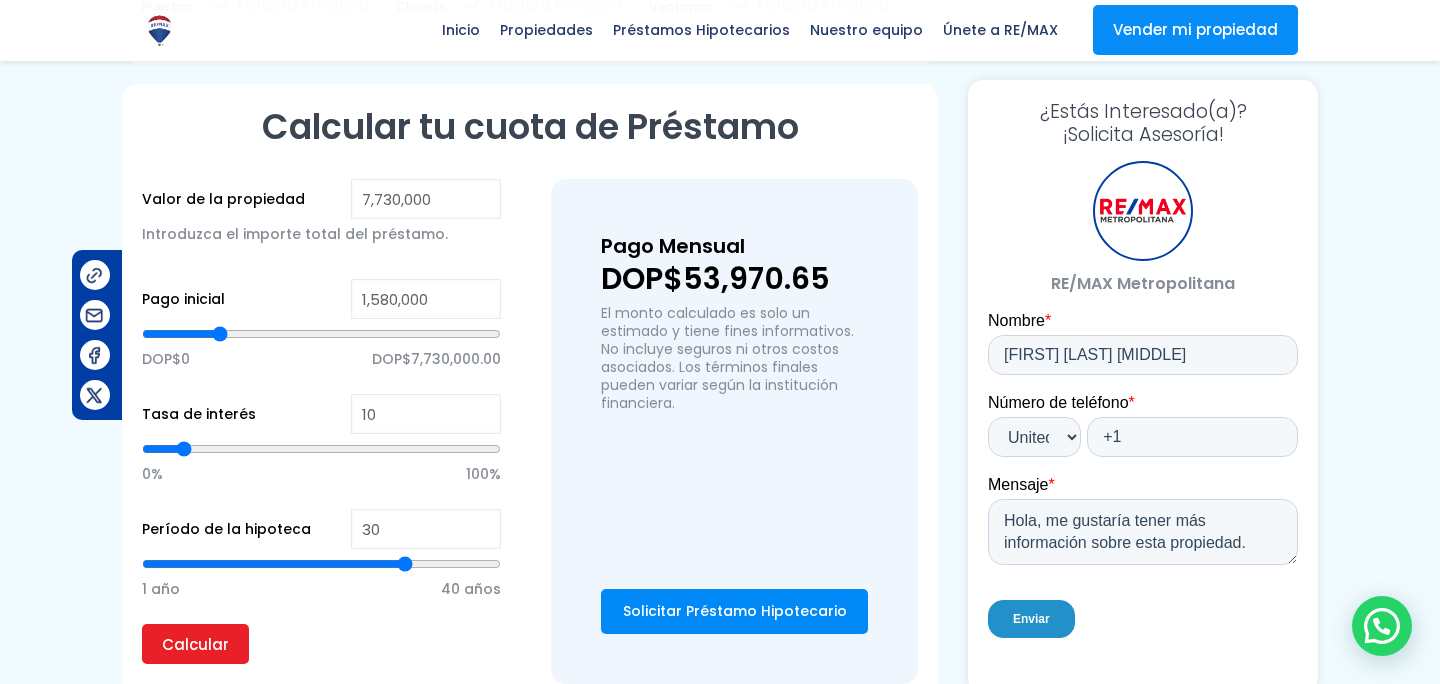 type on "31" 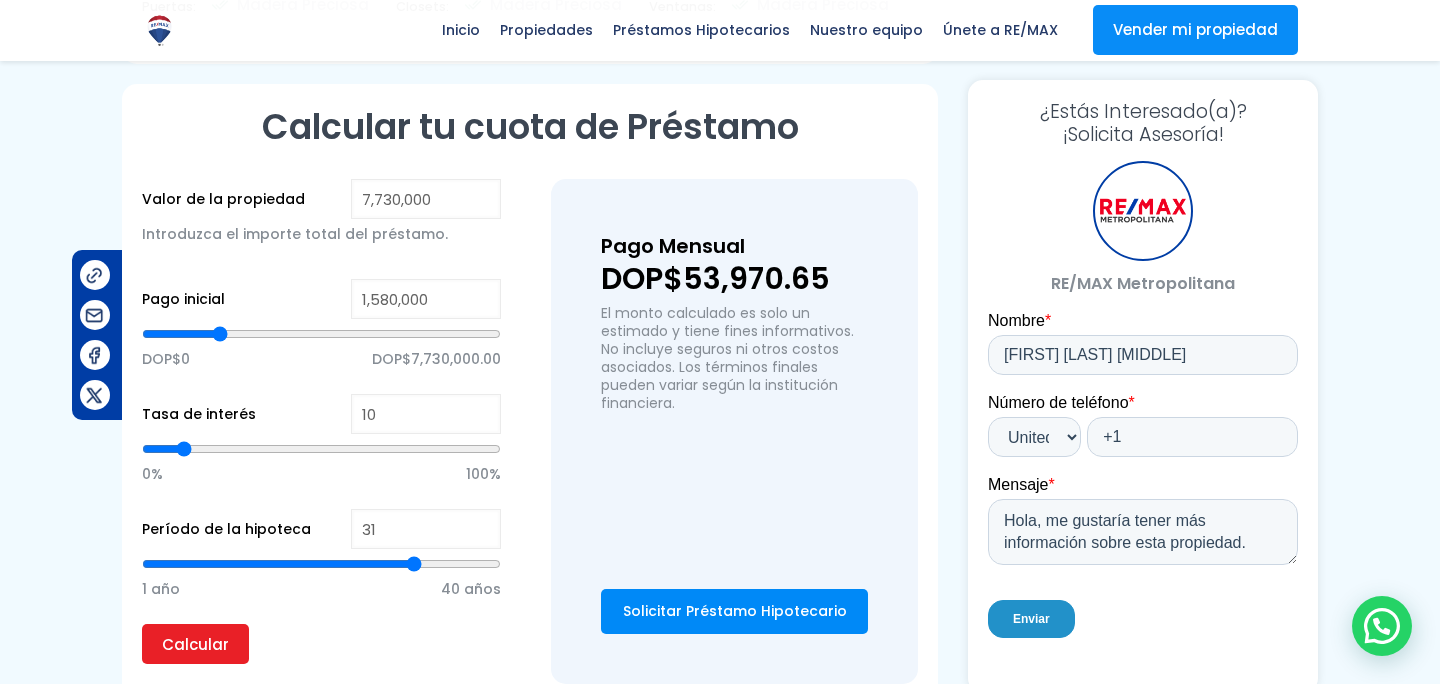 type on "30" 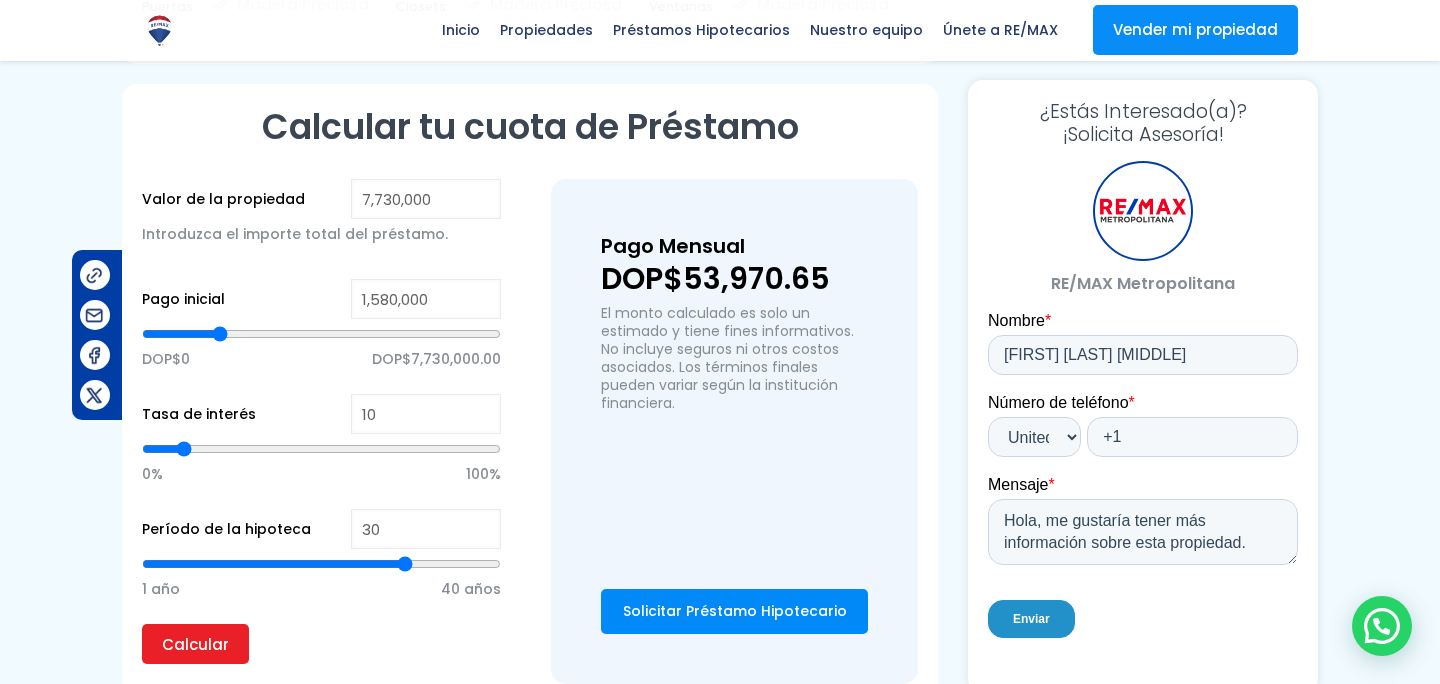 type on "29" 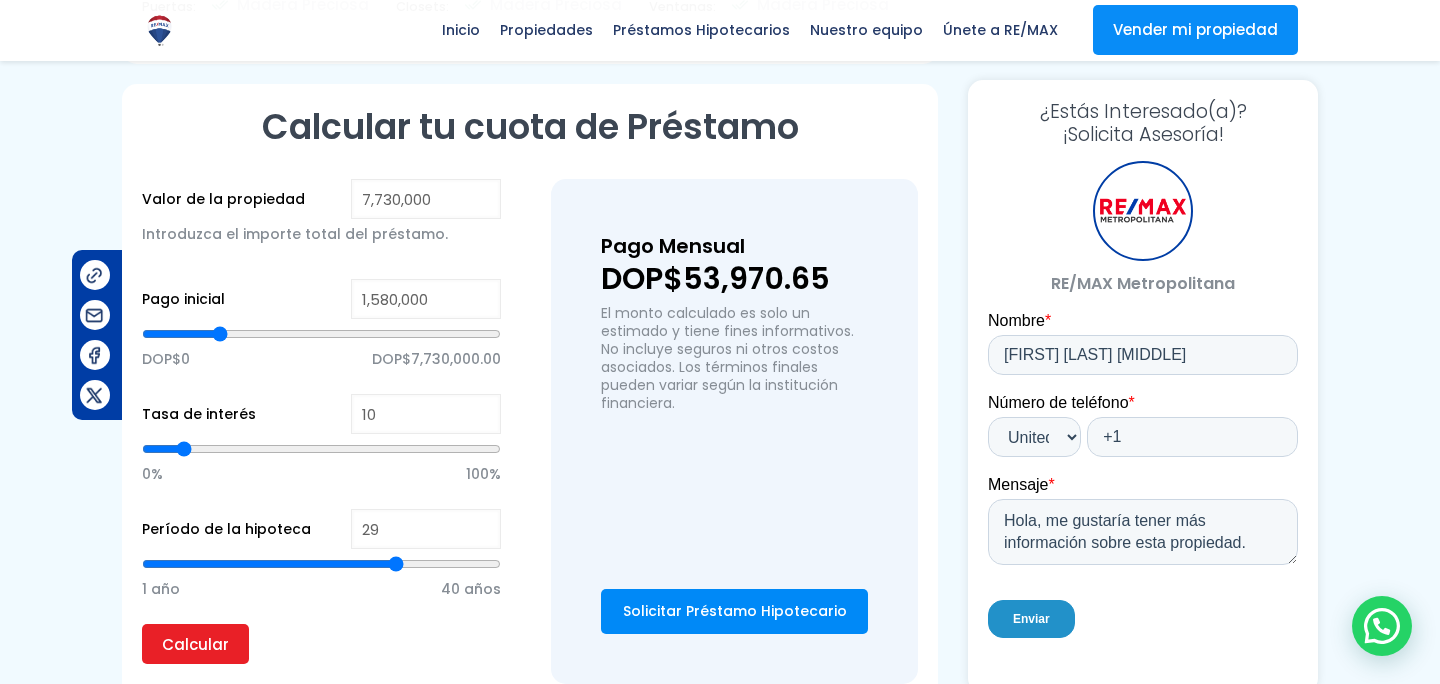 type on "28" 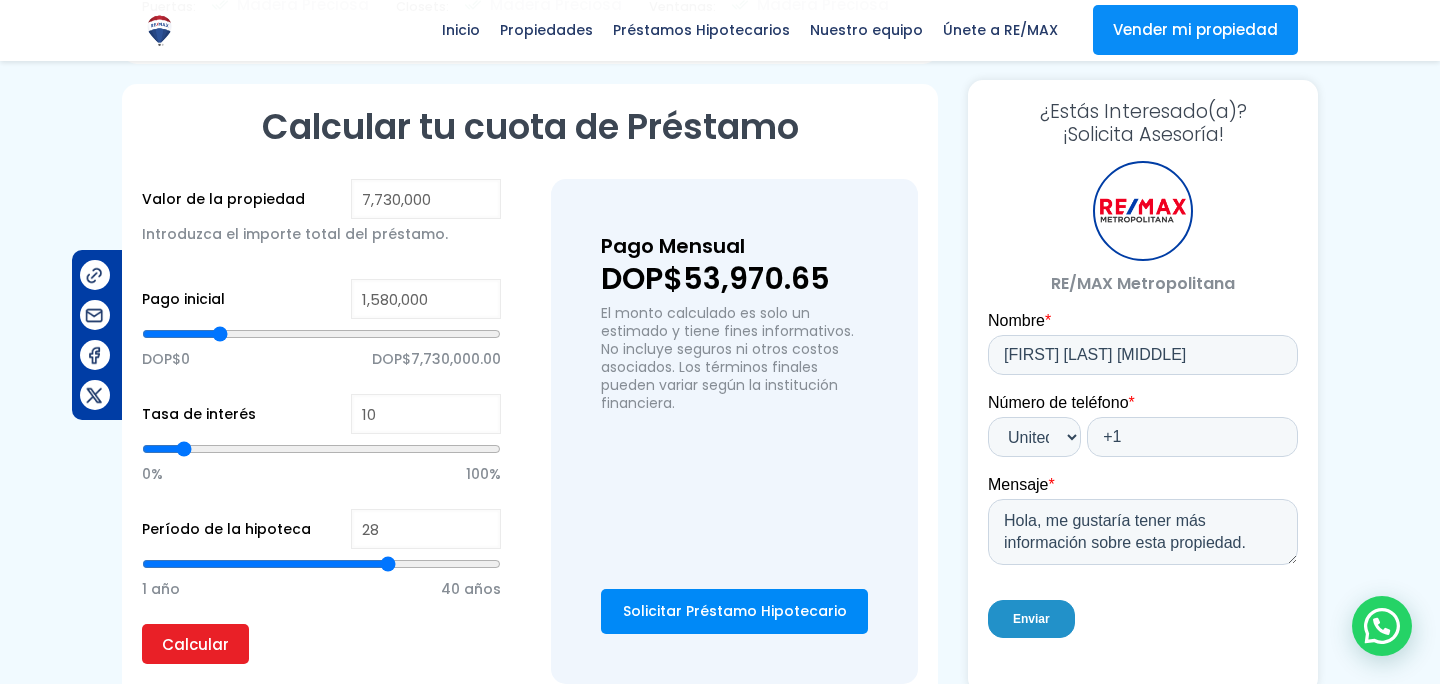 type on "27" 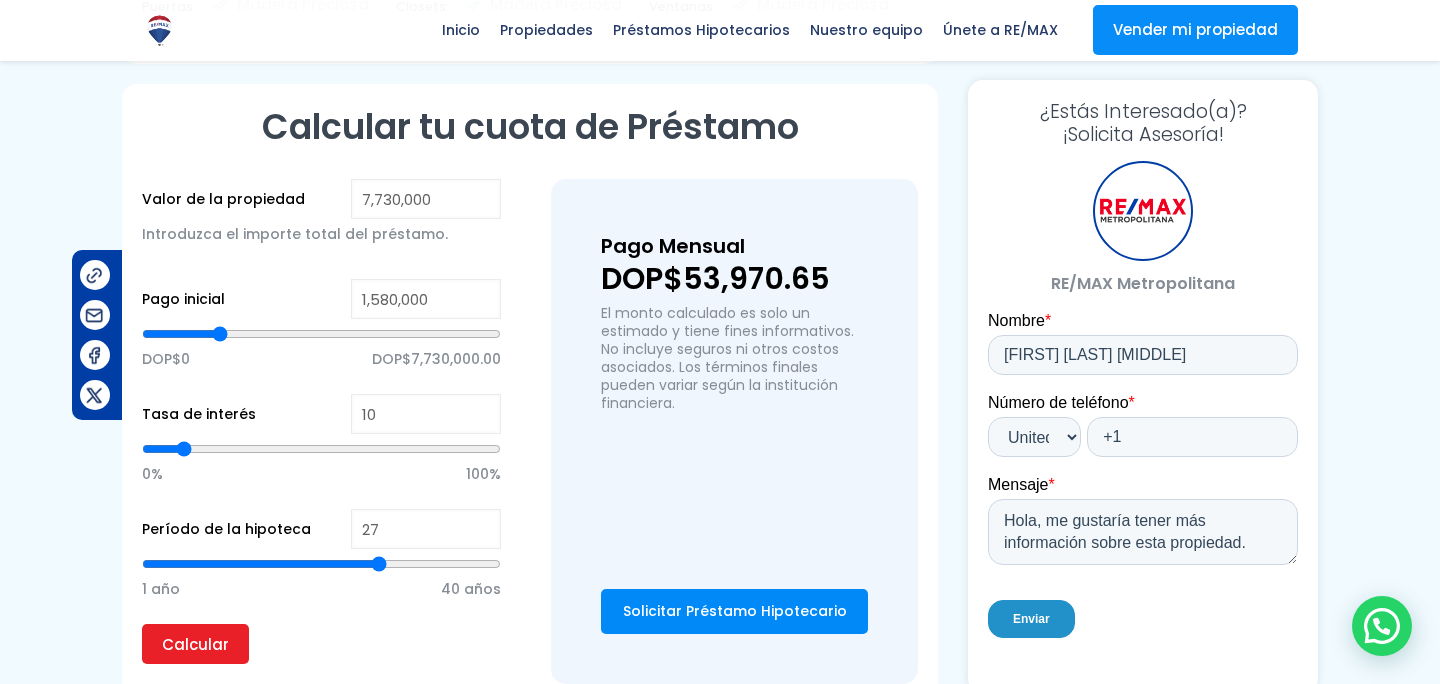 type on "26" 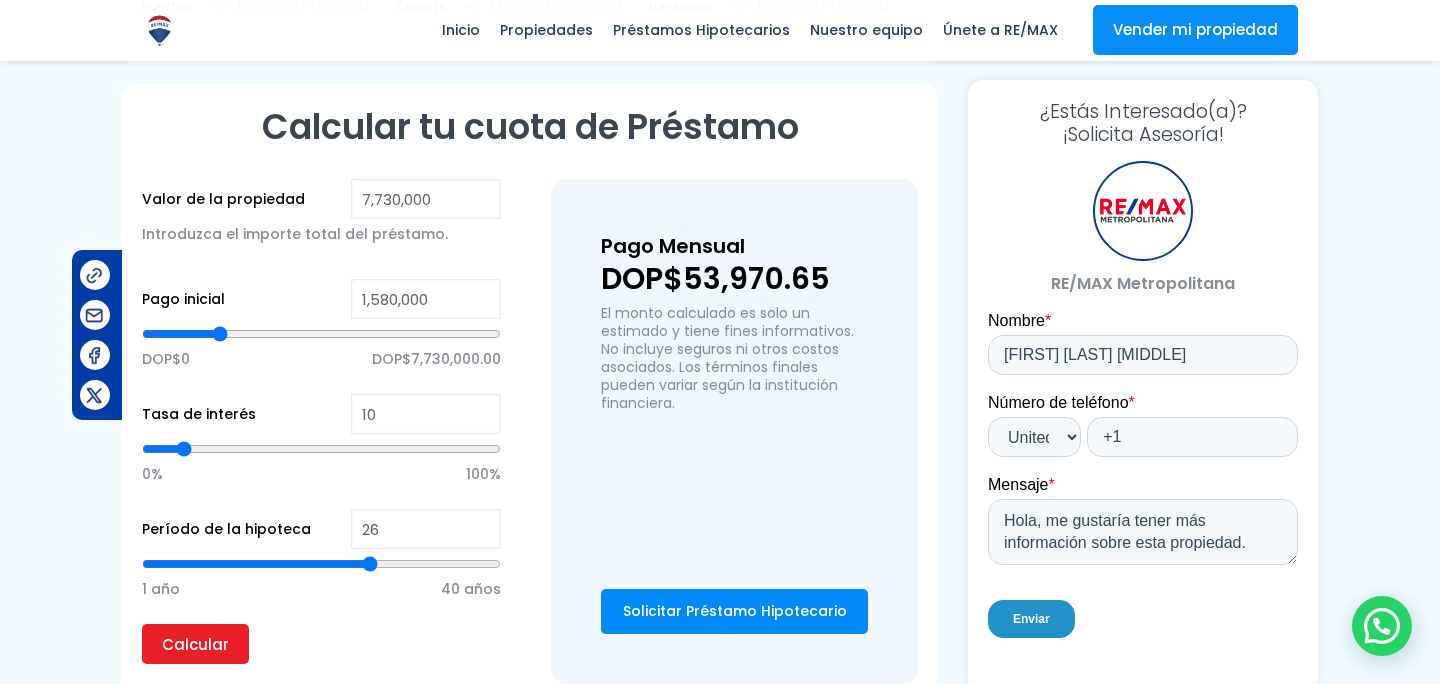 type on "25" 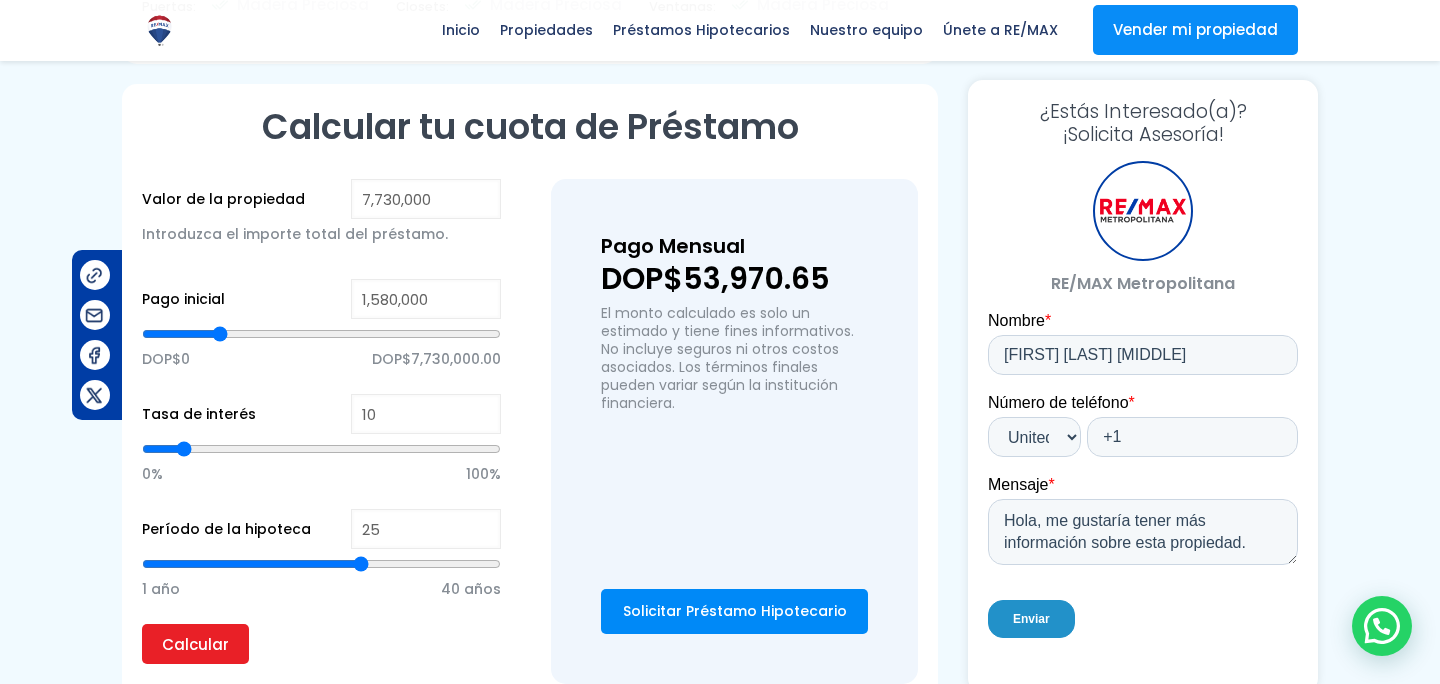 drag, startPoint x: 411, startPoint y: 557, endPoint x: 359, endPoint y: 563, distance: 52.34501 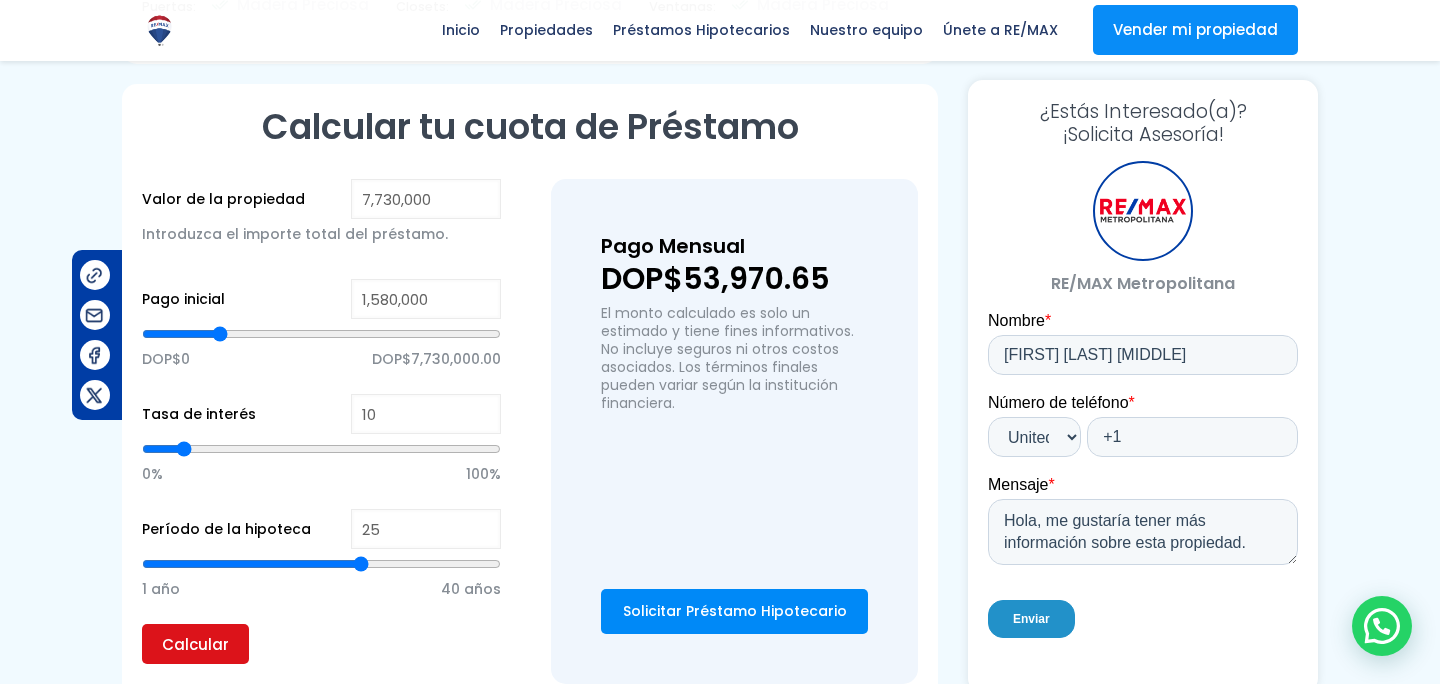 click on "Calcular" at bounding box center (195, 644) 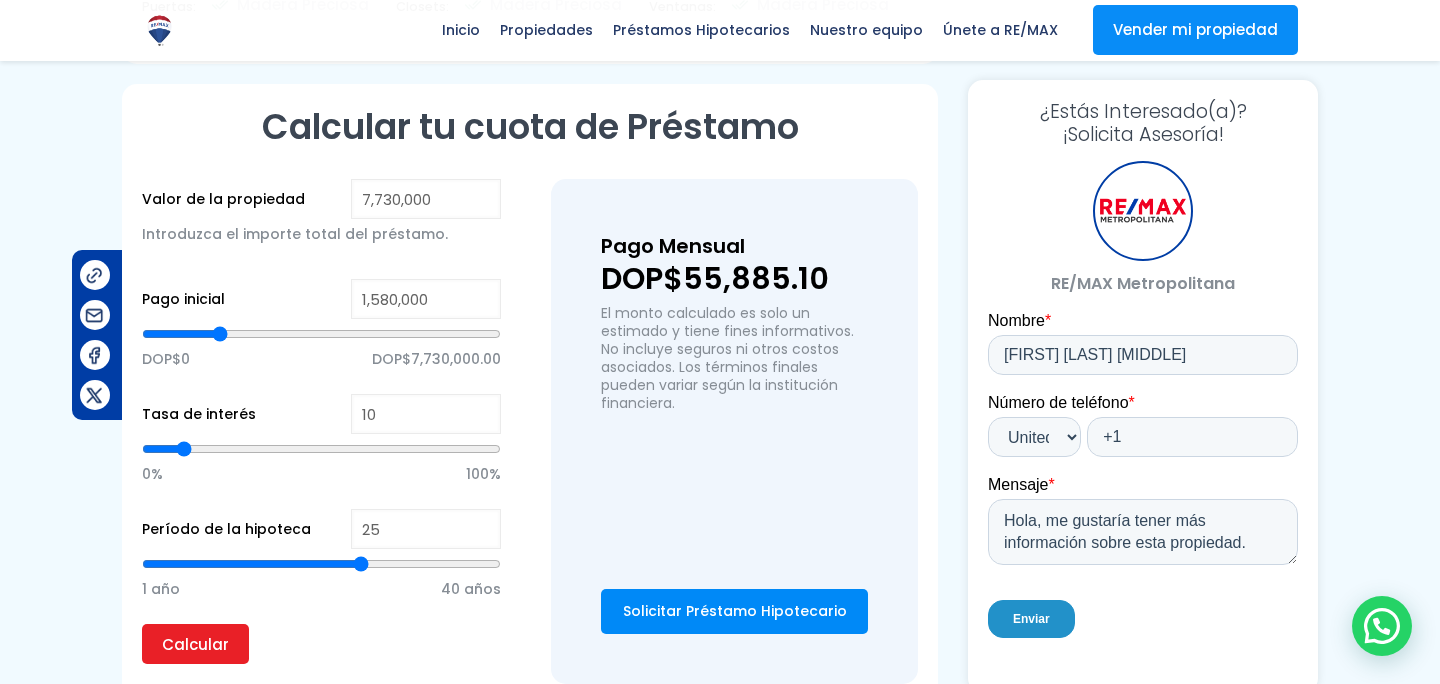 type on "26" 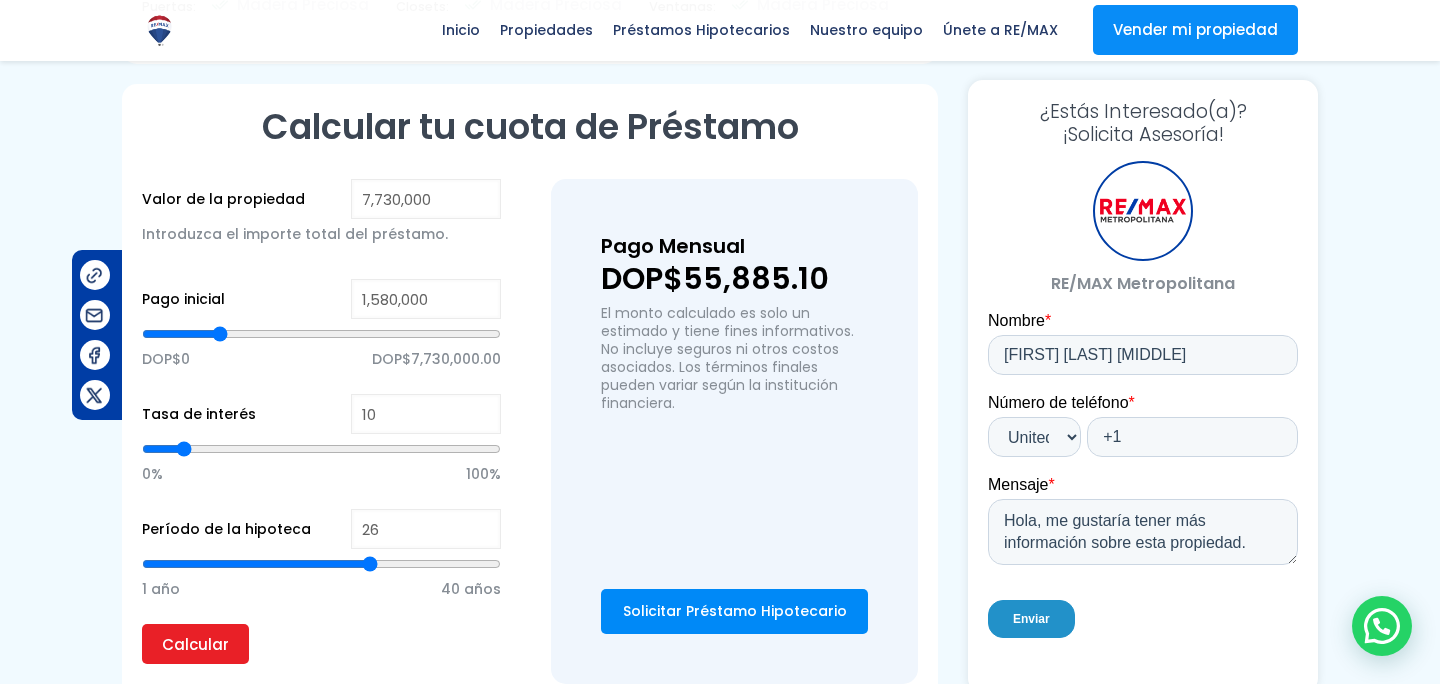 type on "27" 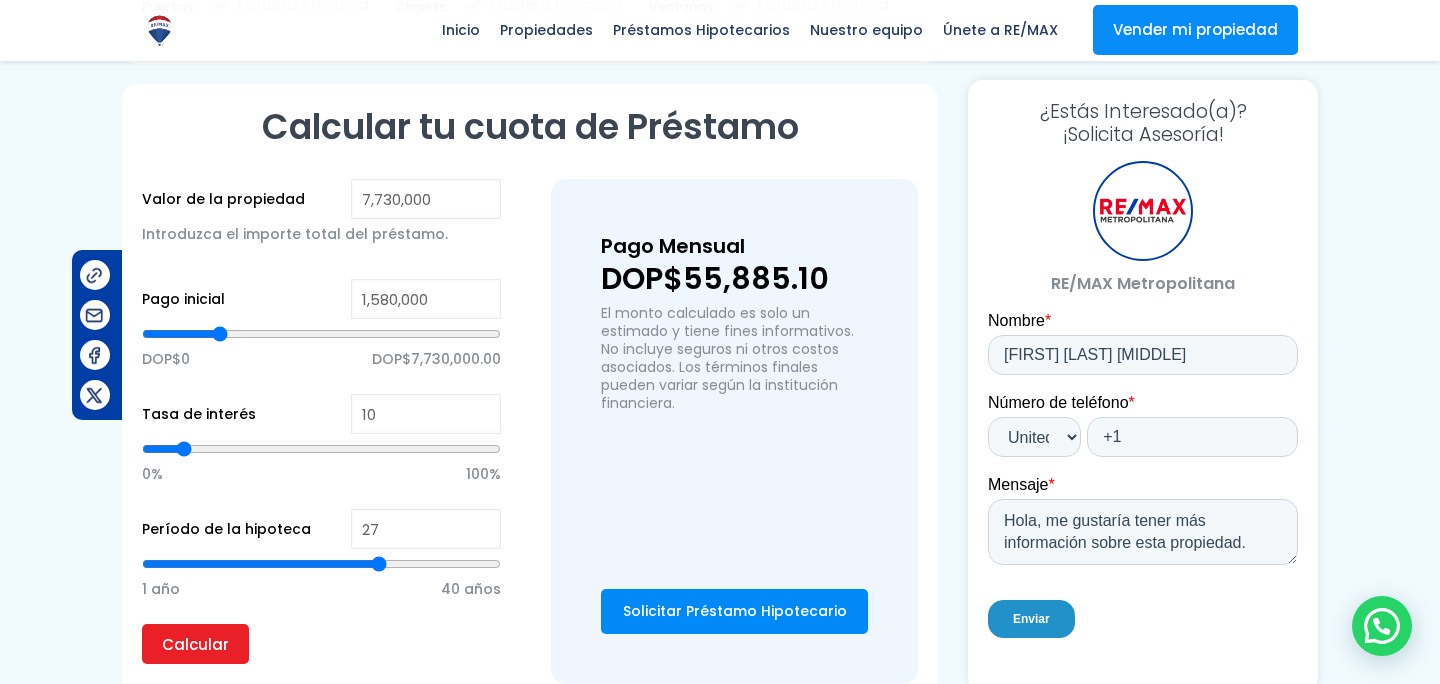 type on "28" 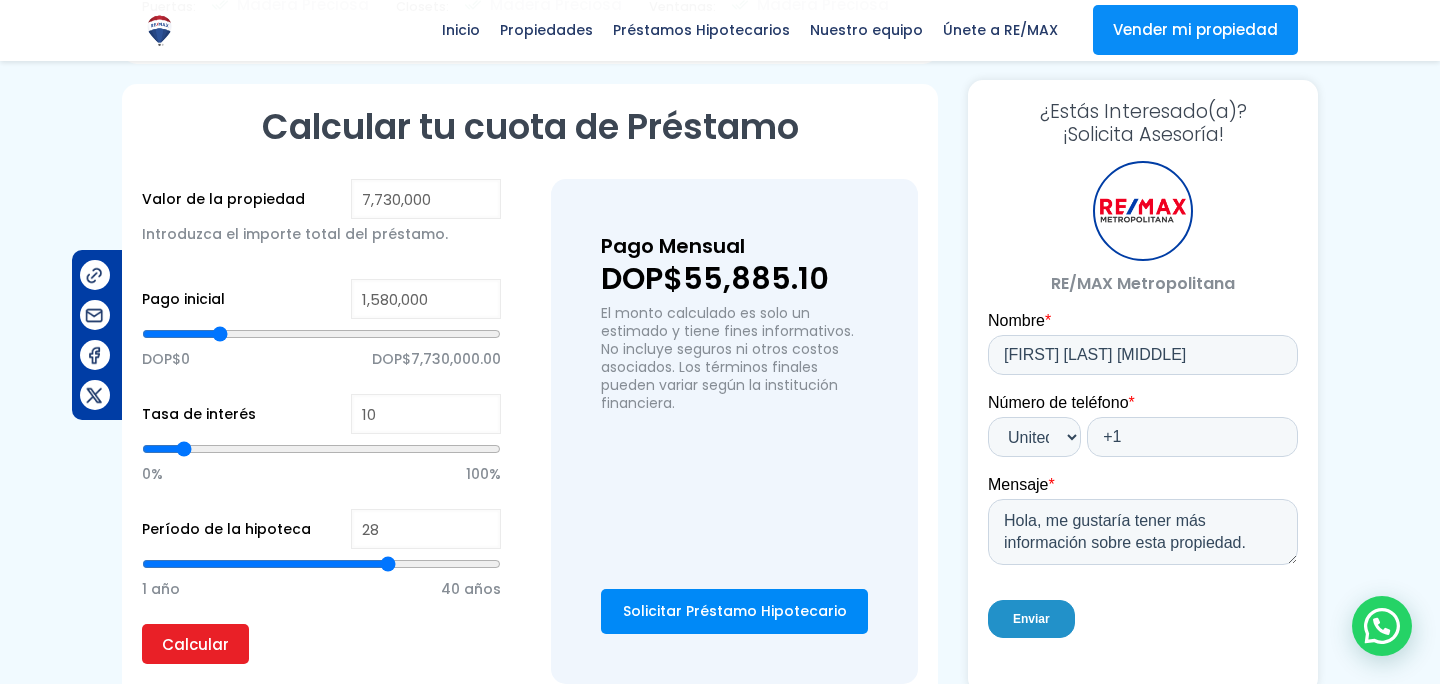 type on "29" 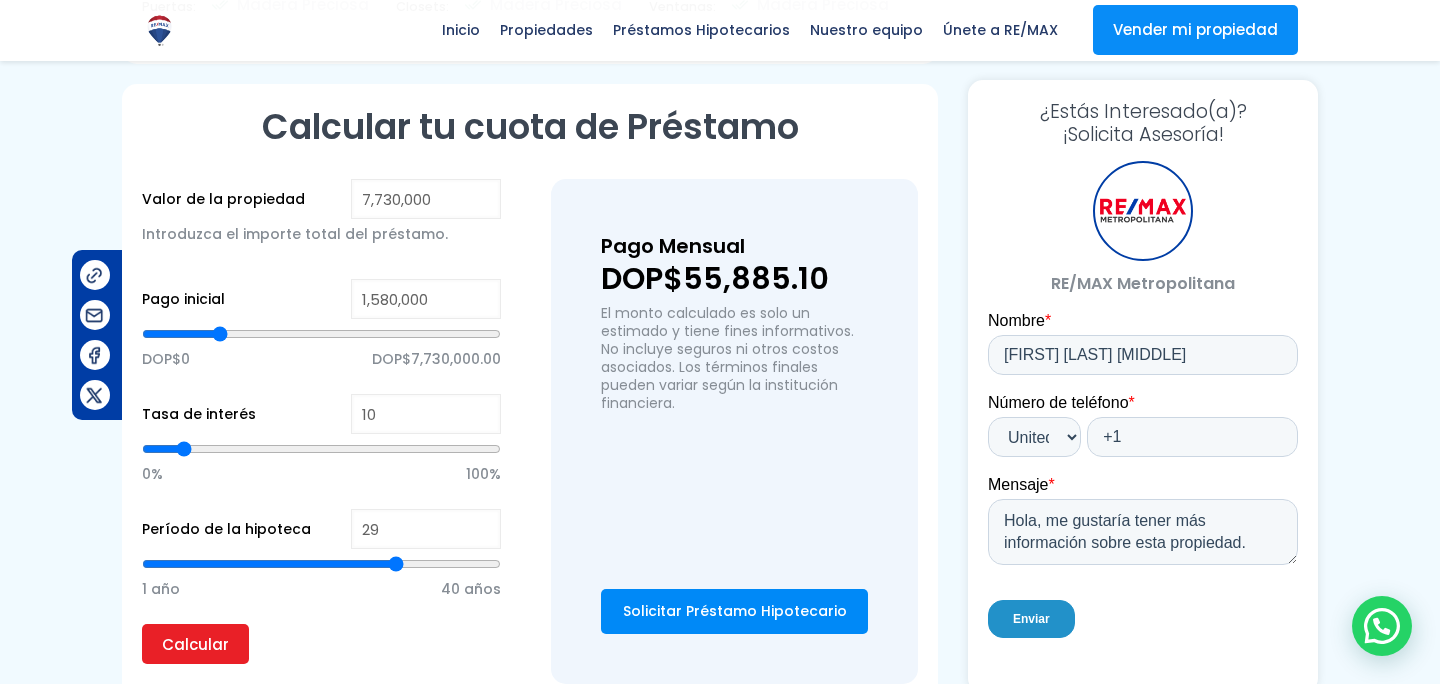 type on "30" 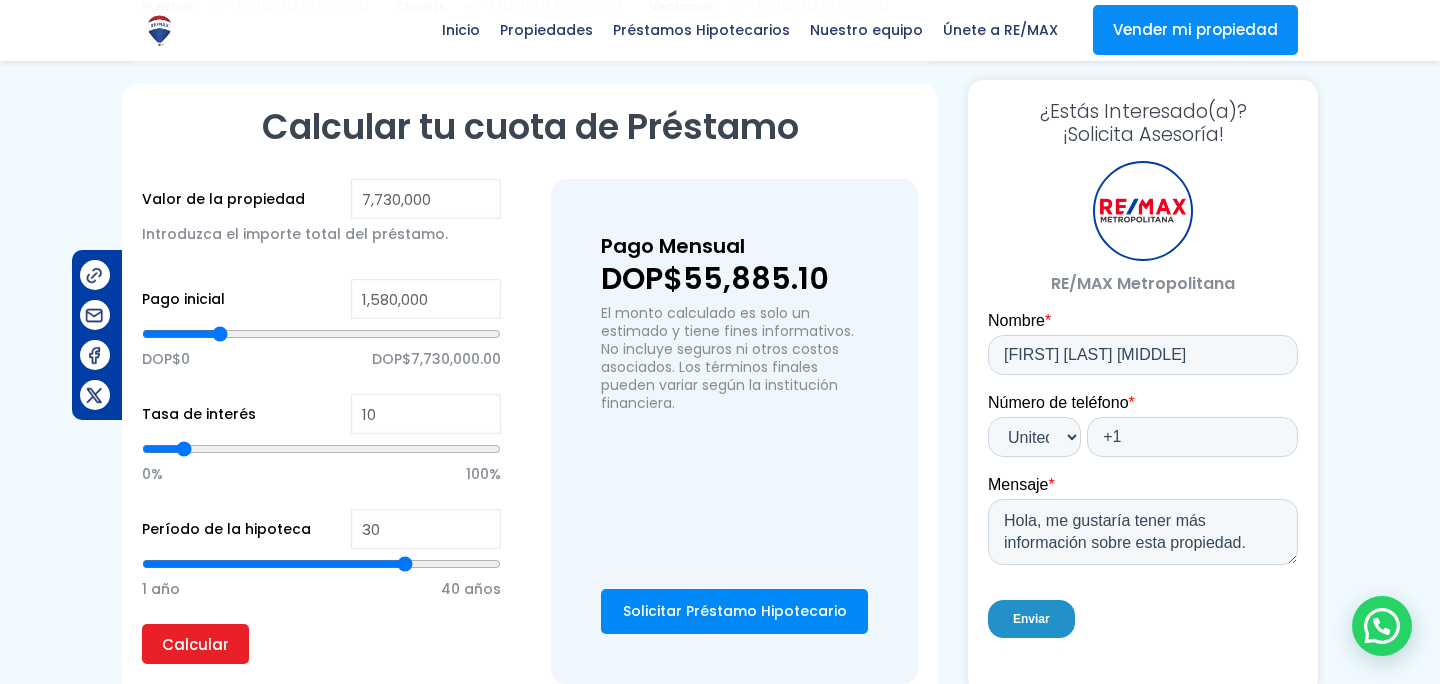 drag, startPoint x: 358, startPoint y: 559, endPoint x: 408, endPoint y: 568, distance: 50.803543 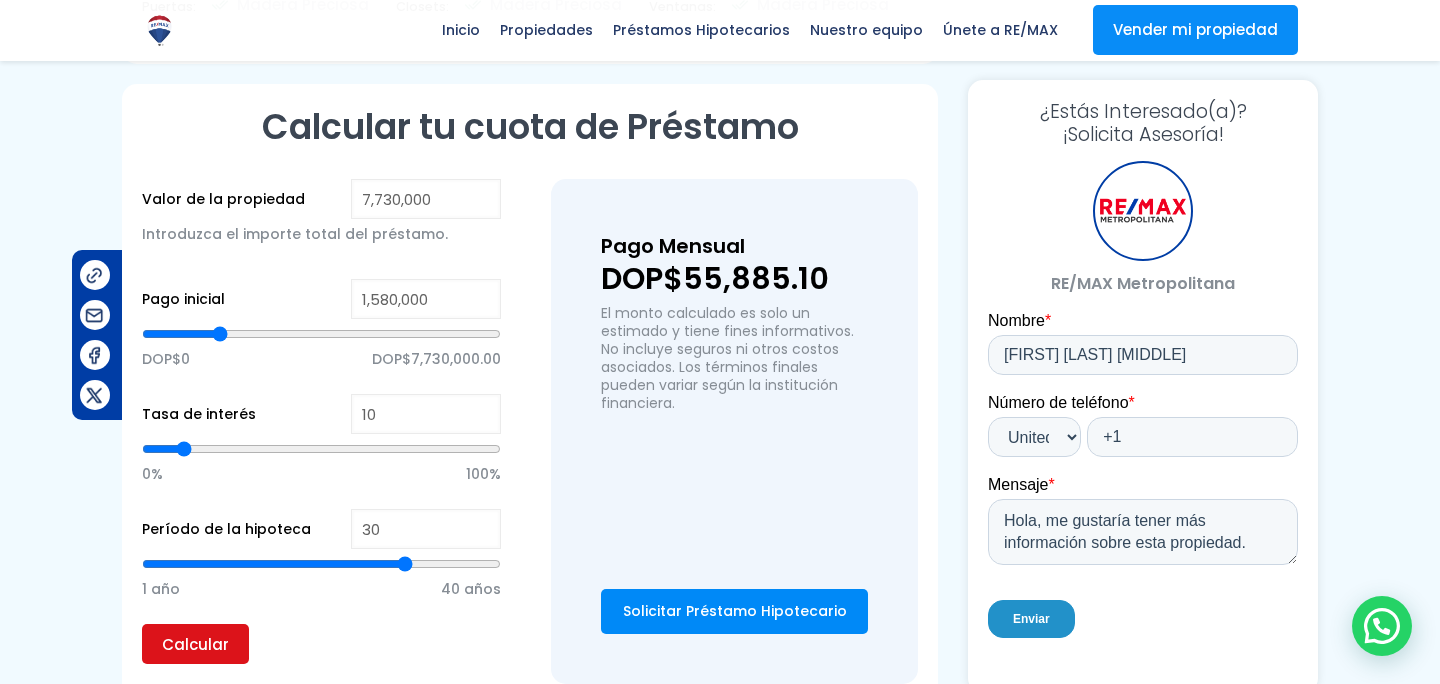 click on "Calcular" at bounding box center (195, 644) 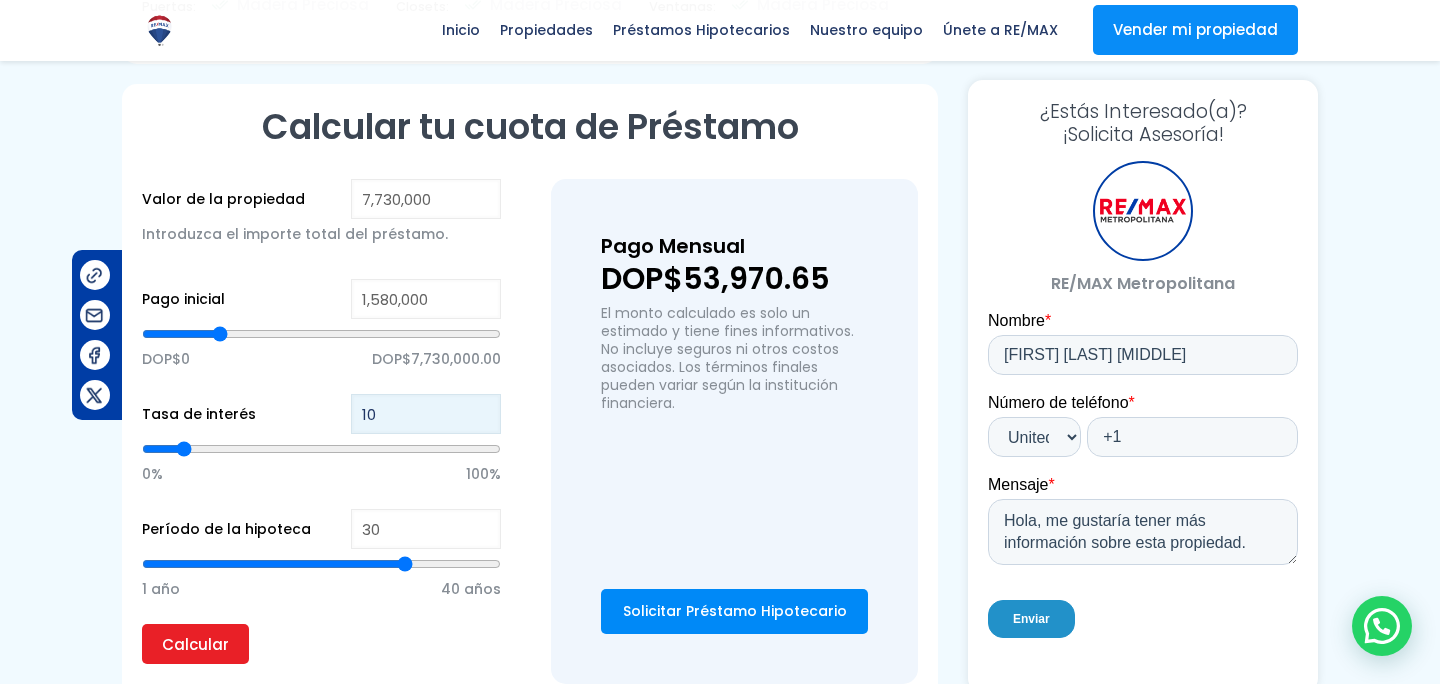 click on "10" at bounding box center (426, 414) 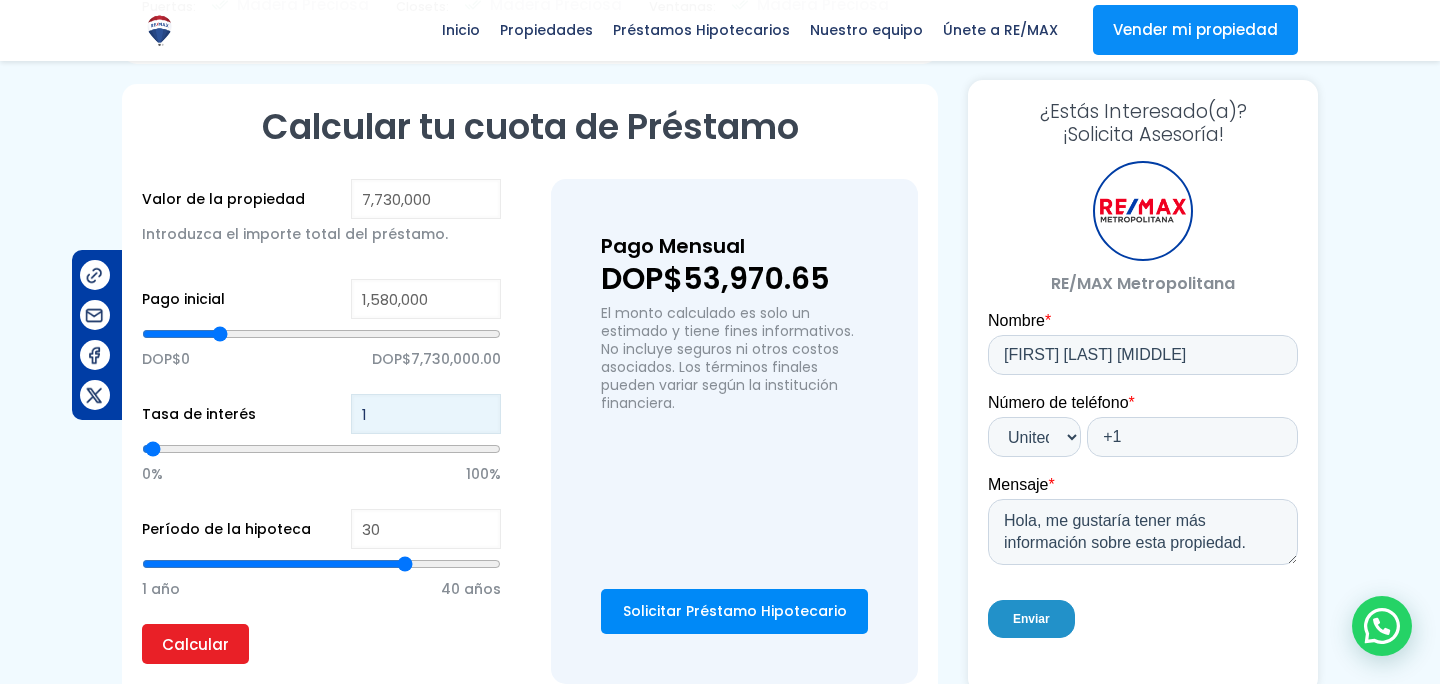 type 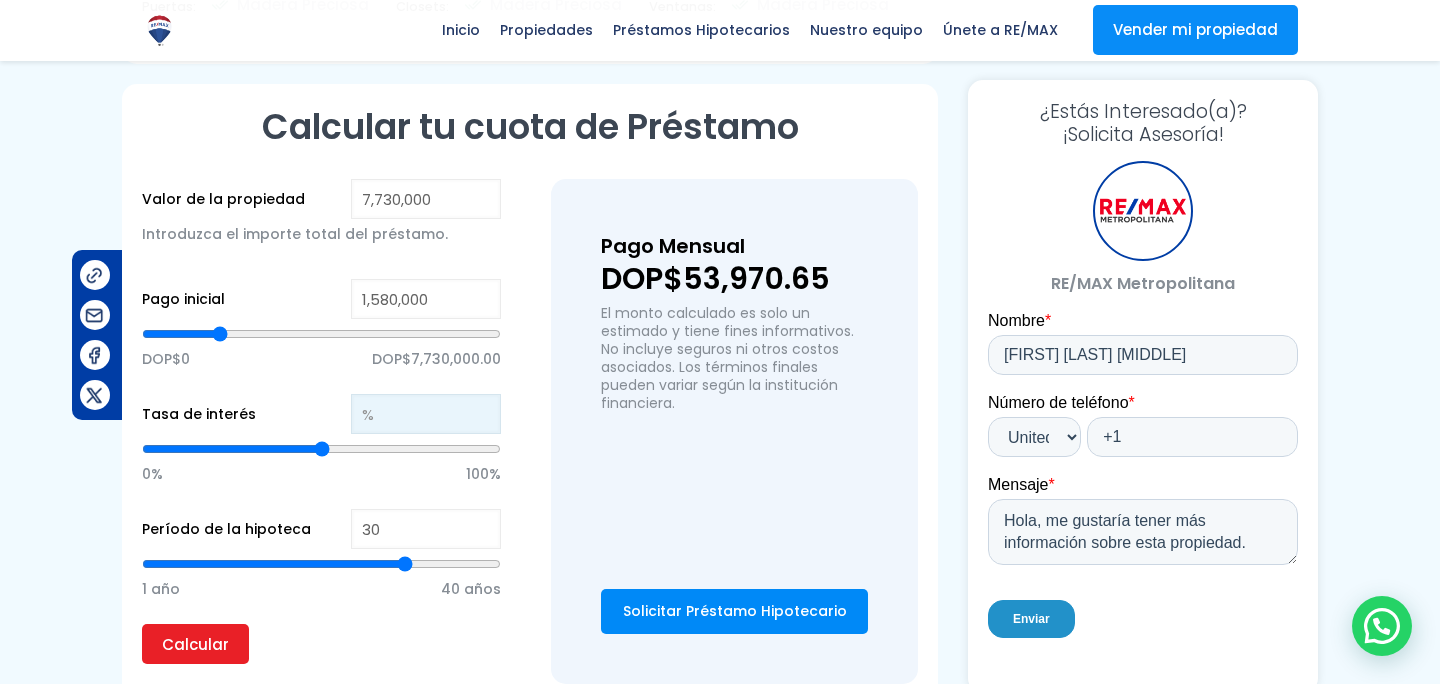 type on "9" 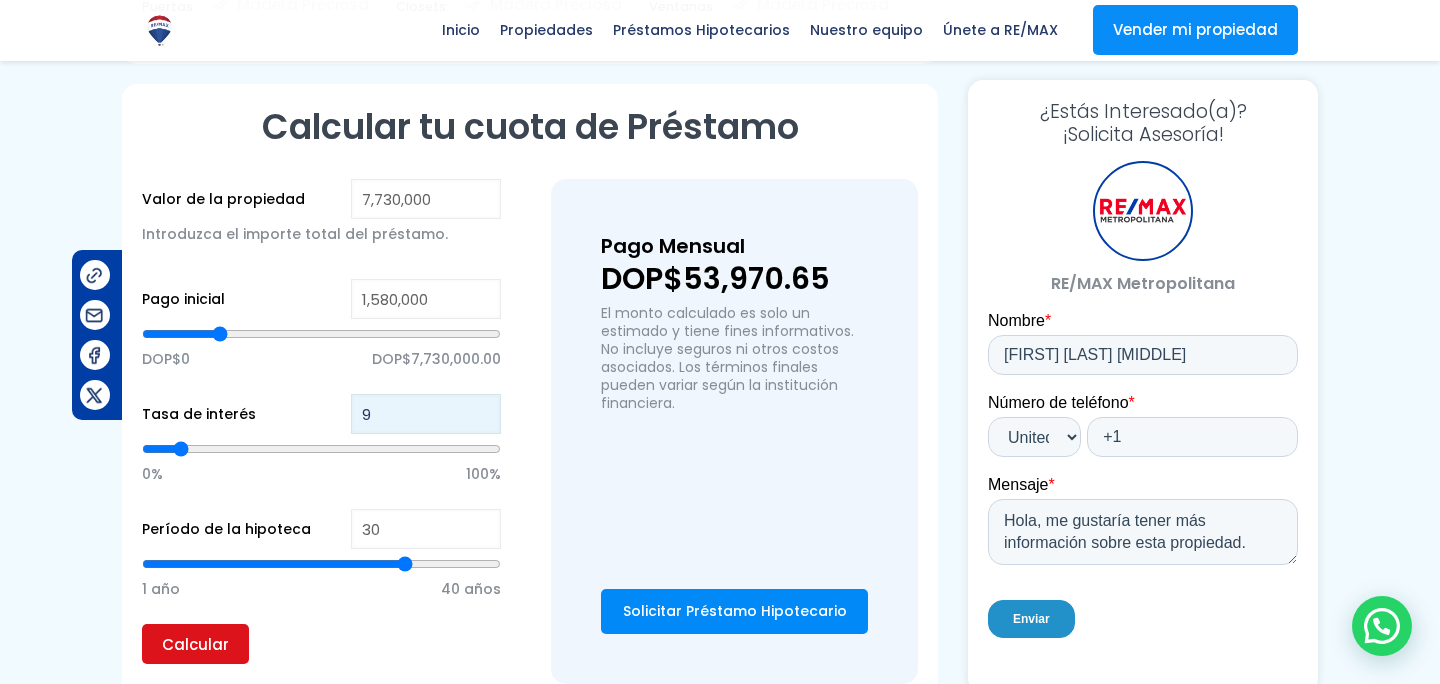 type on "9" 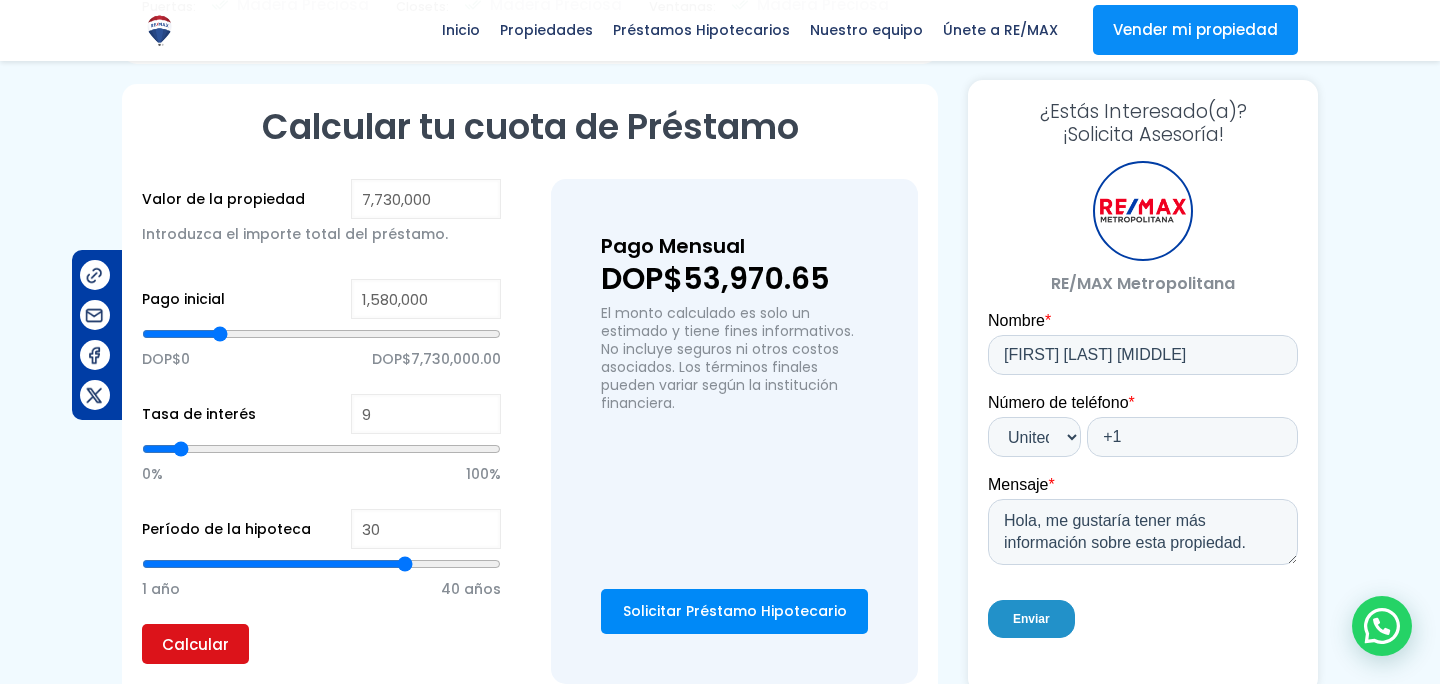 click on "Calcular" at bounding box center (195, 644) 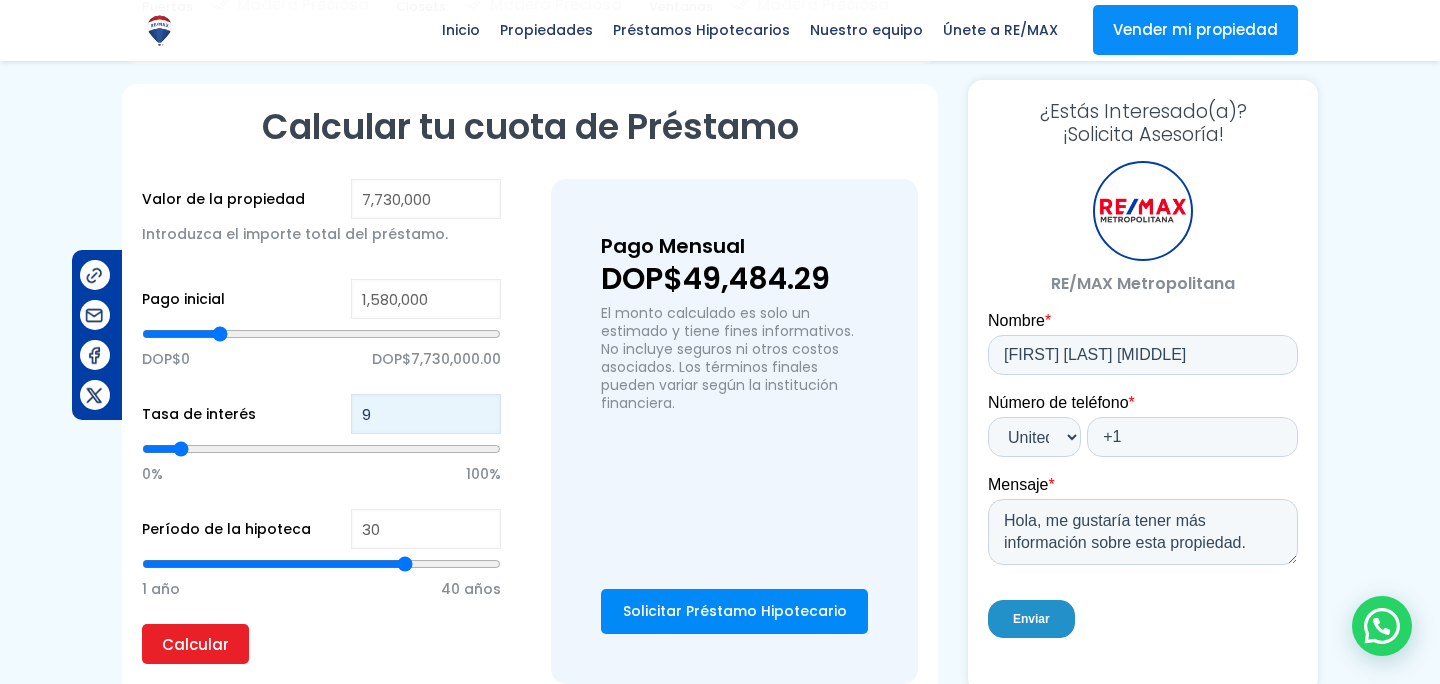 click on "9" at bounding box center (426, 414) 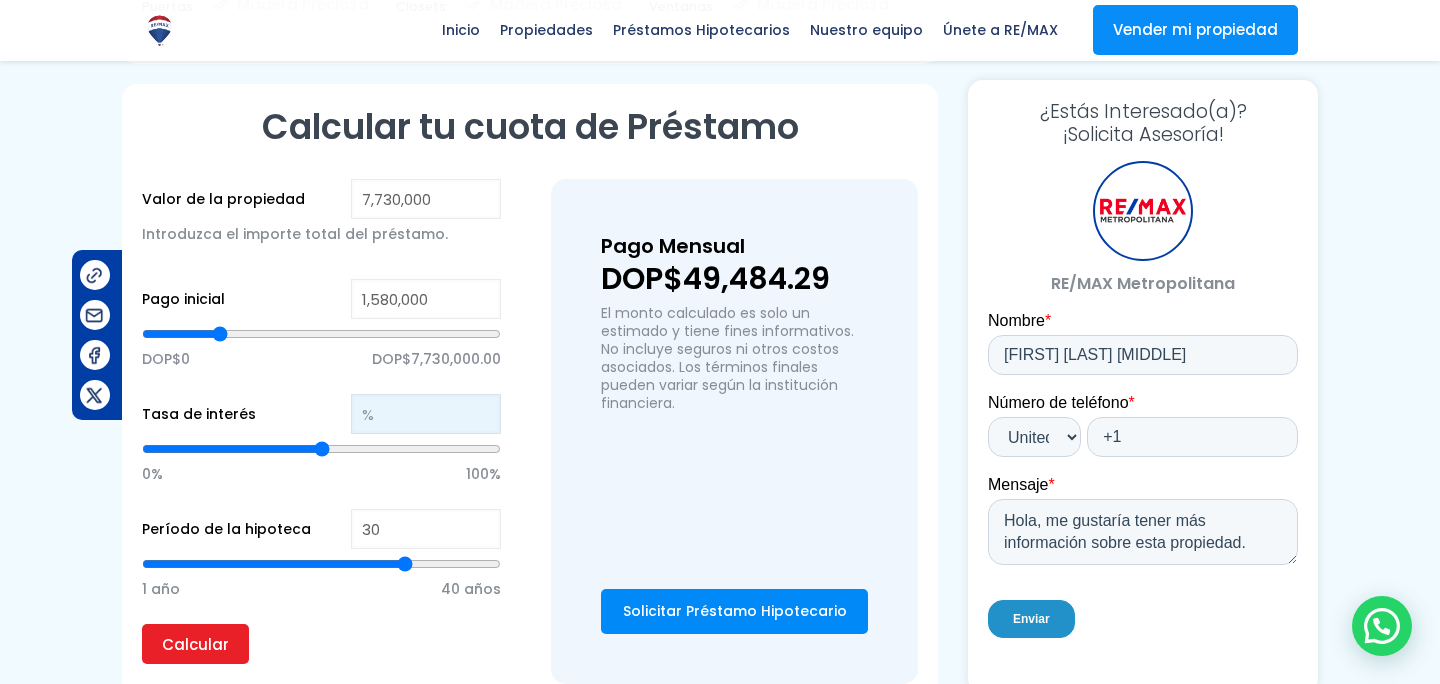 type on "8" 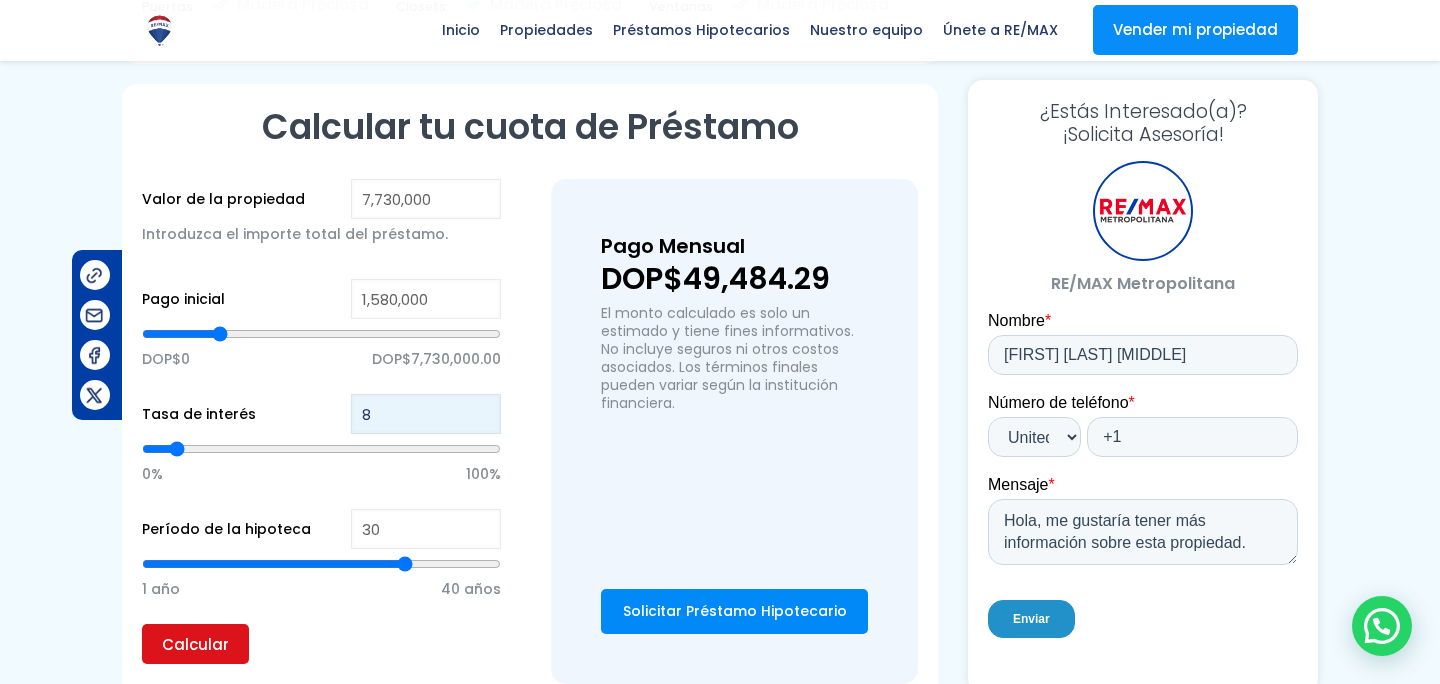 type on "8" 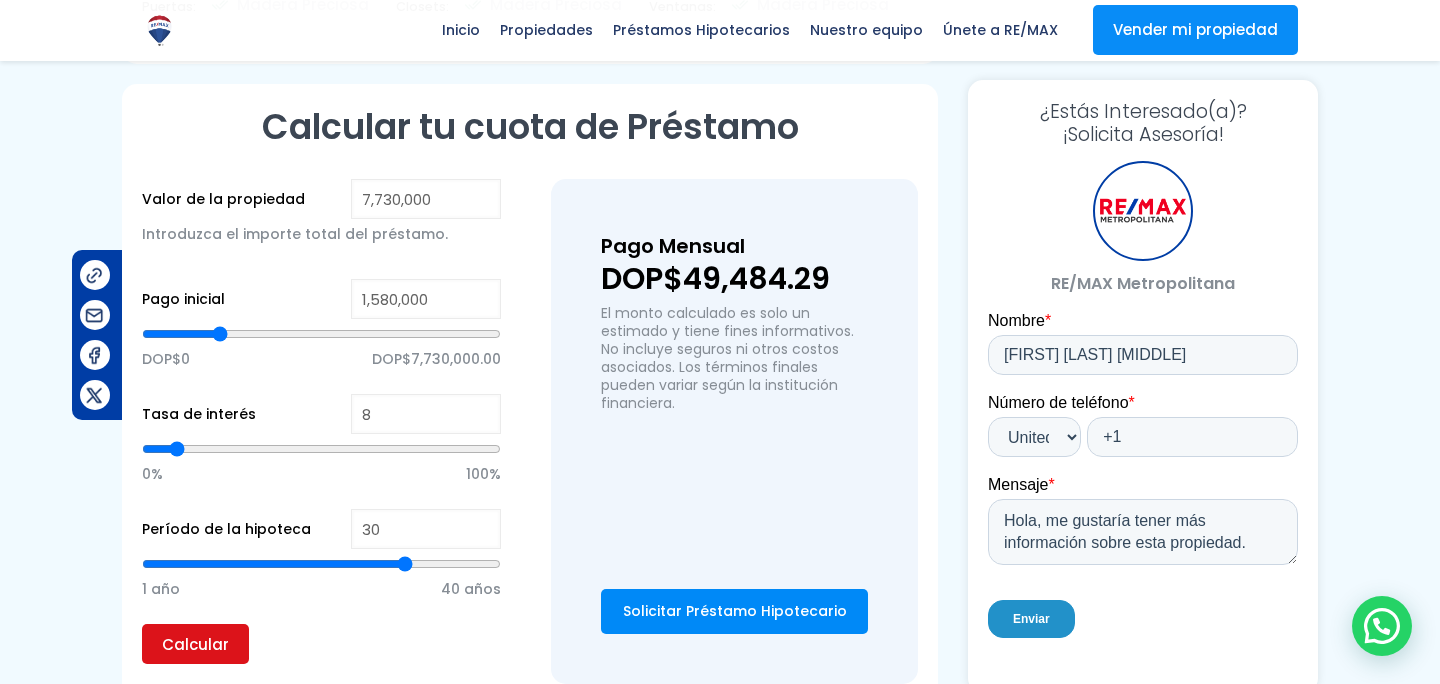 click on "Calcular" at bounding box center [195, 644] 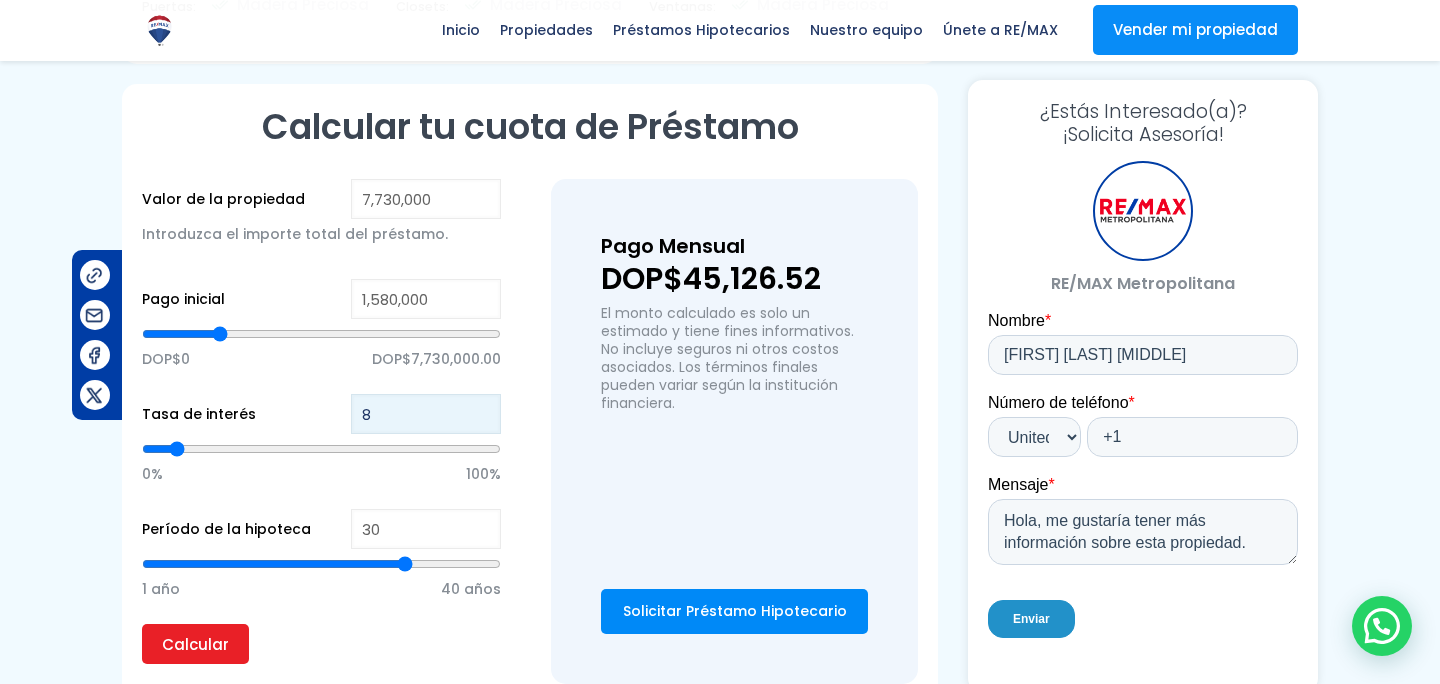 click on "8" at bounding box center [426, 414] 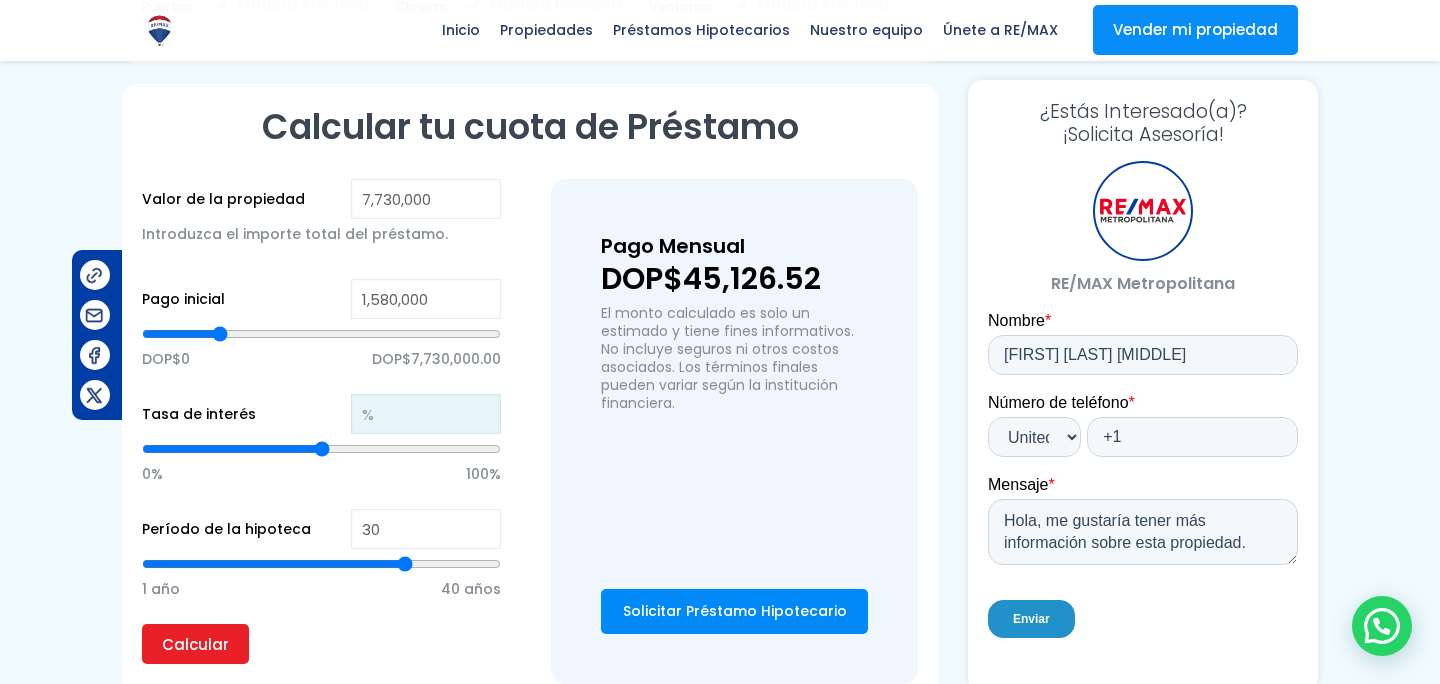 type on "1" 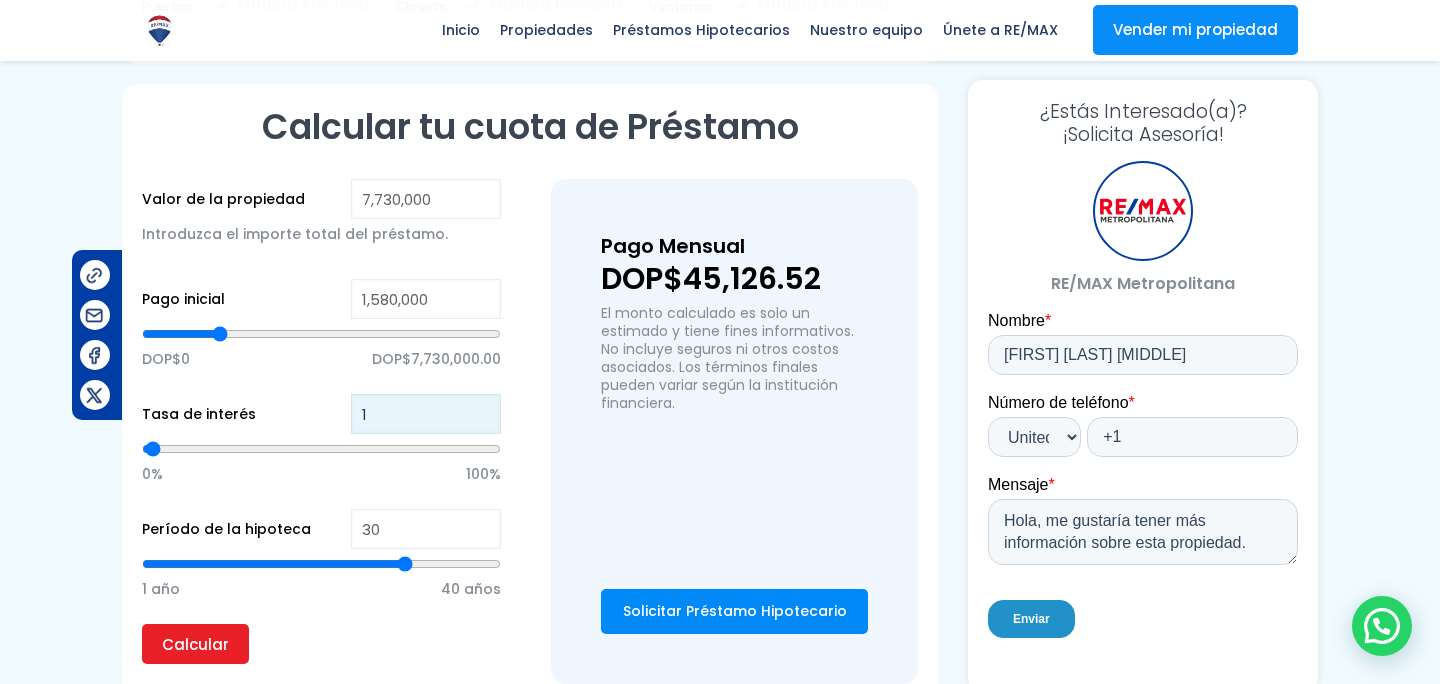 type on "19" 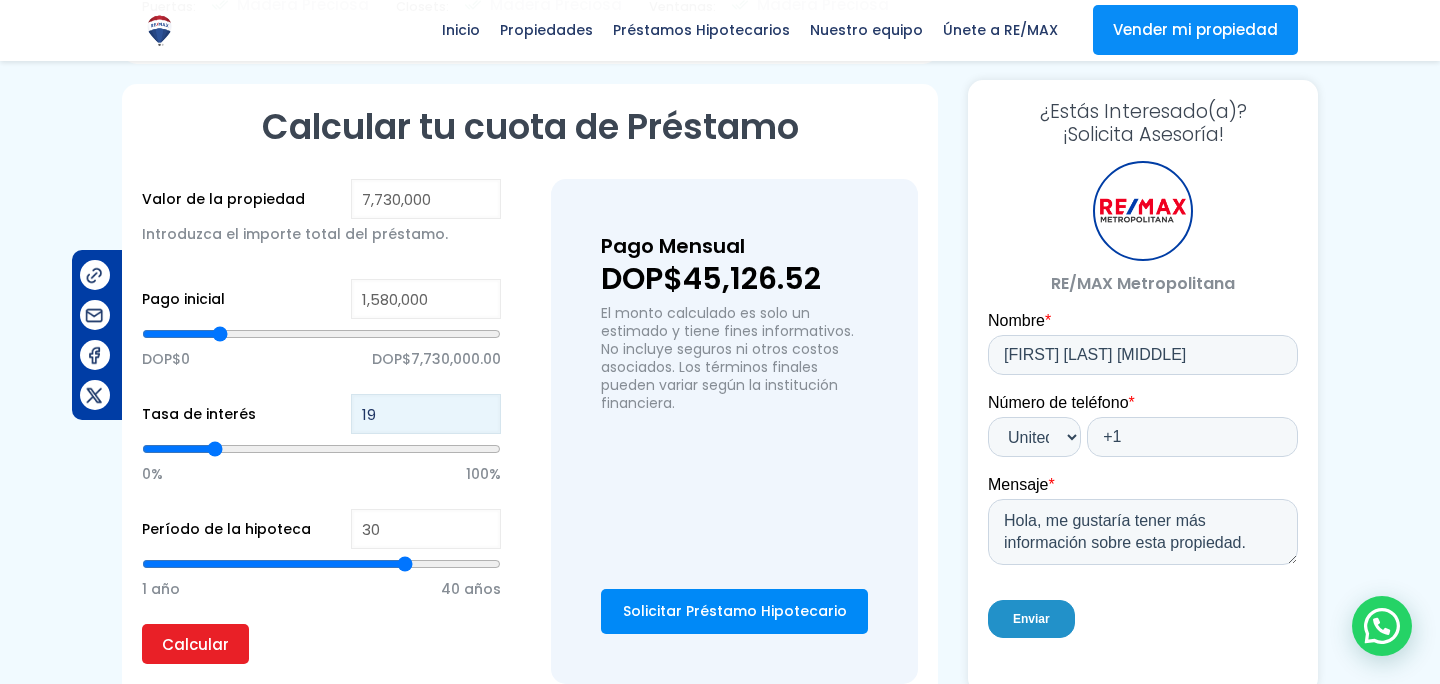 type on "1" 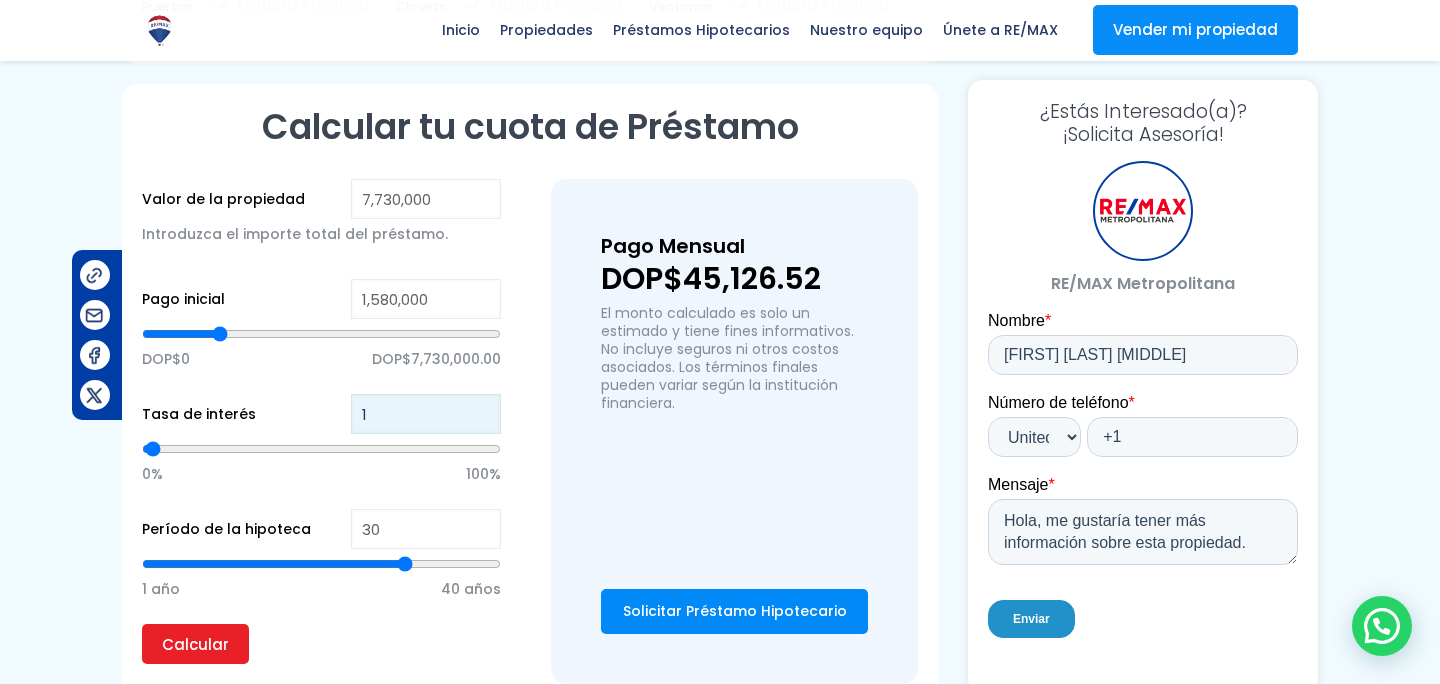 type on "10" 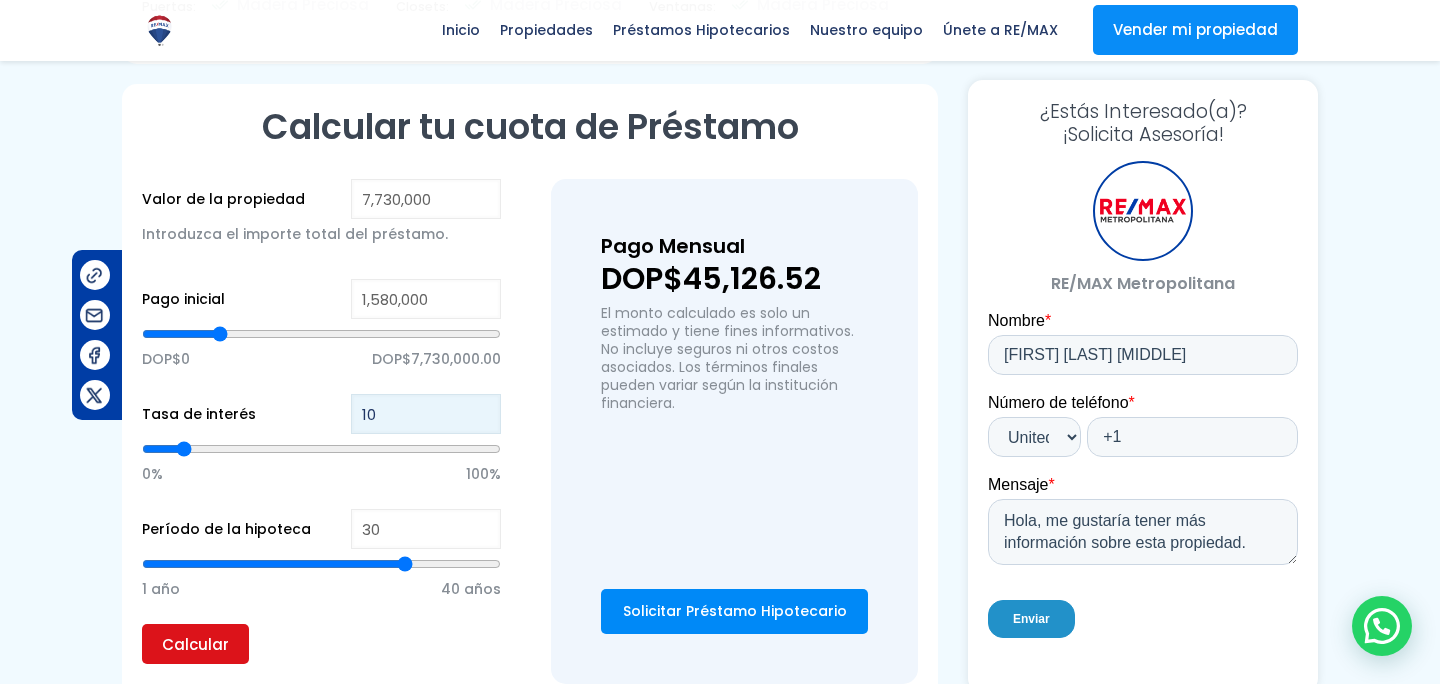 type on "10" 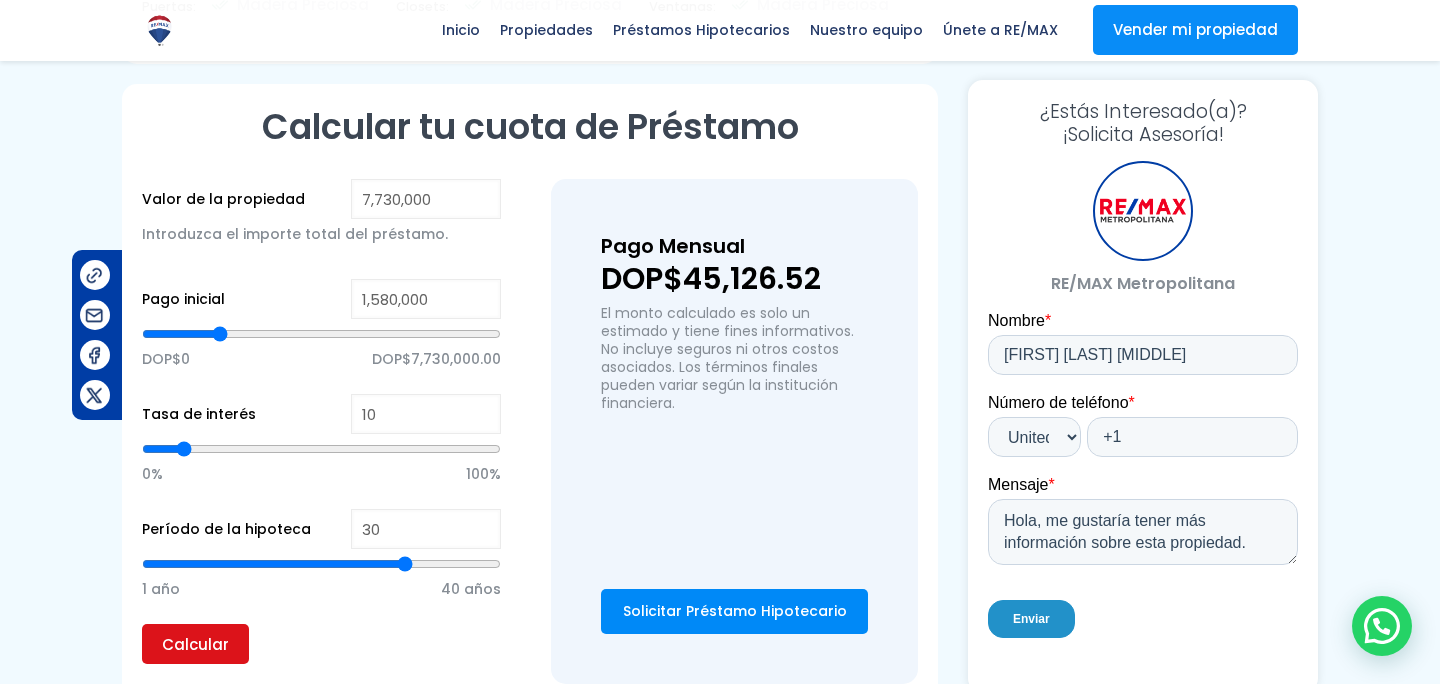 click on "Calcular" at bounding box center [195, 644] 